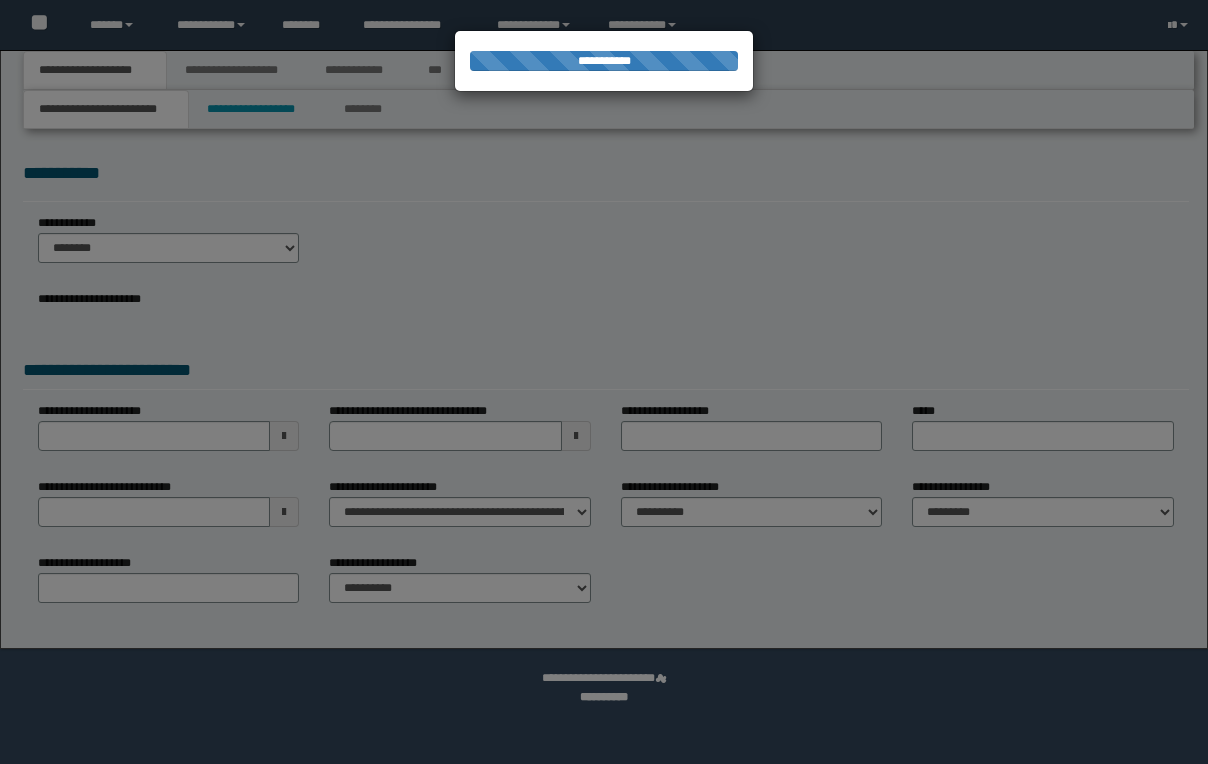 scroll, scrollTop: 0, scrollLeft: 0, axis: both 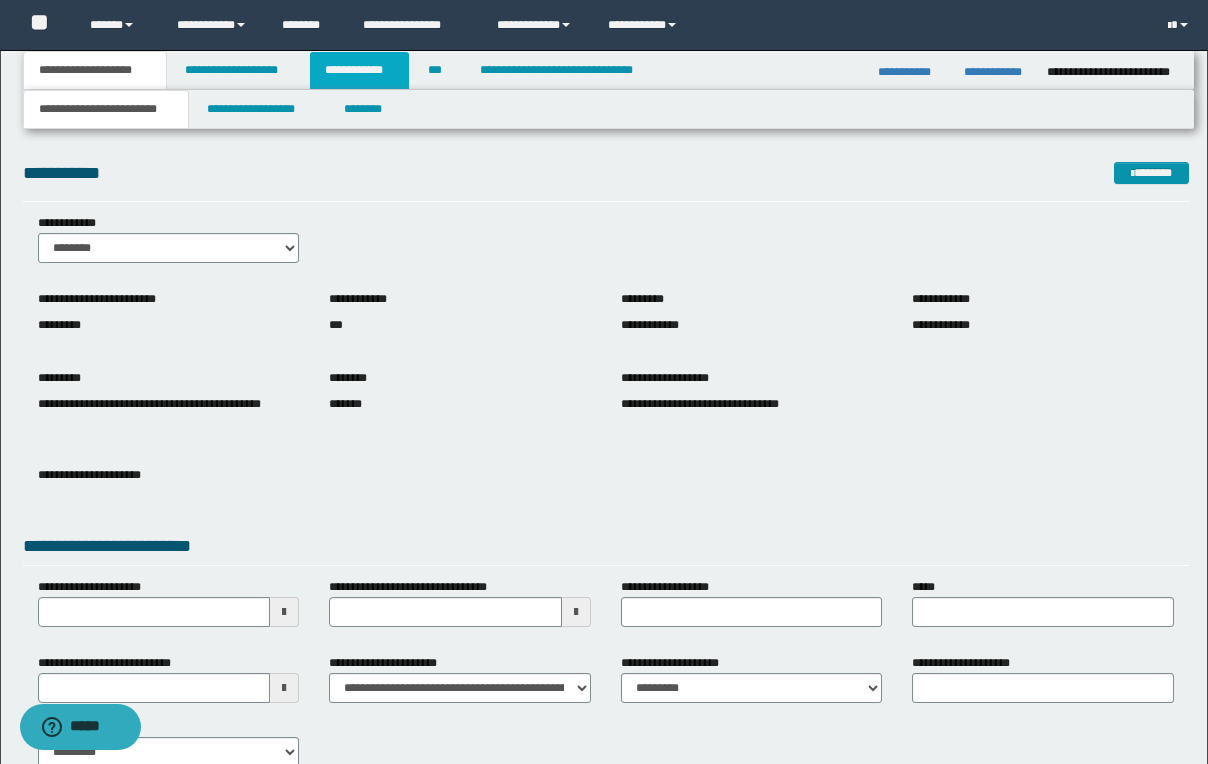 click on "**********" at bounding box center (359, 70) 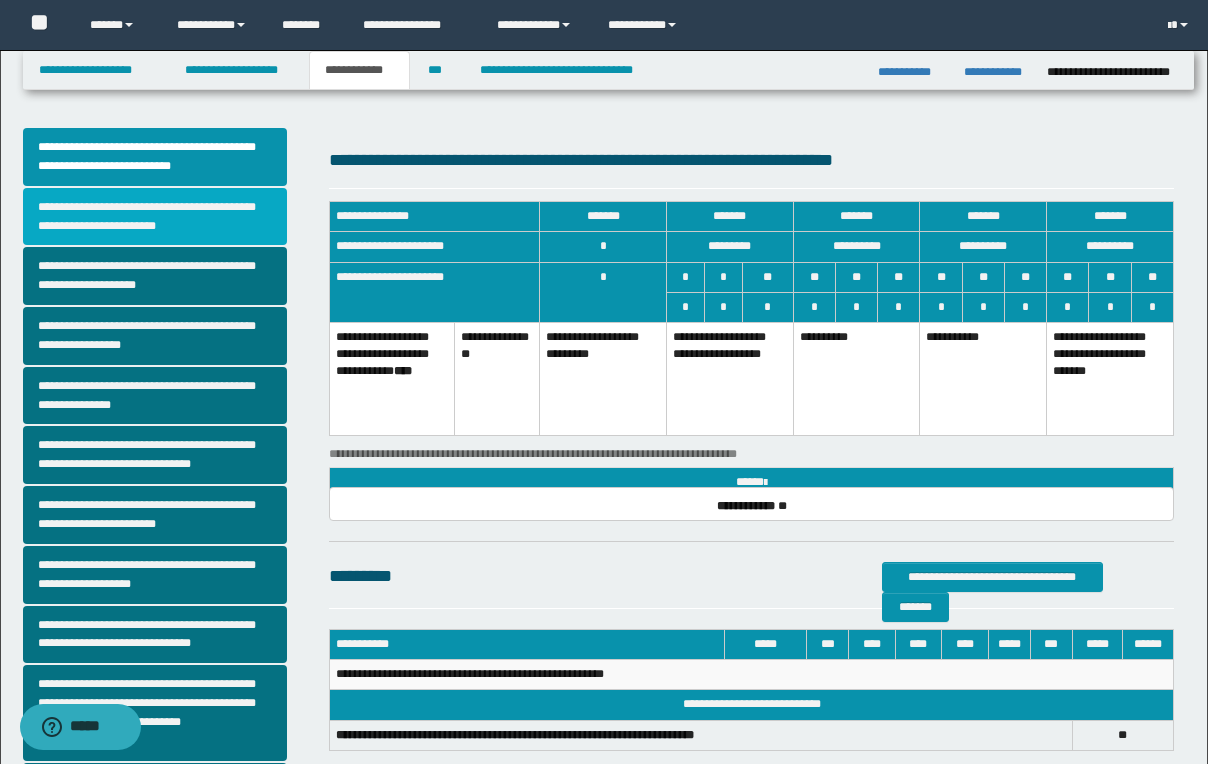 click on "**********" at bounding box center [155, 217] 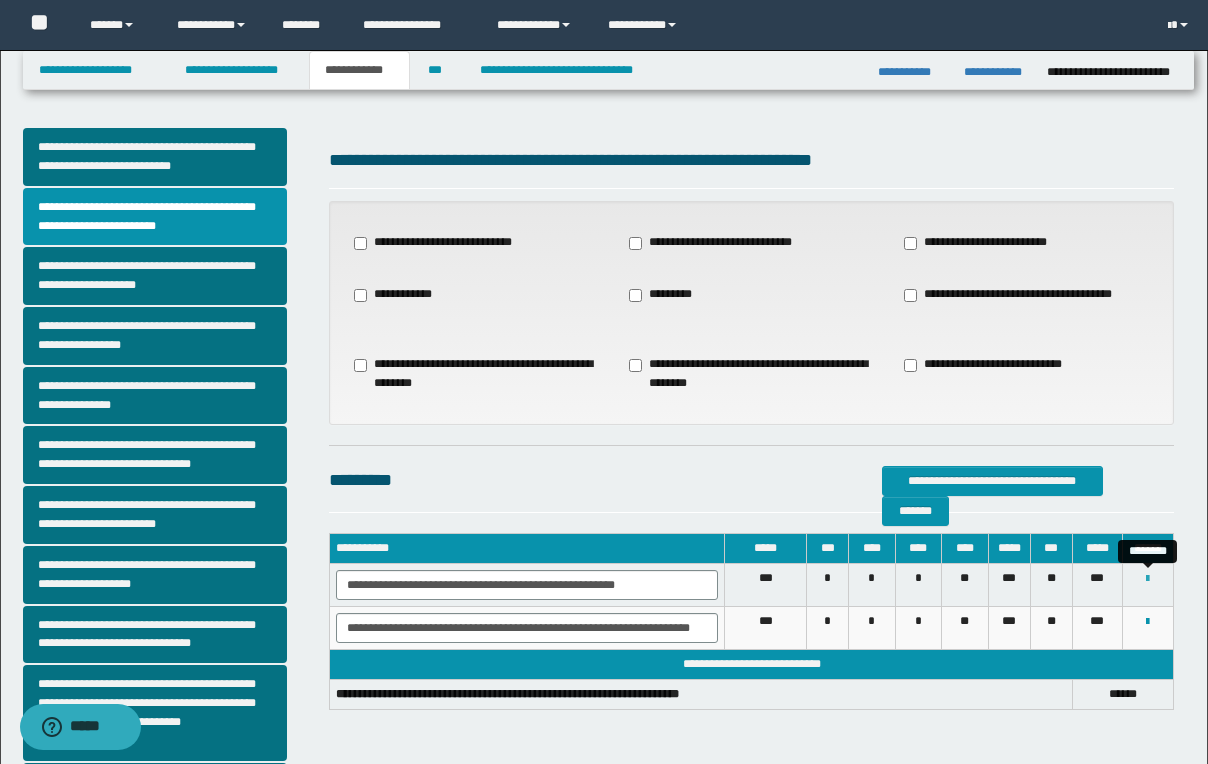 click at bounding box center (1147, 579) 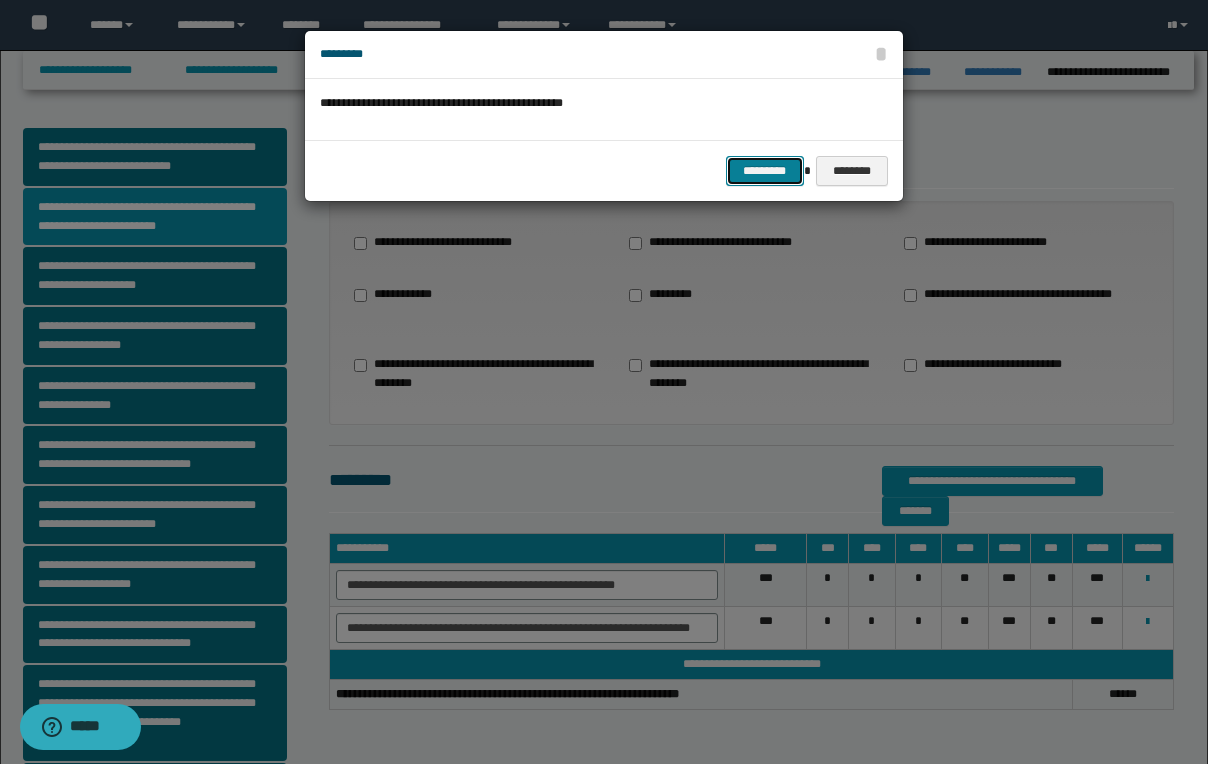 click on "*********" at bounding box center (765, 171) 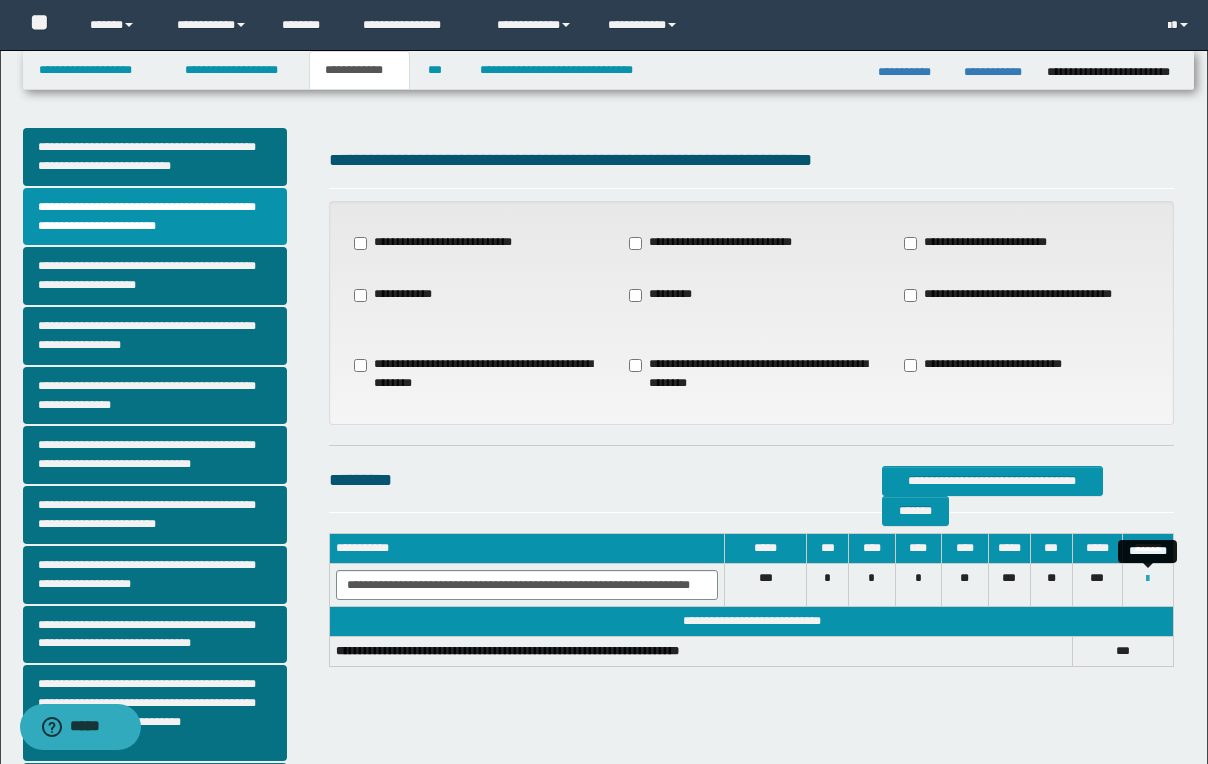 click at bounding box center (1147, 579) 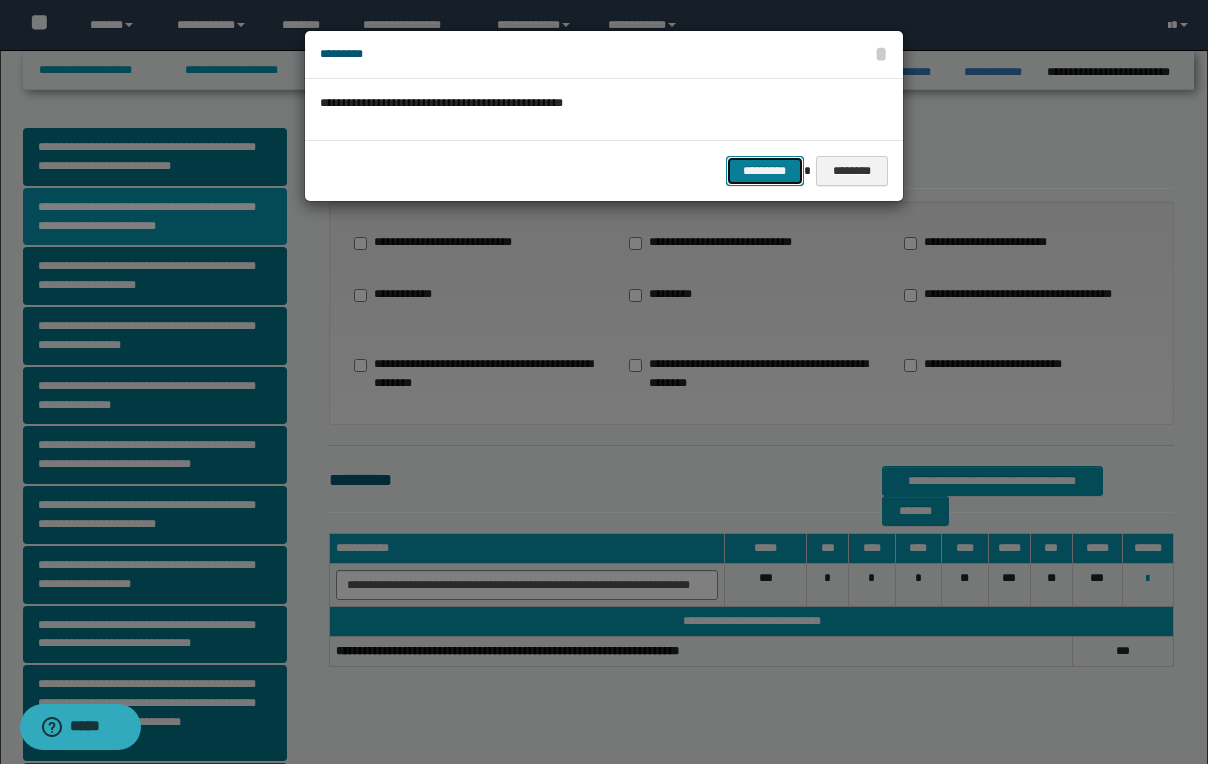 click on "*********" at bounding box center [765, 171] 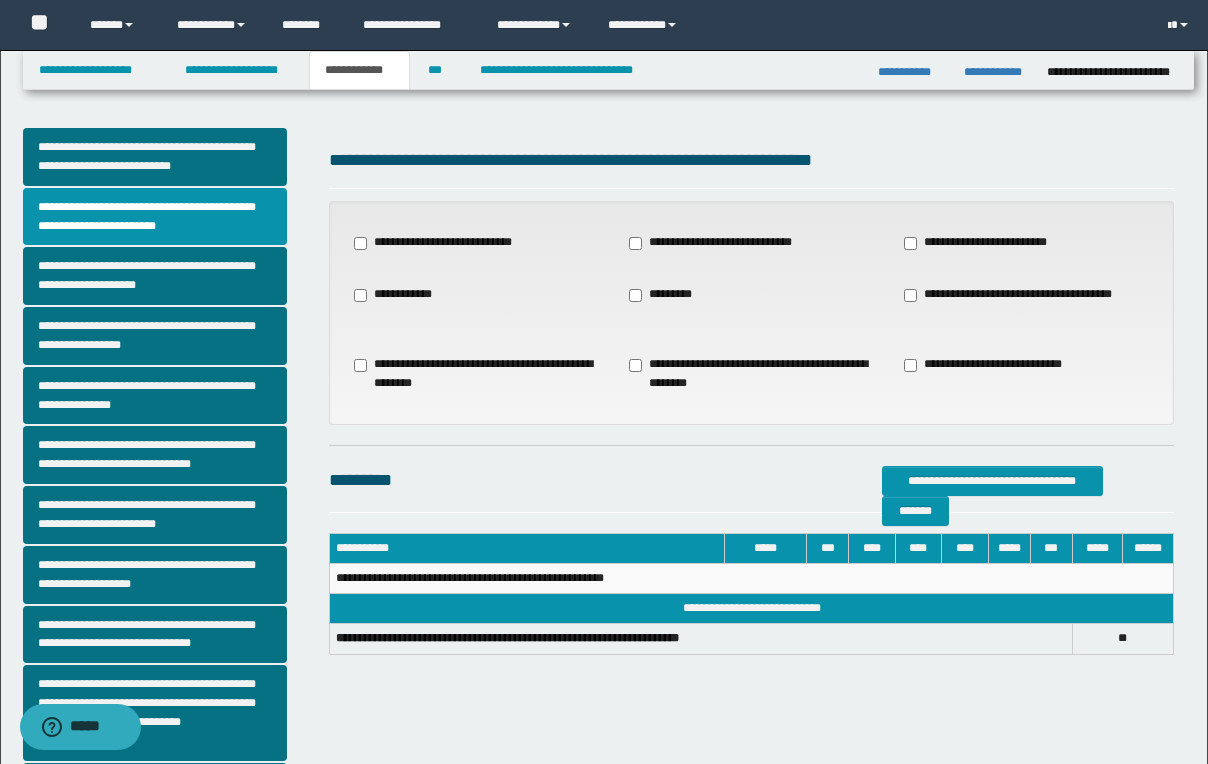 click on "**********" at bounding box center (169, 612) 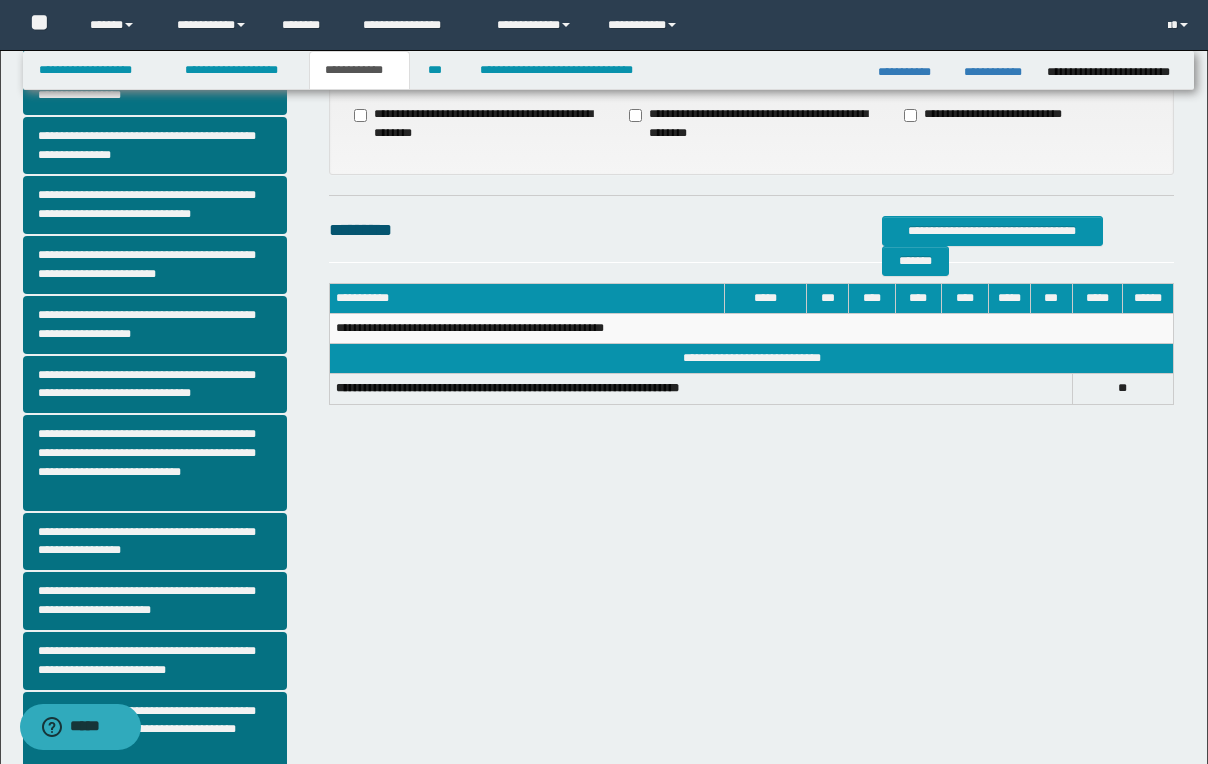 scroll, scrollTop: 280, scrollLeft: 0, axis: vertical 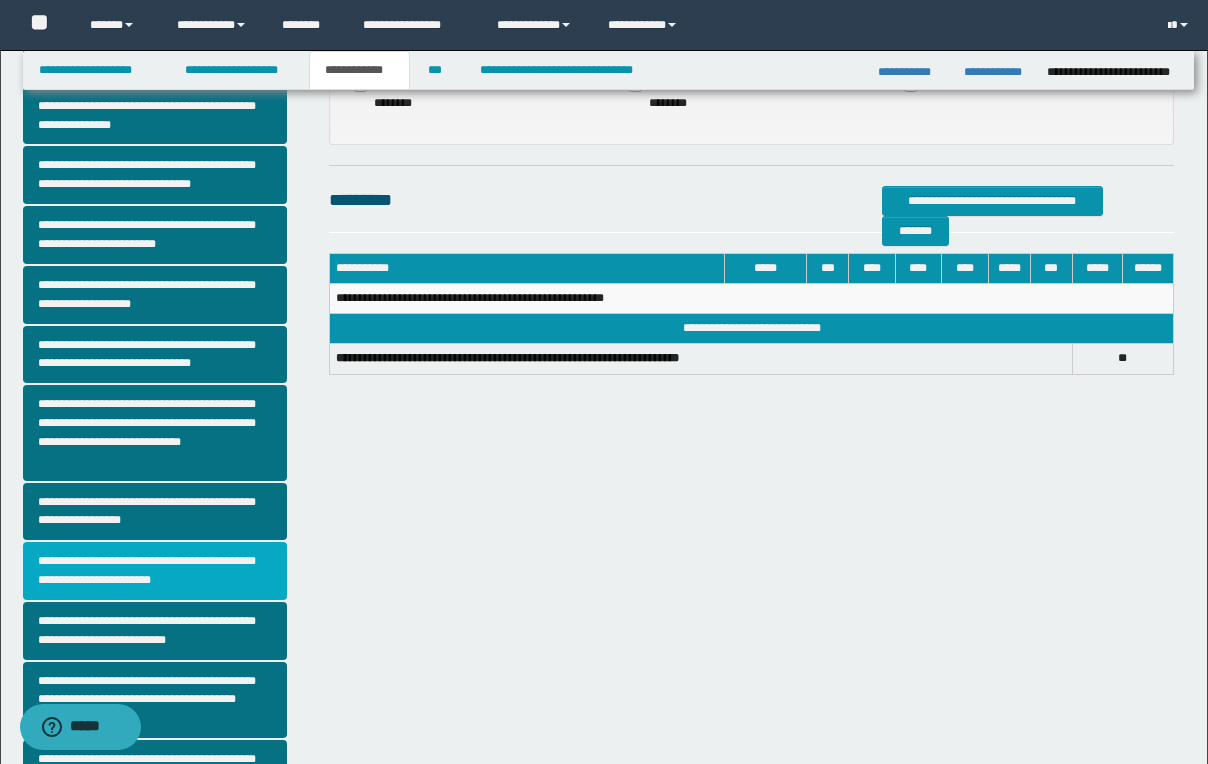 click on "**********" at bounding box center [155, 571] 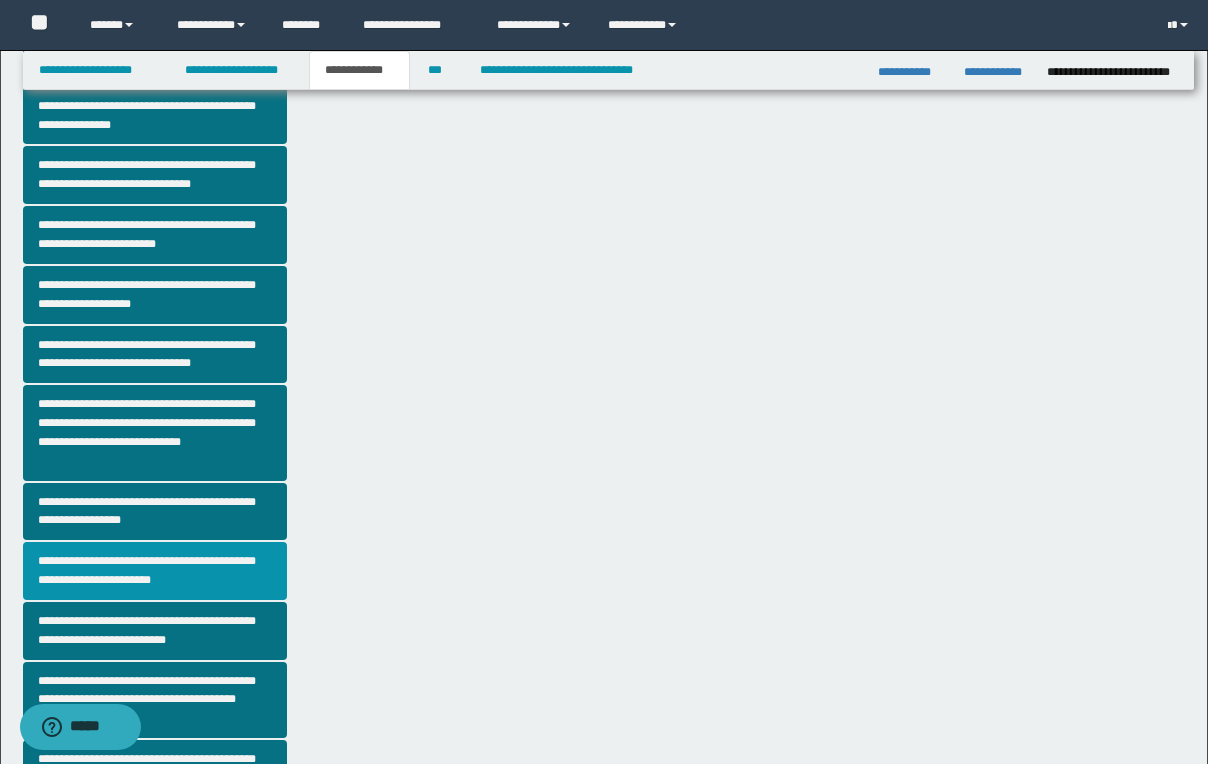 scroll, scrollTop: 0, scrollLeft: 0, axis: both 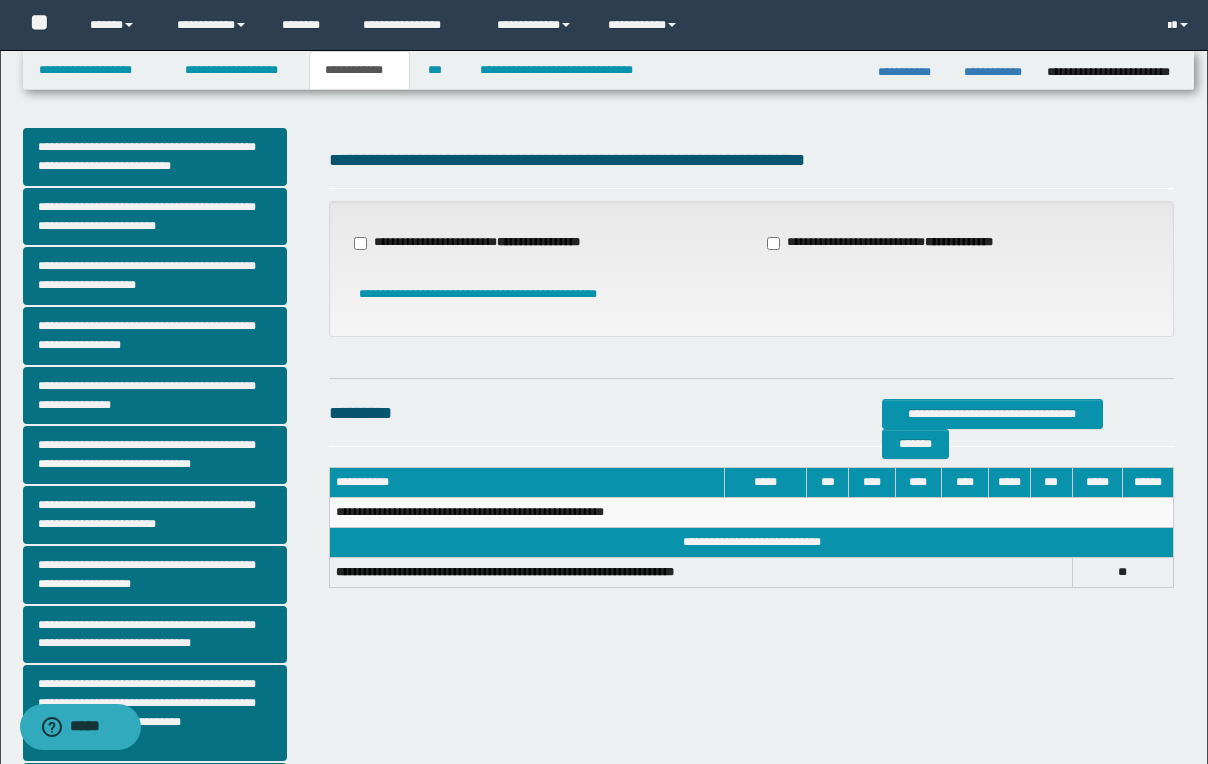 click on "**********" at bounding box center [532, 357] 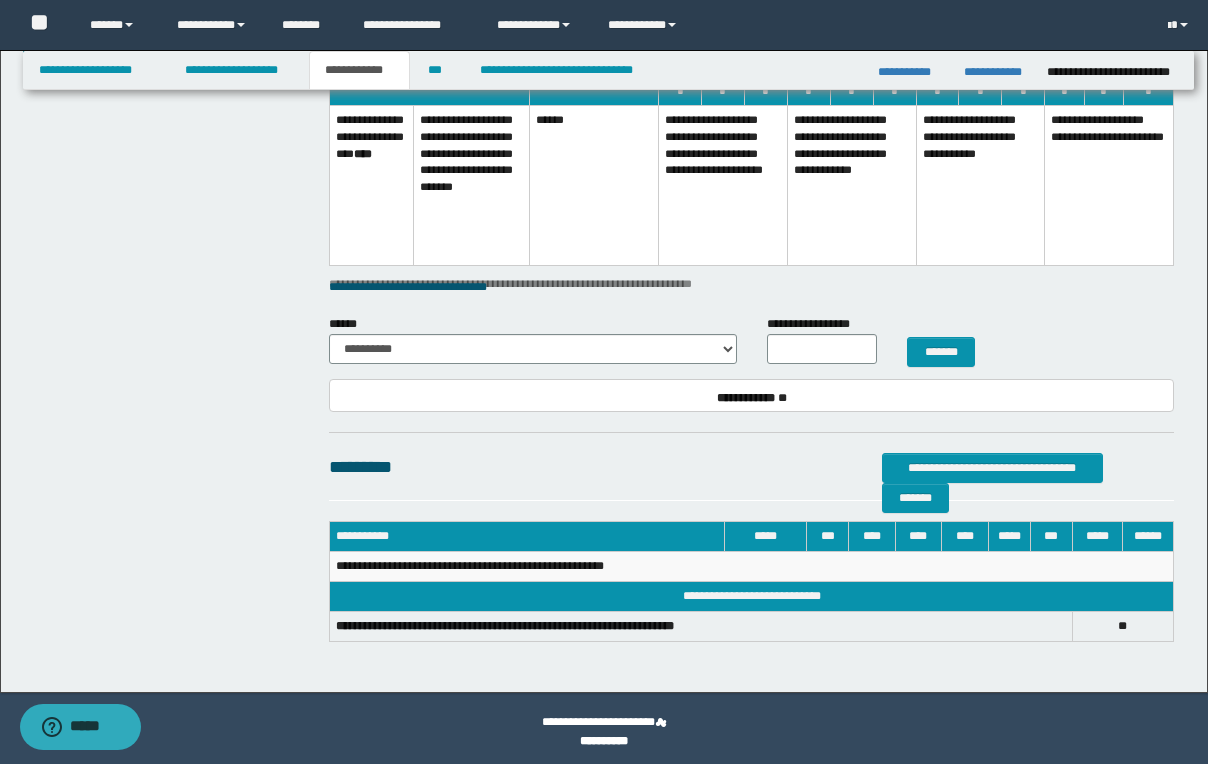 scroll, scrollTop: 1035, scrollLeft: 0, axis: vertical 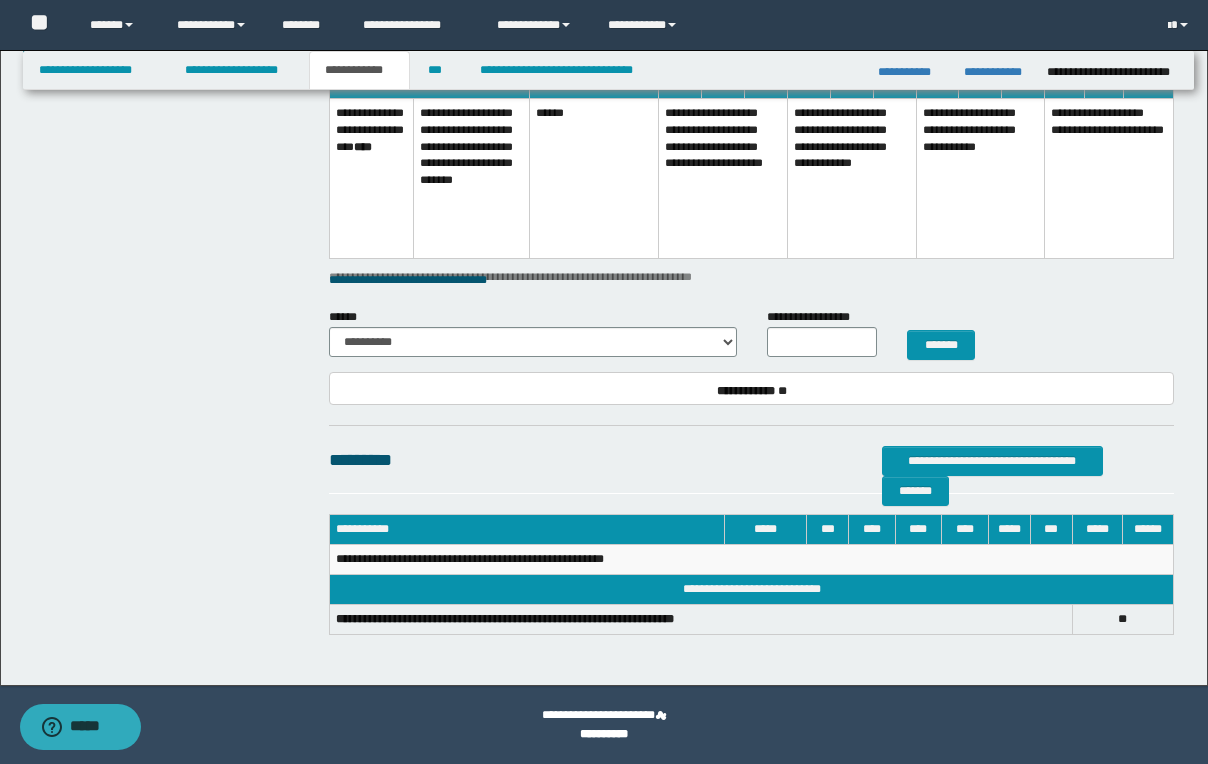 click on "**********" at bounding box center (359, 70) 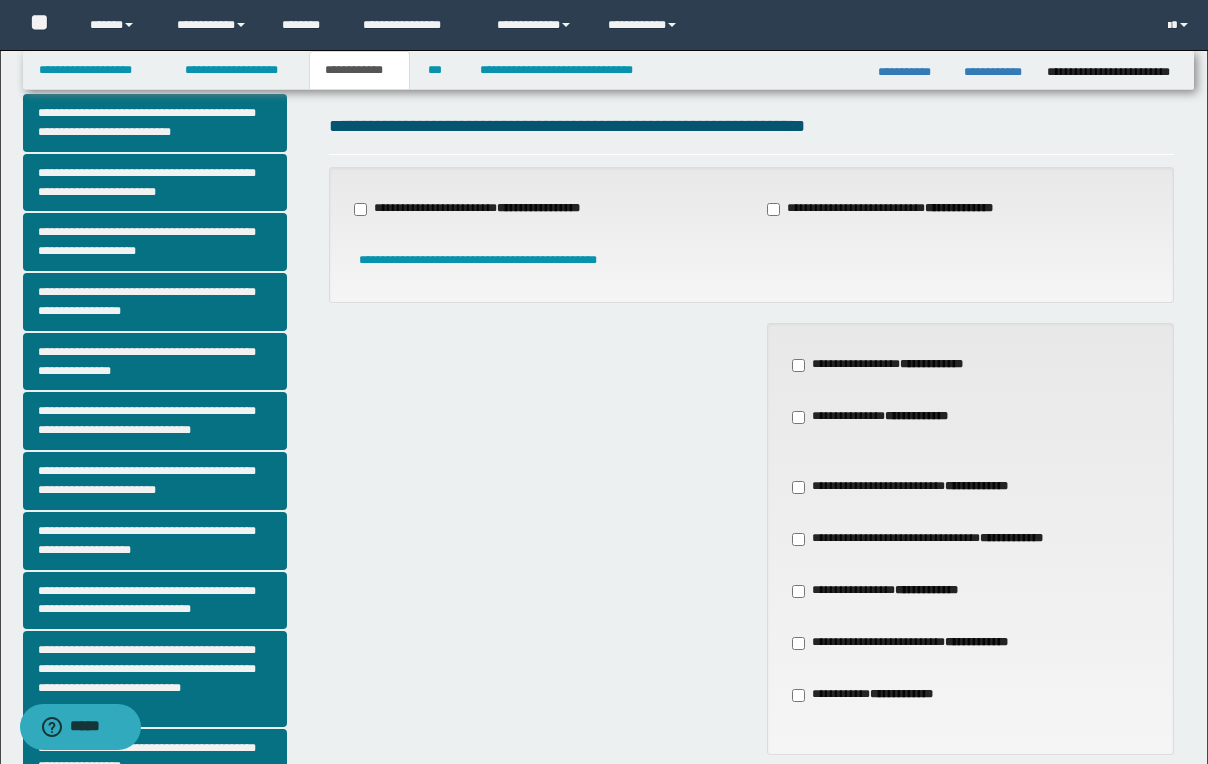 scroll, scrollTop: 0, scrollLeft: 0, axis: both 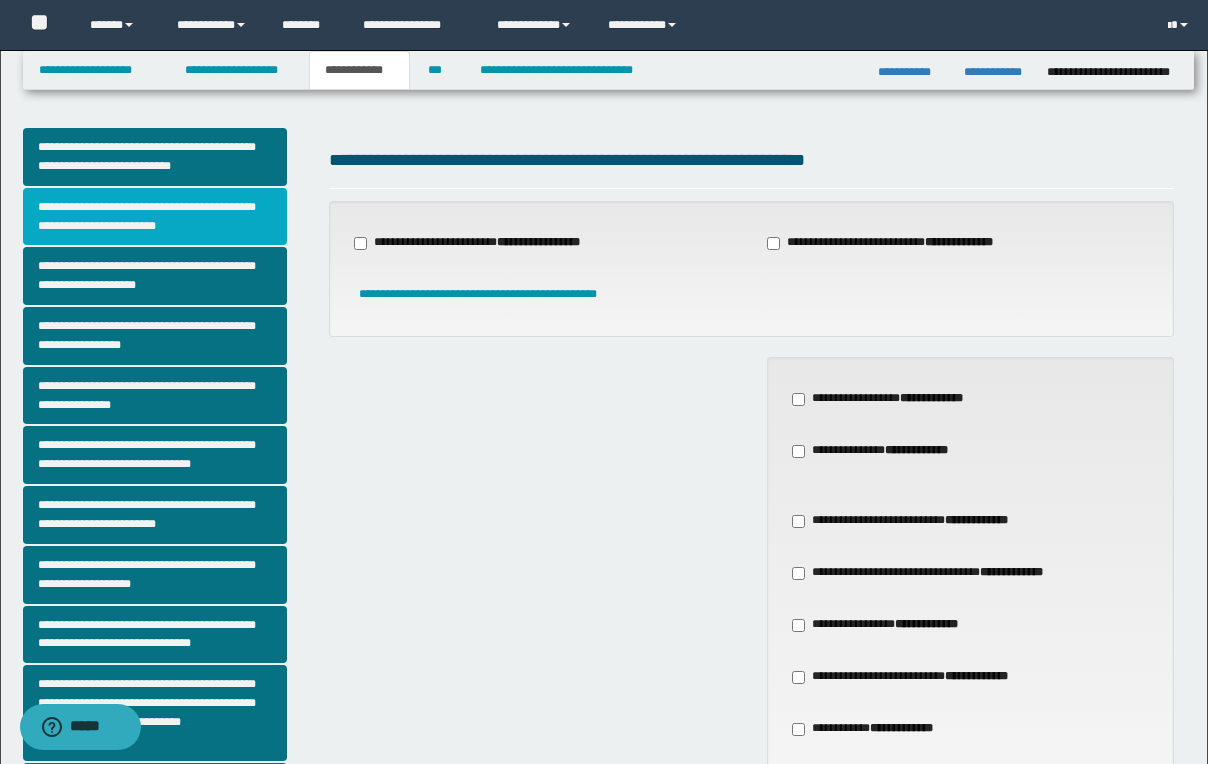 click on "**********" at bounding box center (155, 217) 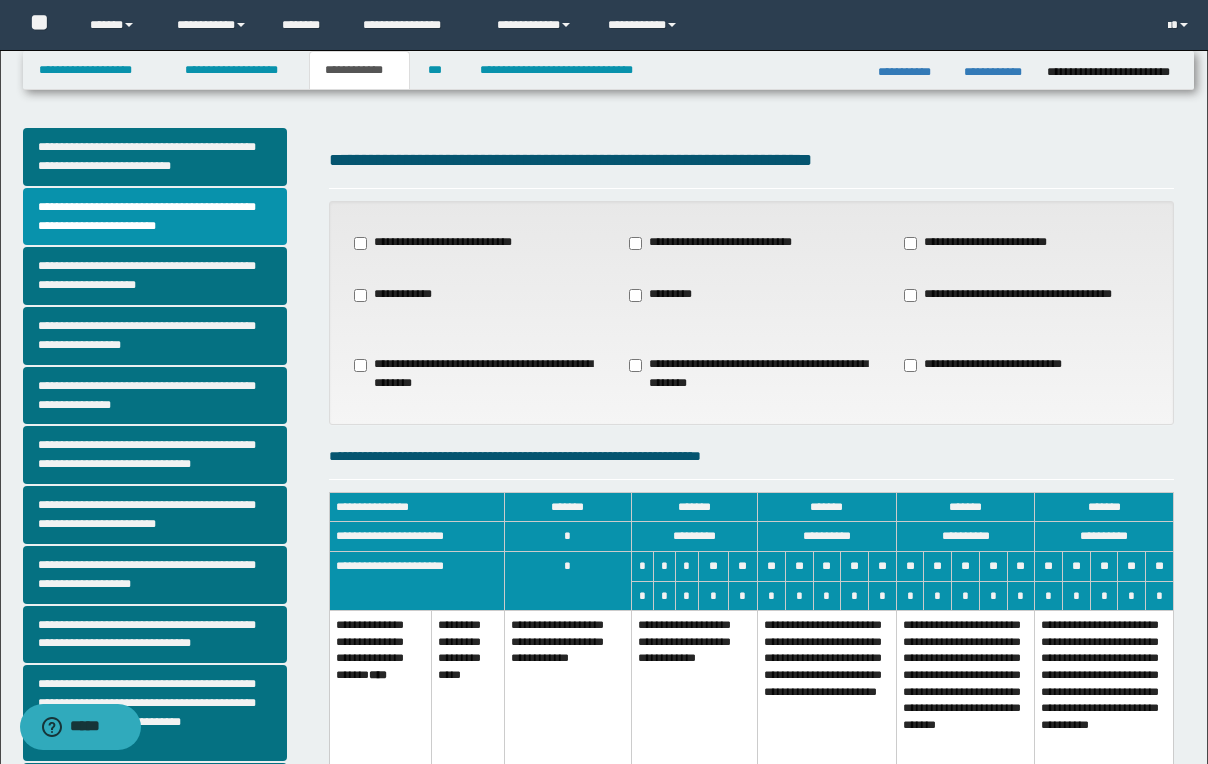 click on "**********" at bounding box center [827, 699] 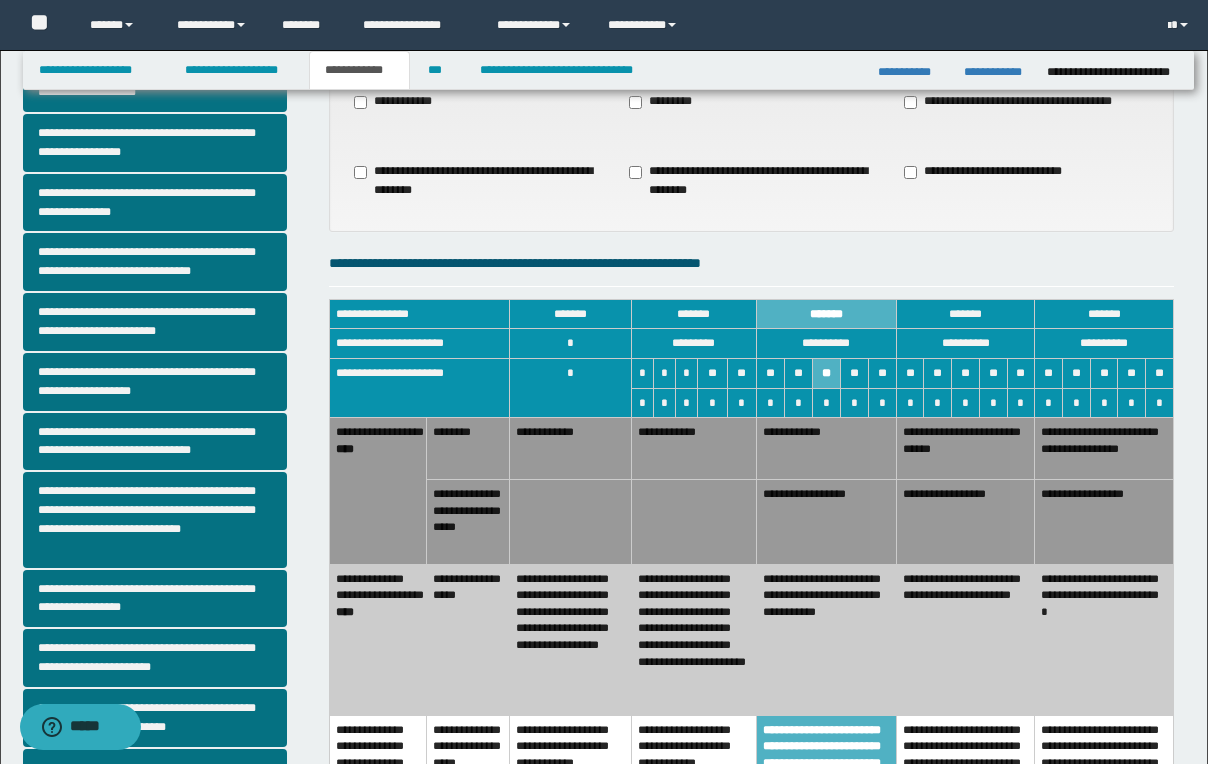 scroll, scrollTop: 240, scrollLeft: 0, axis: vertical 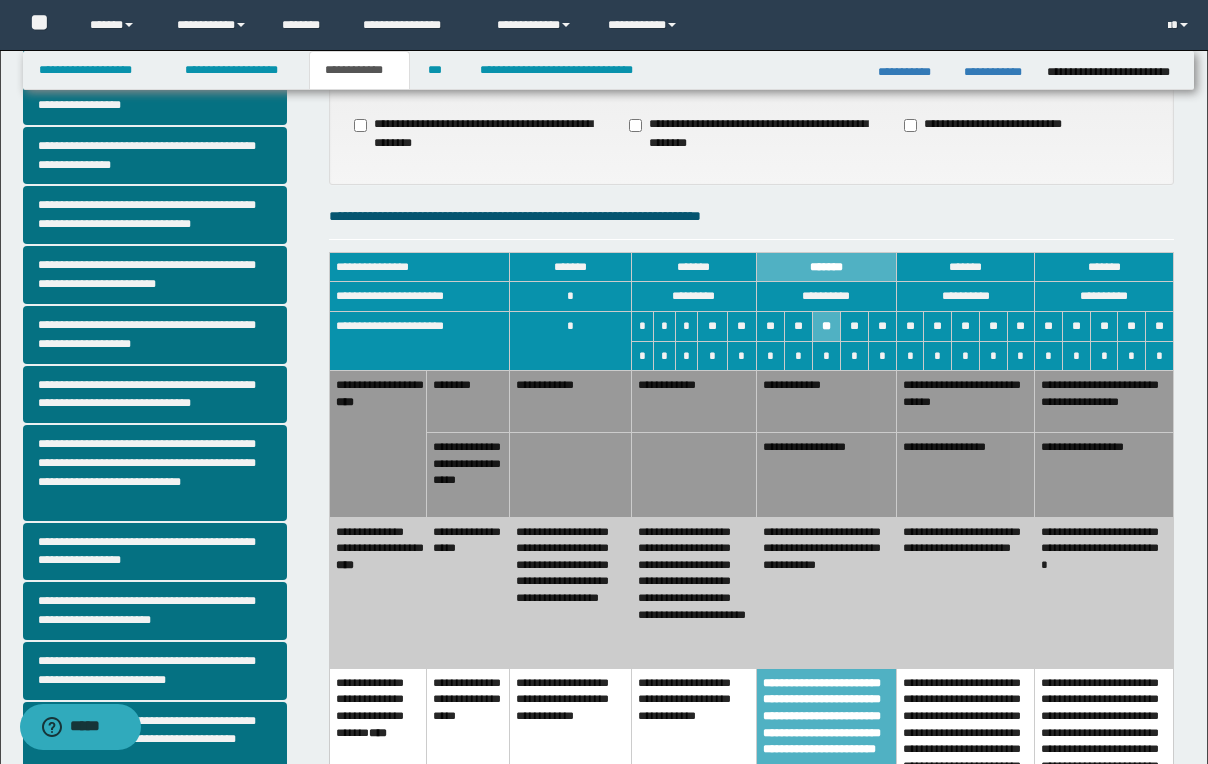 click on "**********" at bounding box center (965, 592) 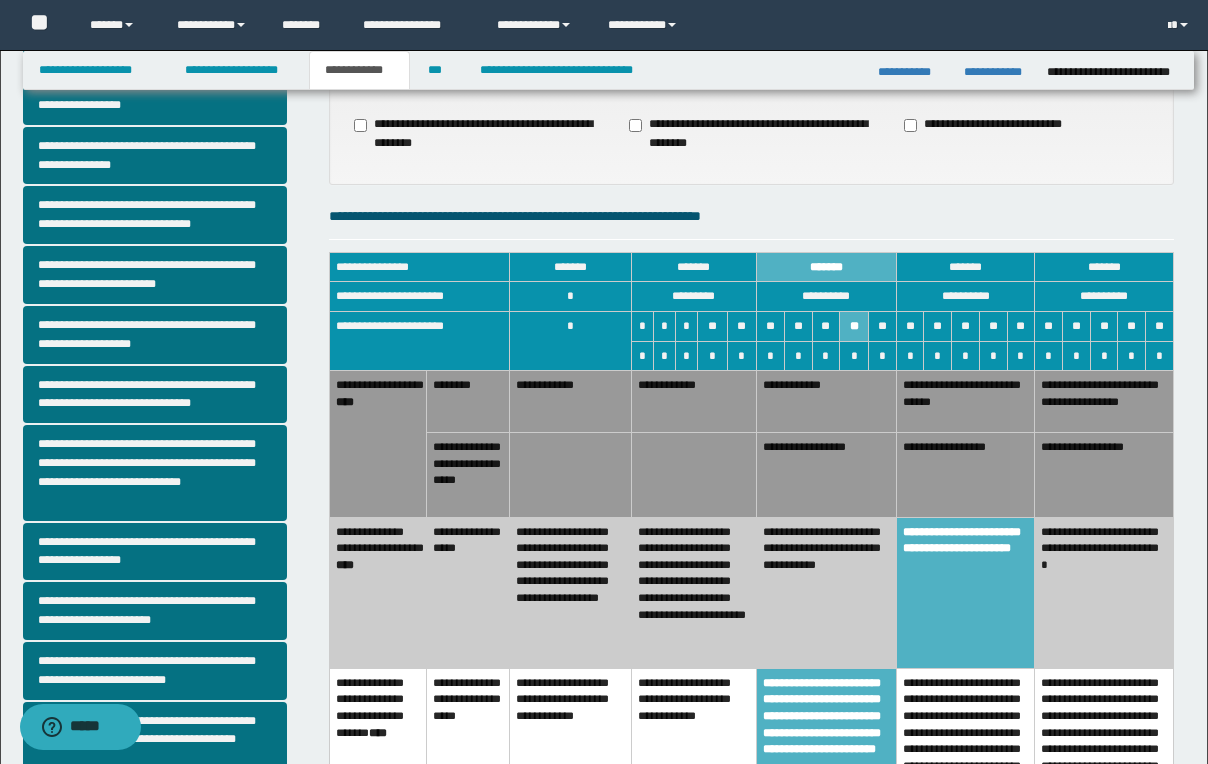 click on "**********" at bounding box center [965, 475] 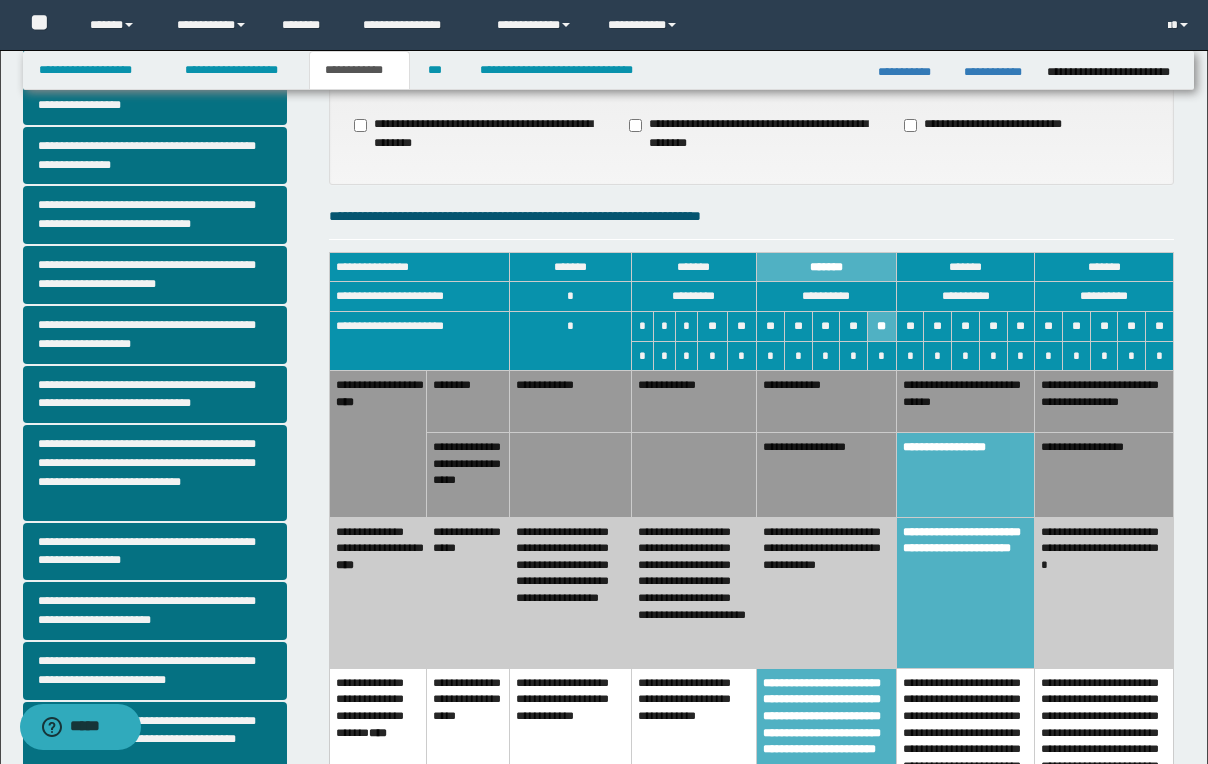 click on "**********" at bounding box center (169, 372) 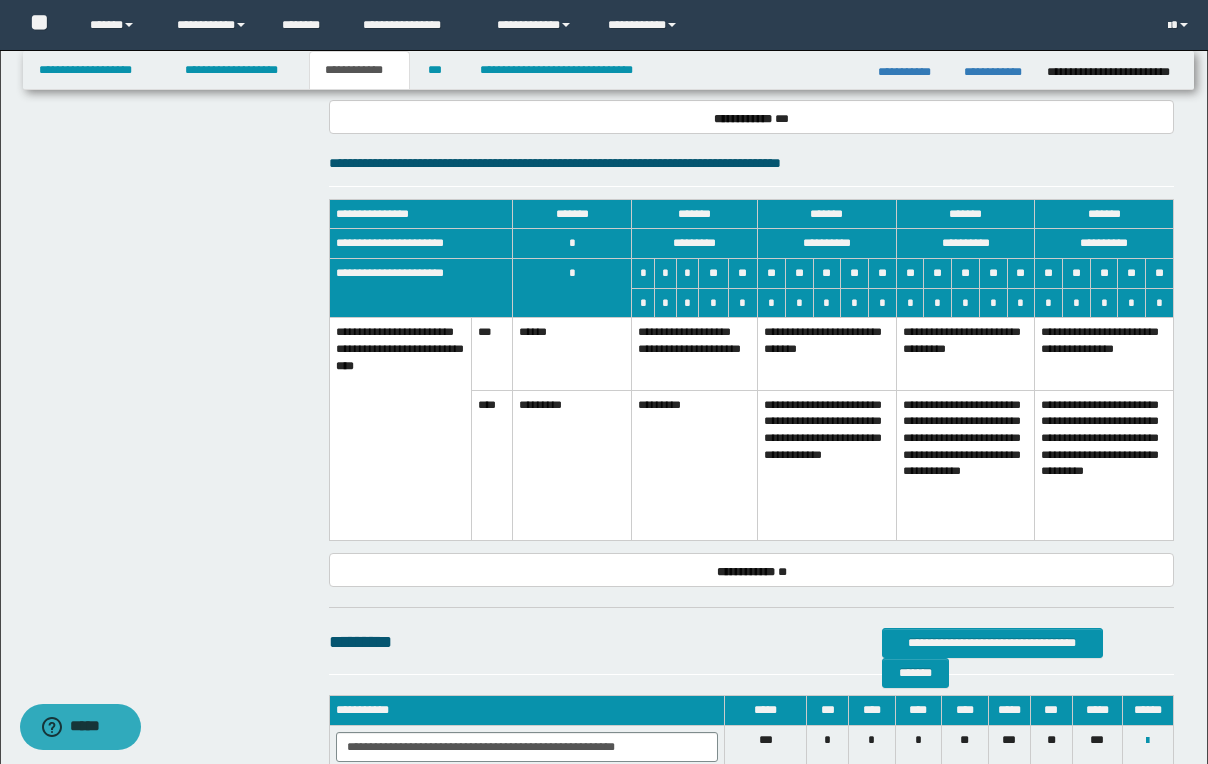 scroll, scrollTop: 1440, scrollLeft: 0, axis: vertical 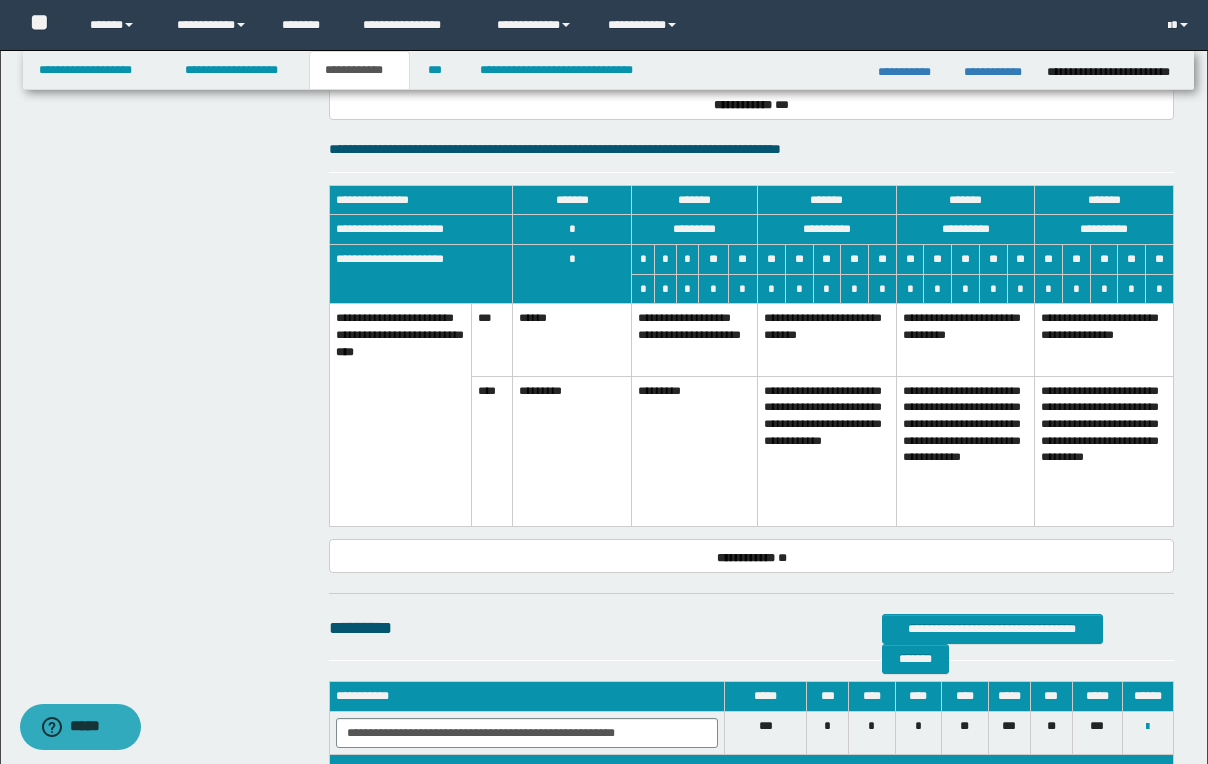 click on "*********" at bounding box center (695, 451) 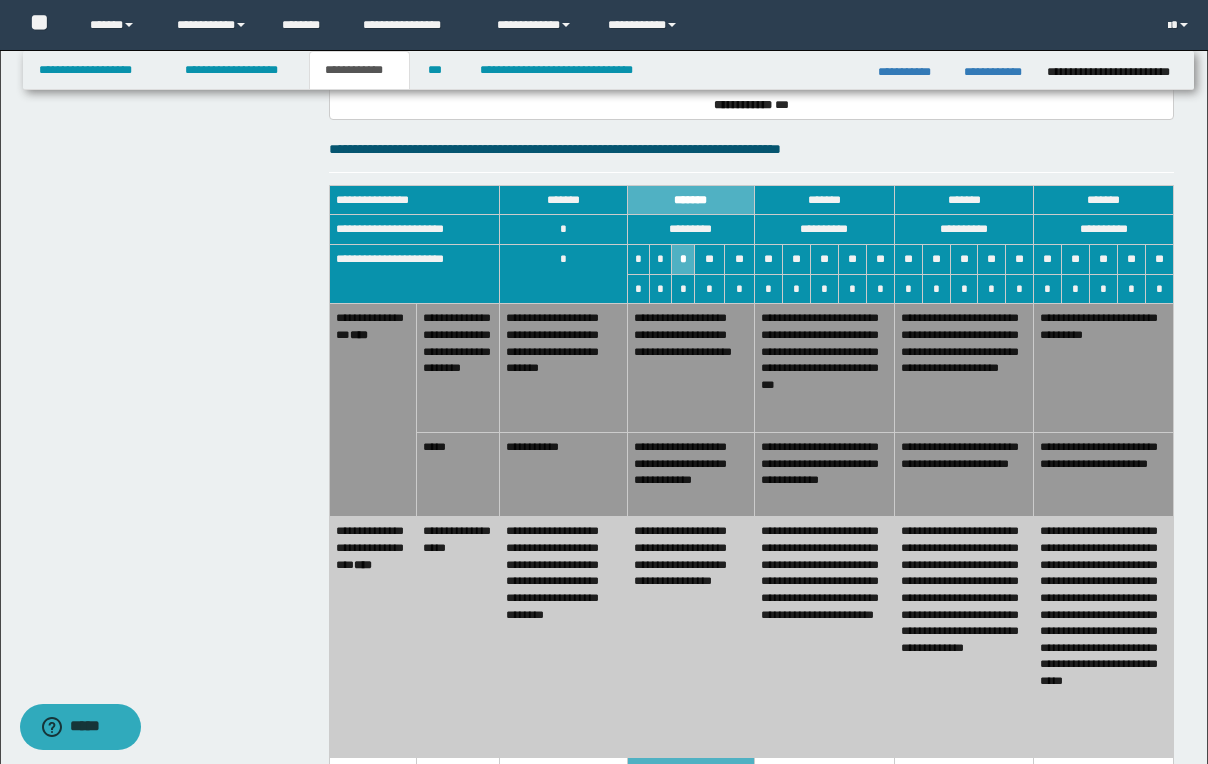 click on "**********" at bounding box center [690, 637] 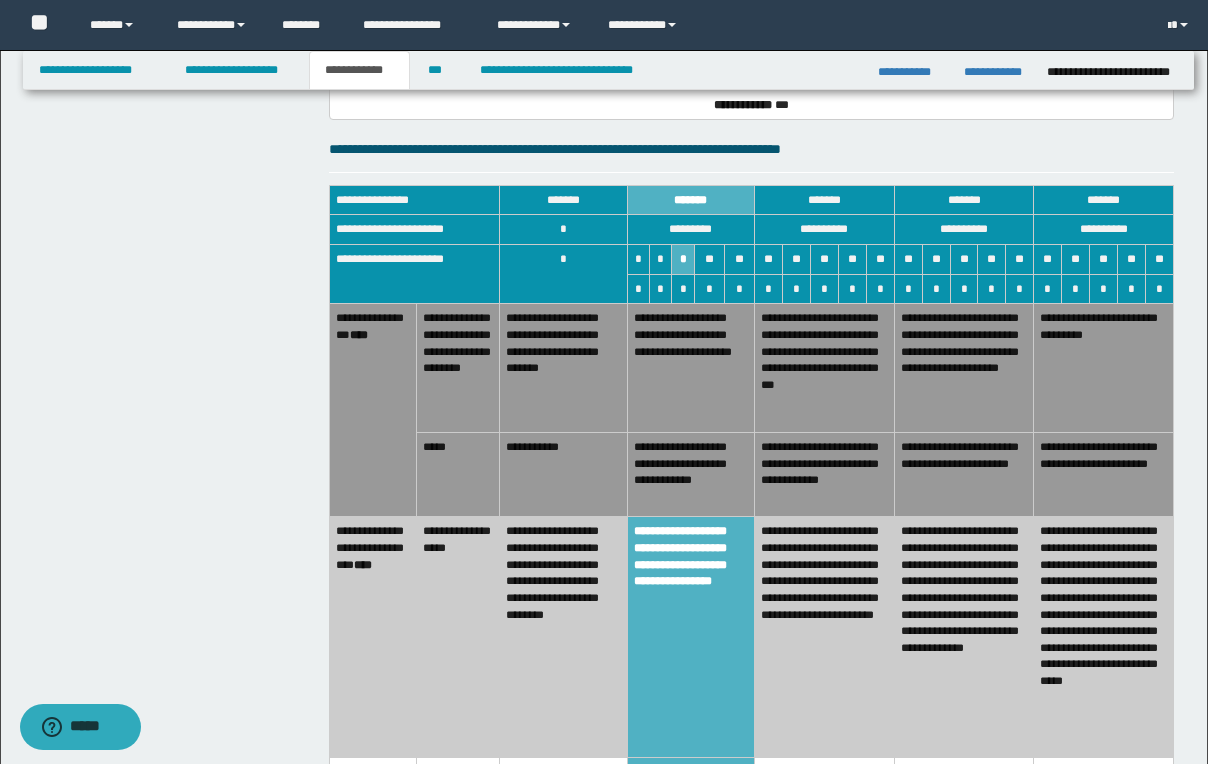 click on "**********" at bounding box center (825, 475) 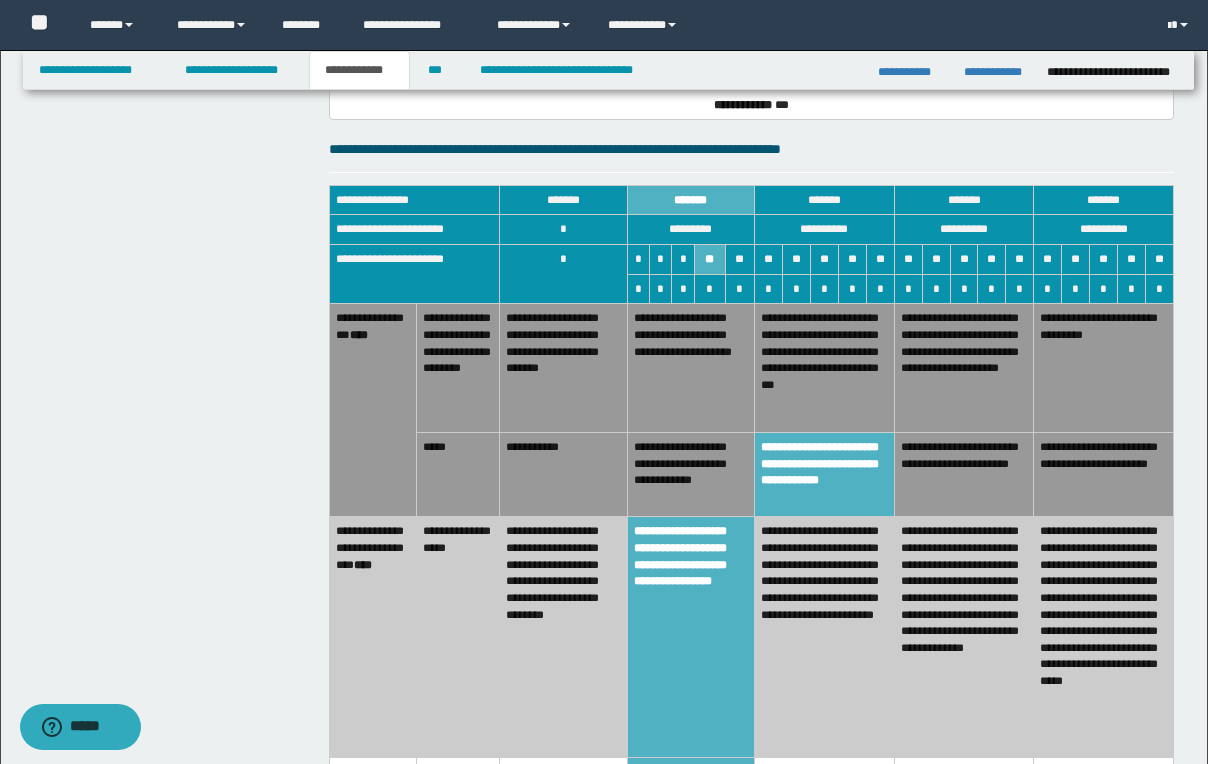 click on "**********" at bounding box center [564, 637] 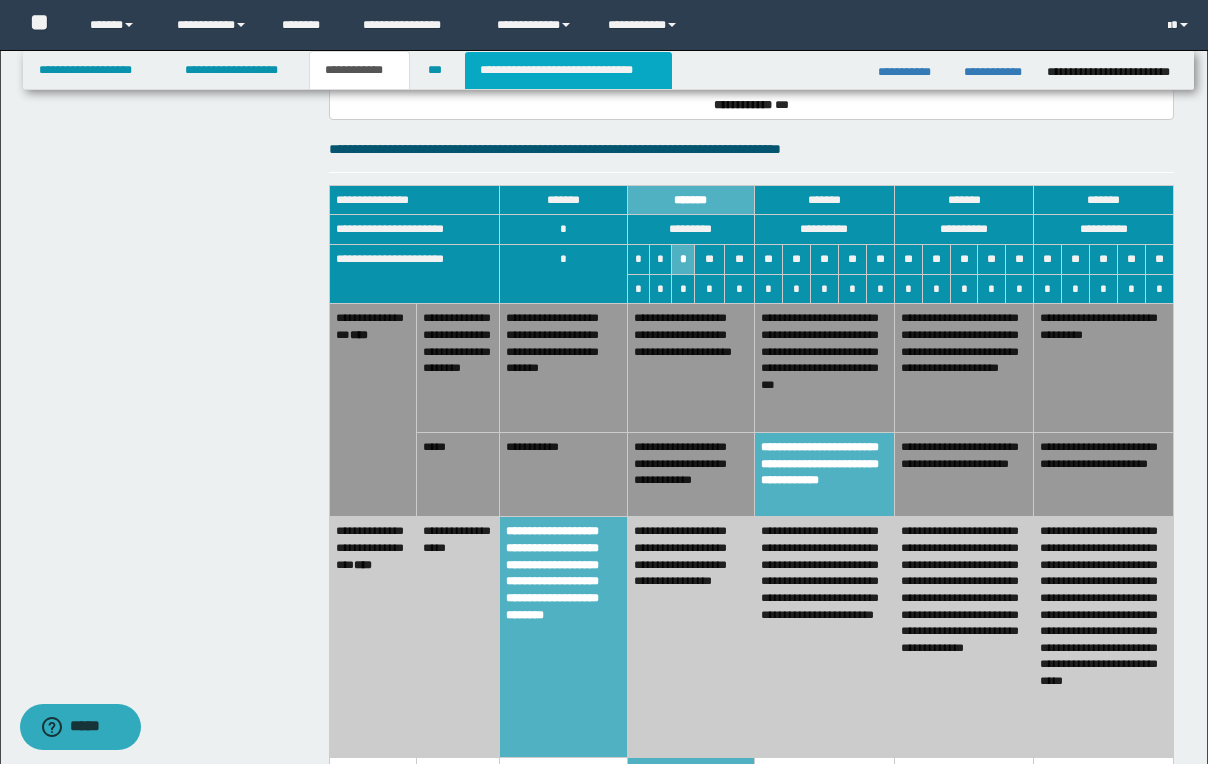 click on "**********" at bounding box center [568, 70] 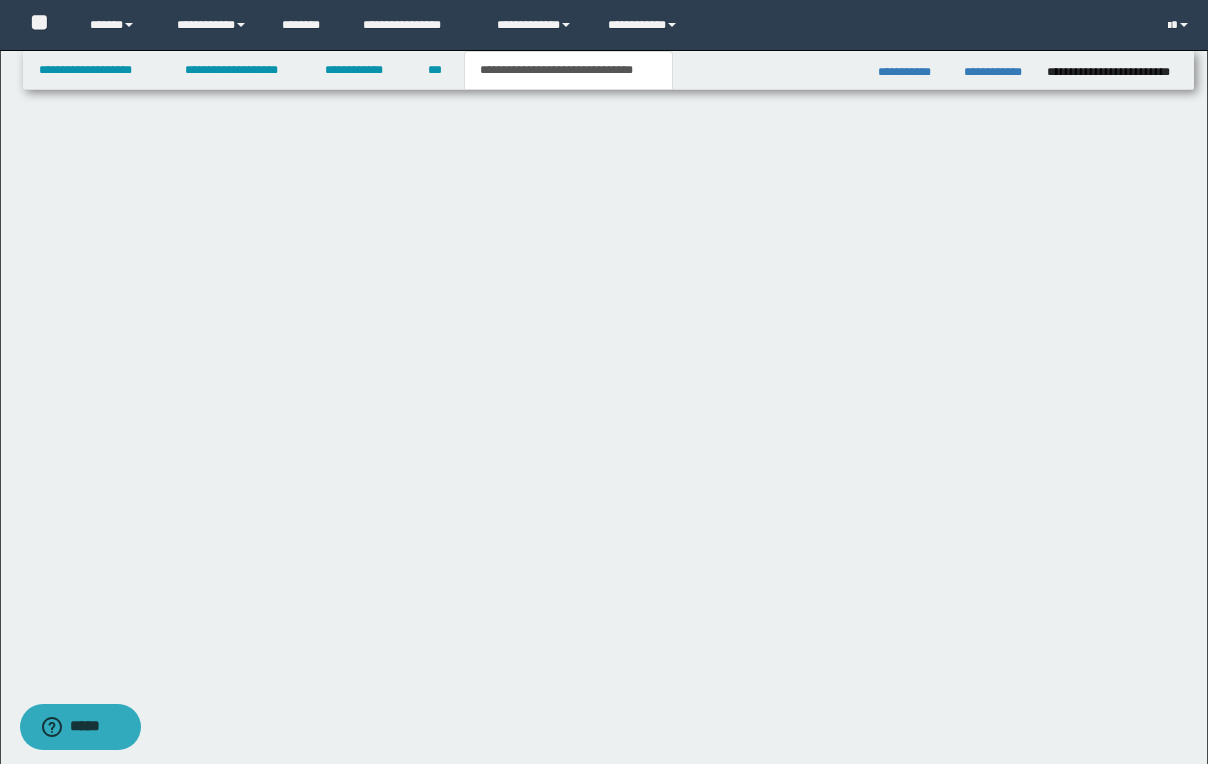 scroll, scrollTop: 0, scrollLeft: 0, axis: both 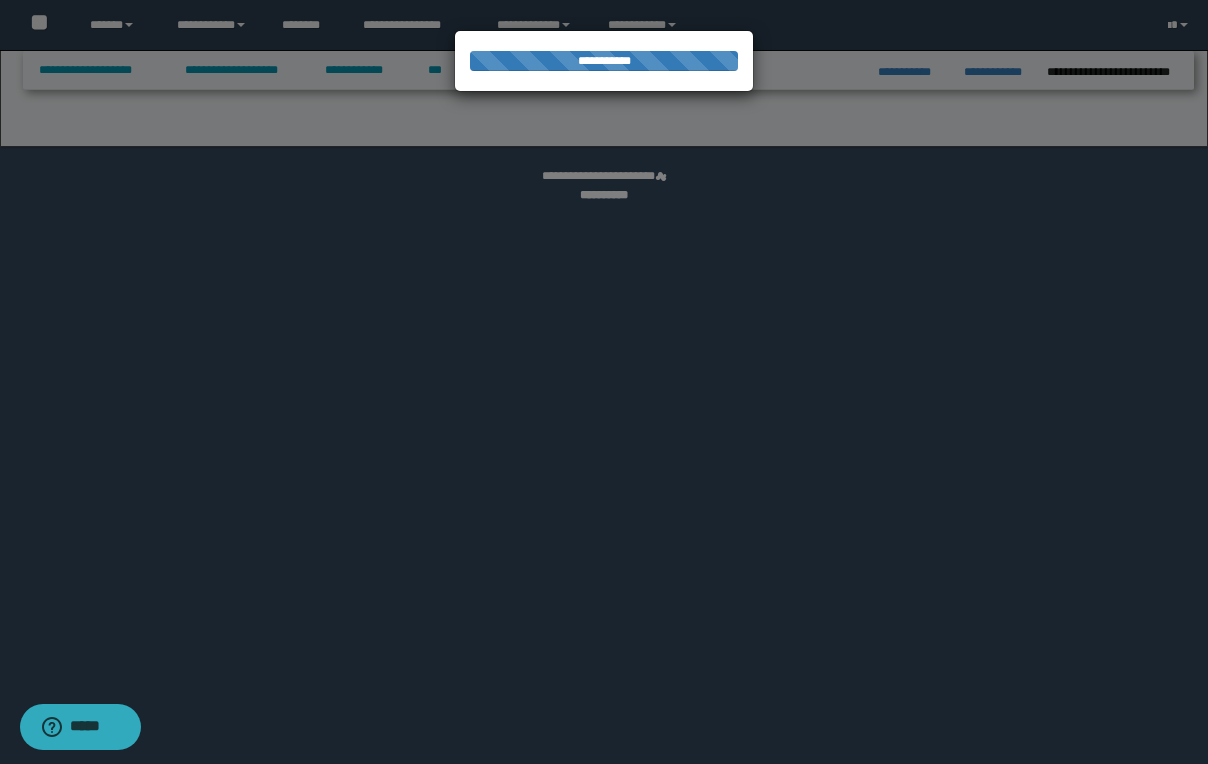 select on "*" 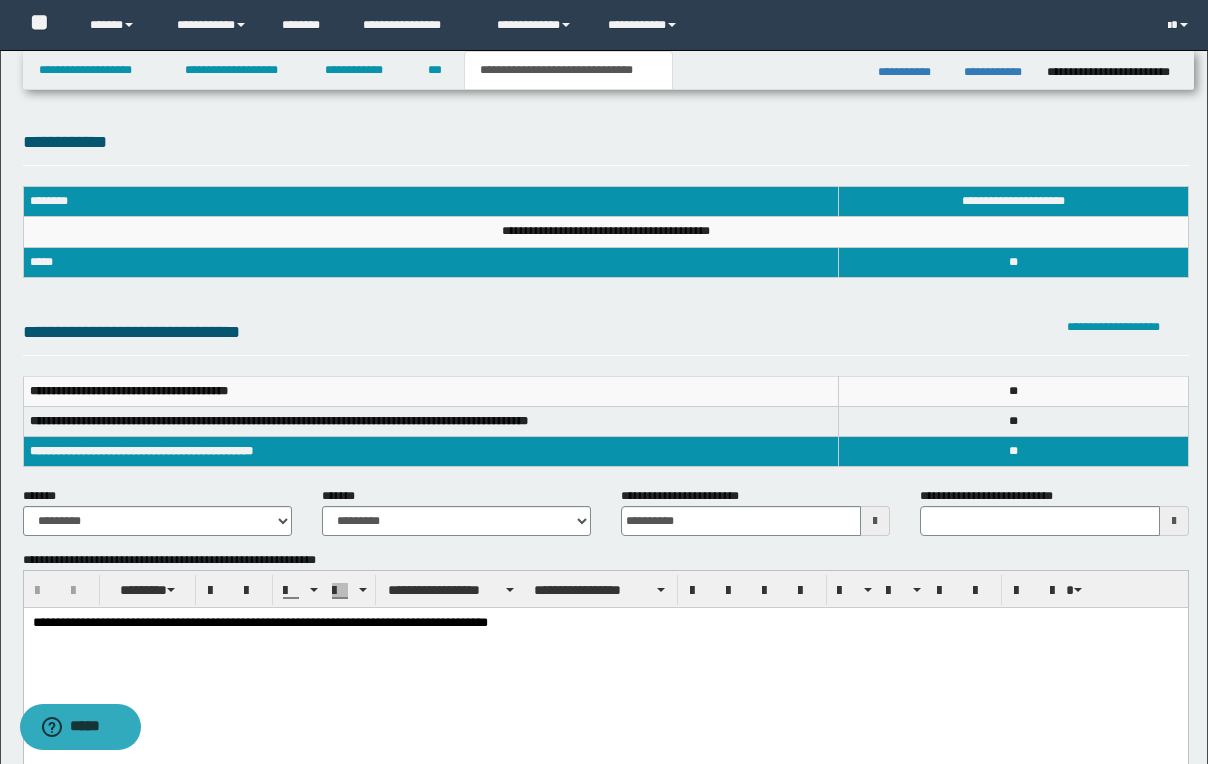 scroll, scrollTop: 0, scrollLeft: 0, axis: both 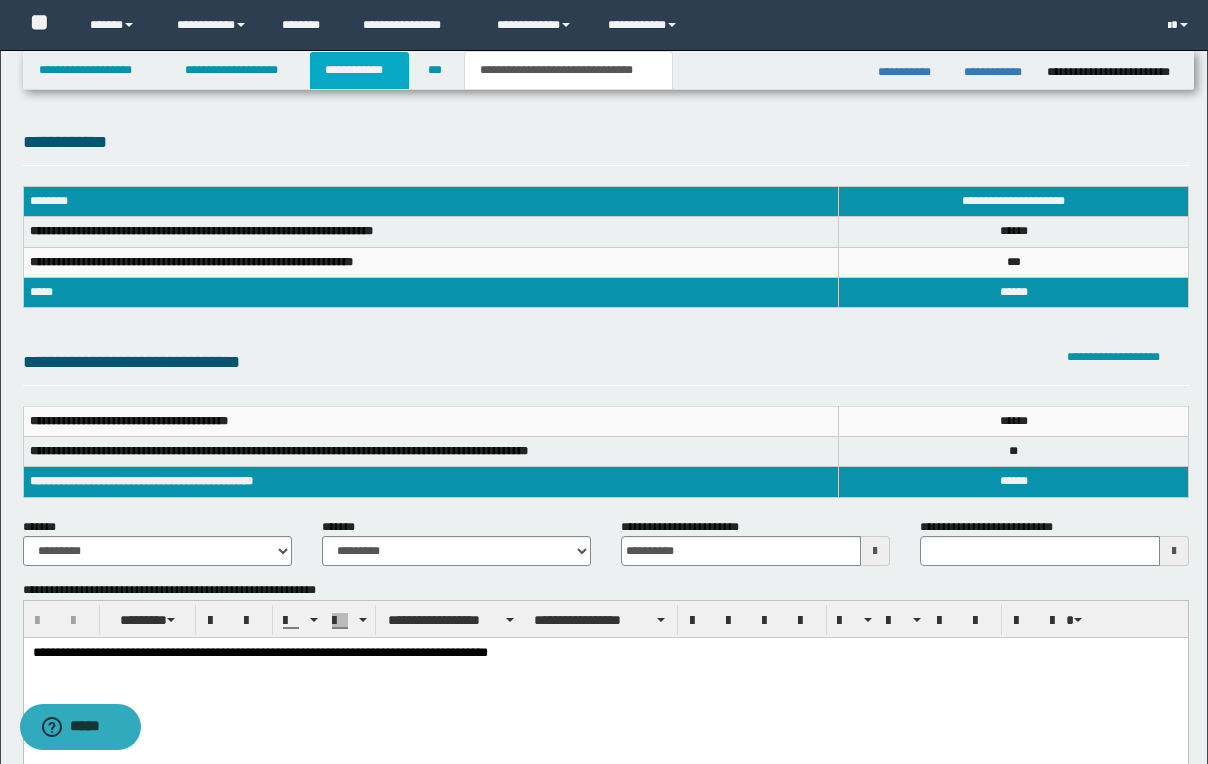 click on "**********" at bounding box center (359, 70) 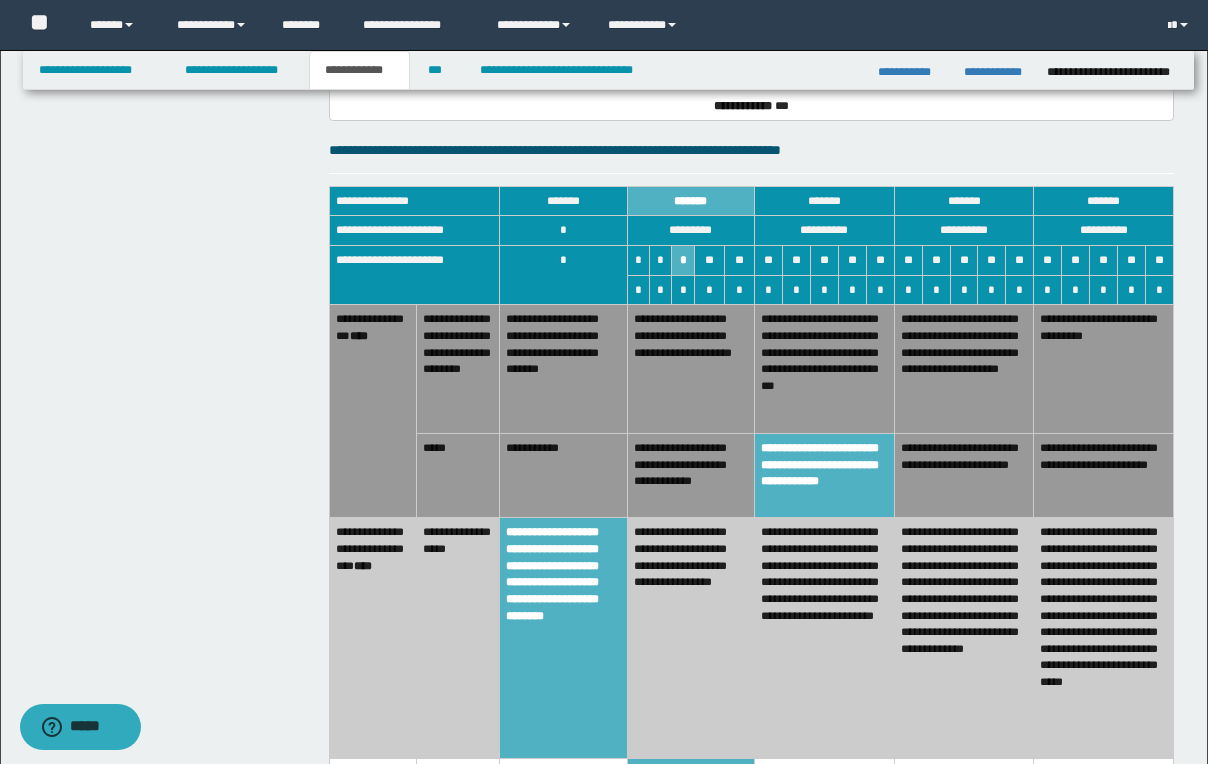 scroll, scrollTop: 1440, scrollLeft: 0, axis: vertical 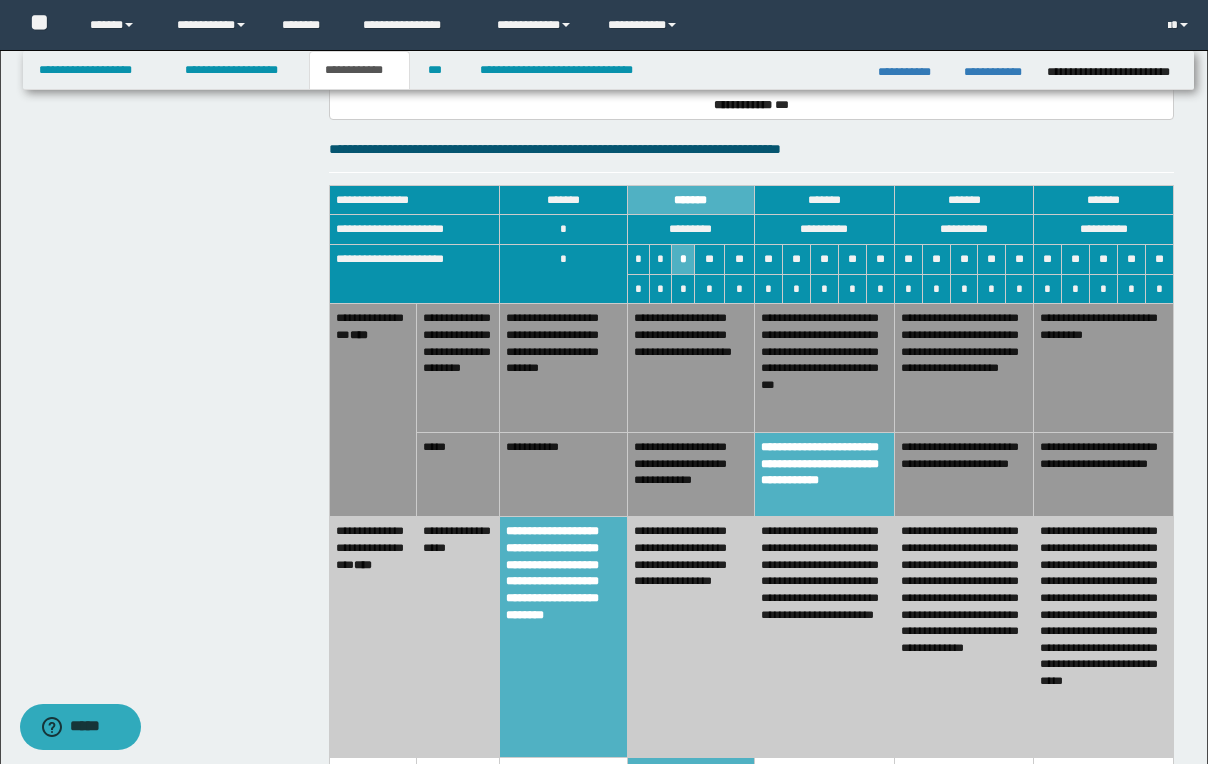 click on "**********" at bounding box center [690, 637] 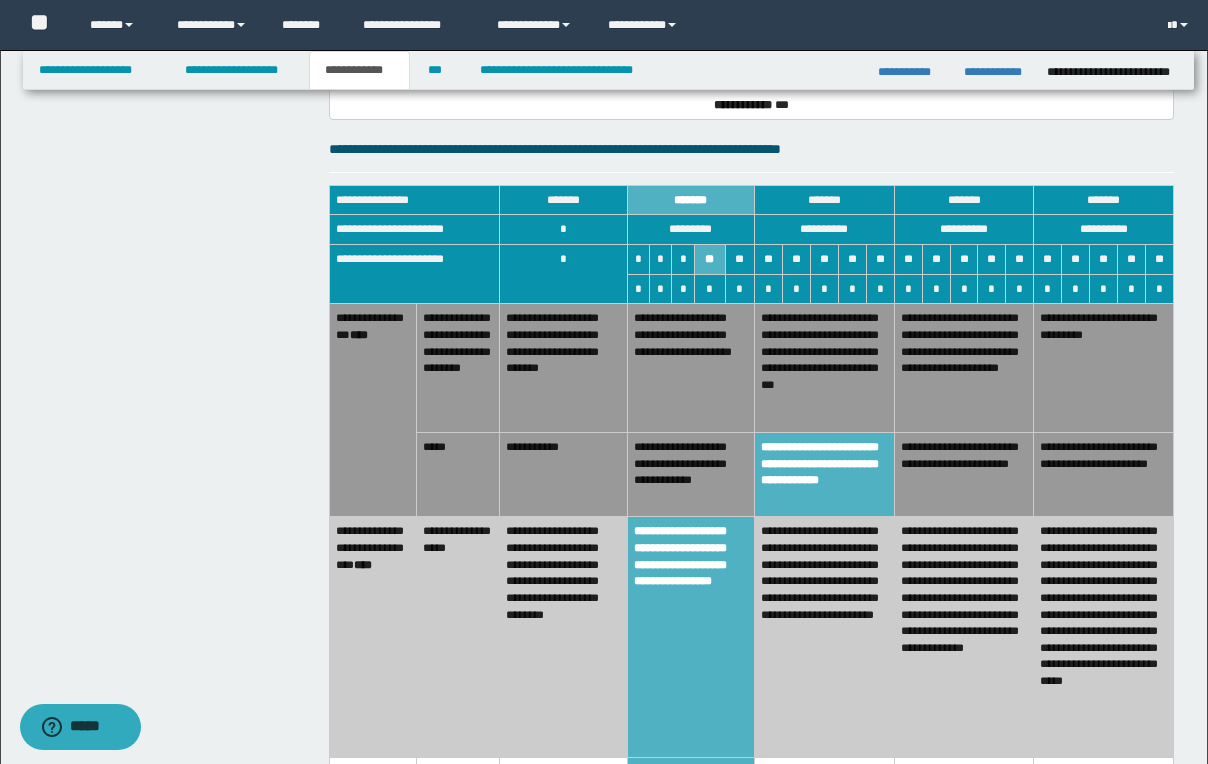 click on "**********" at bounding box center (751, 103) 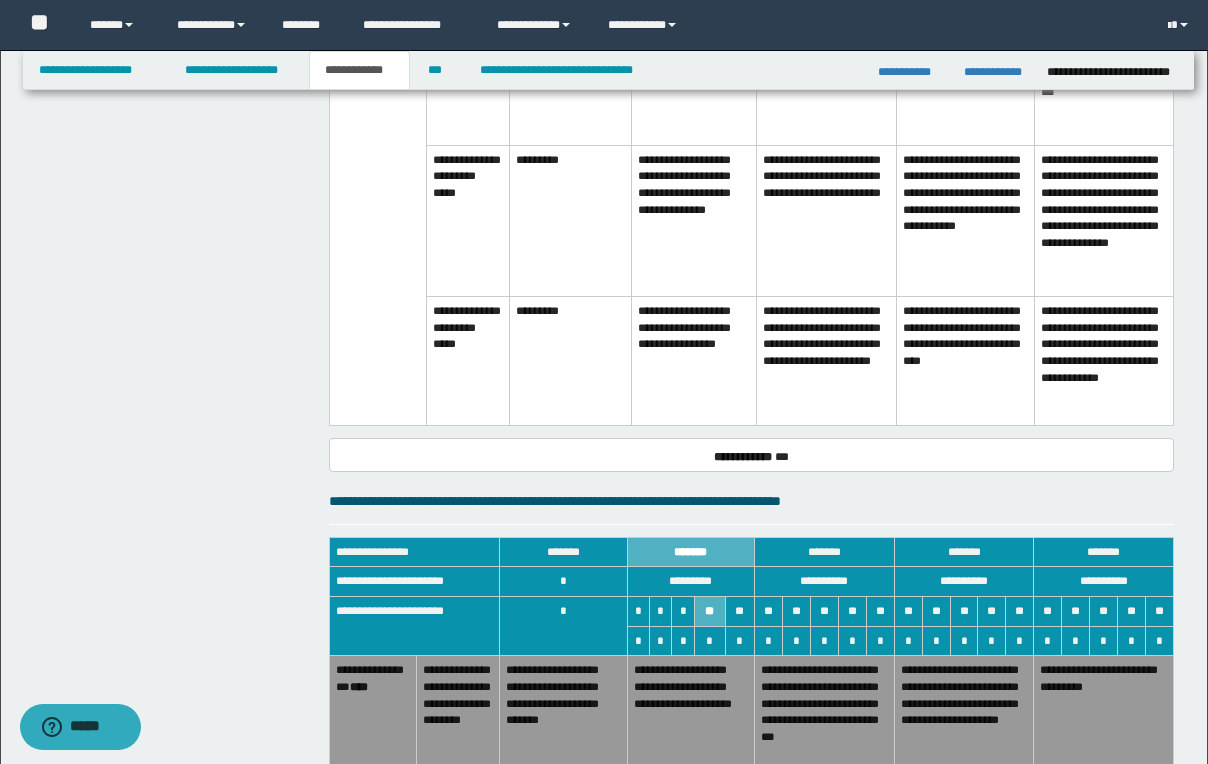 scroll, scrollTop: 1080, scrollLeft: 0, axis: vertical 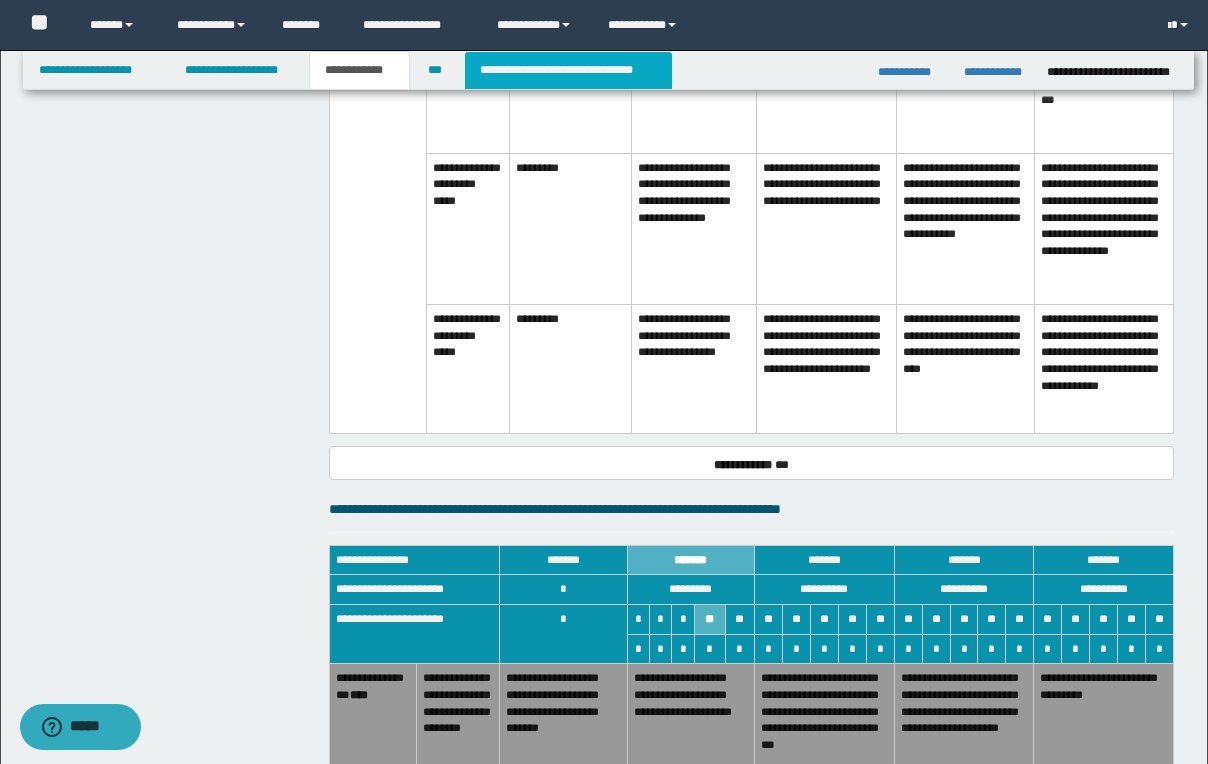click on "**********" at bounding box center (568, 70) 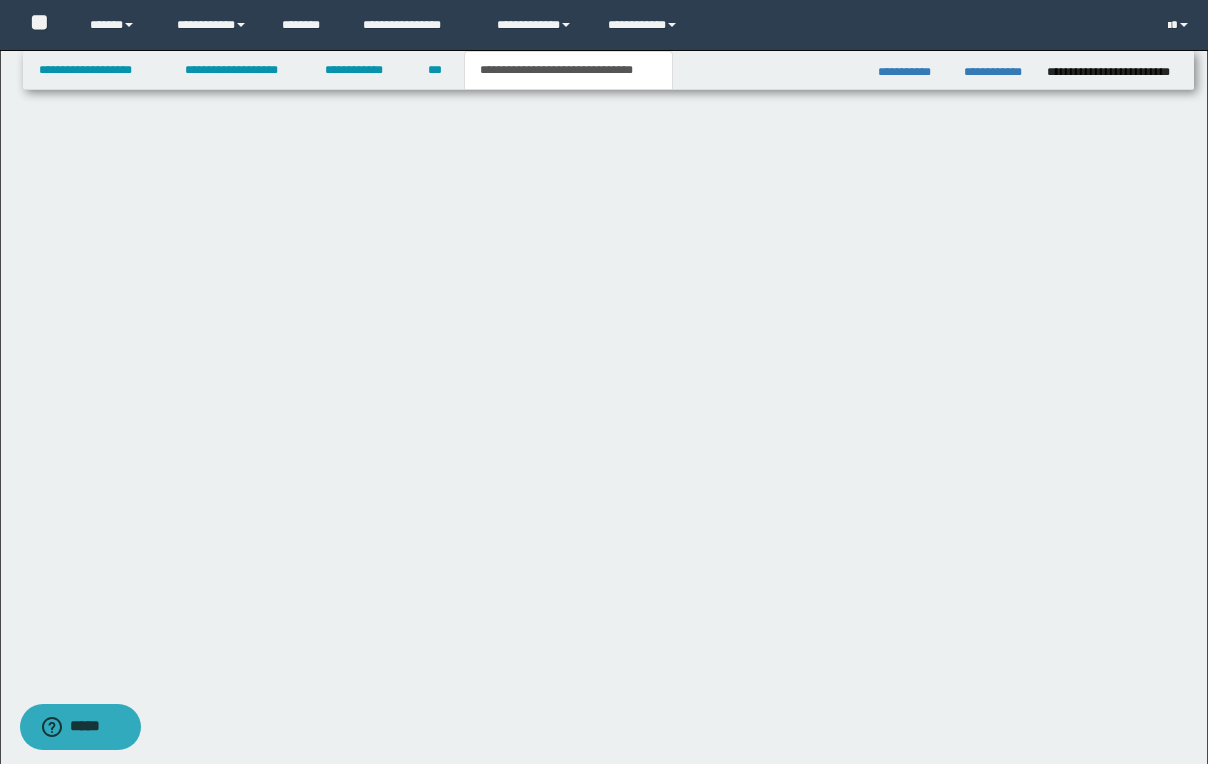 scroll, scrollTop: 840, scrollLeft: 0, axis: vertical 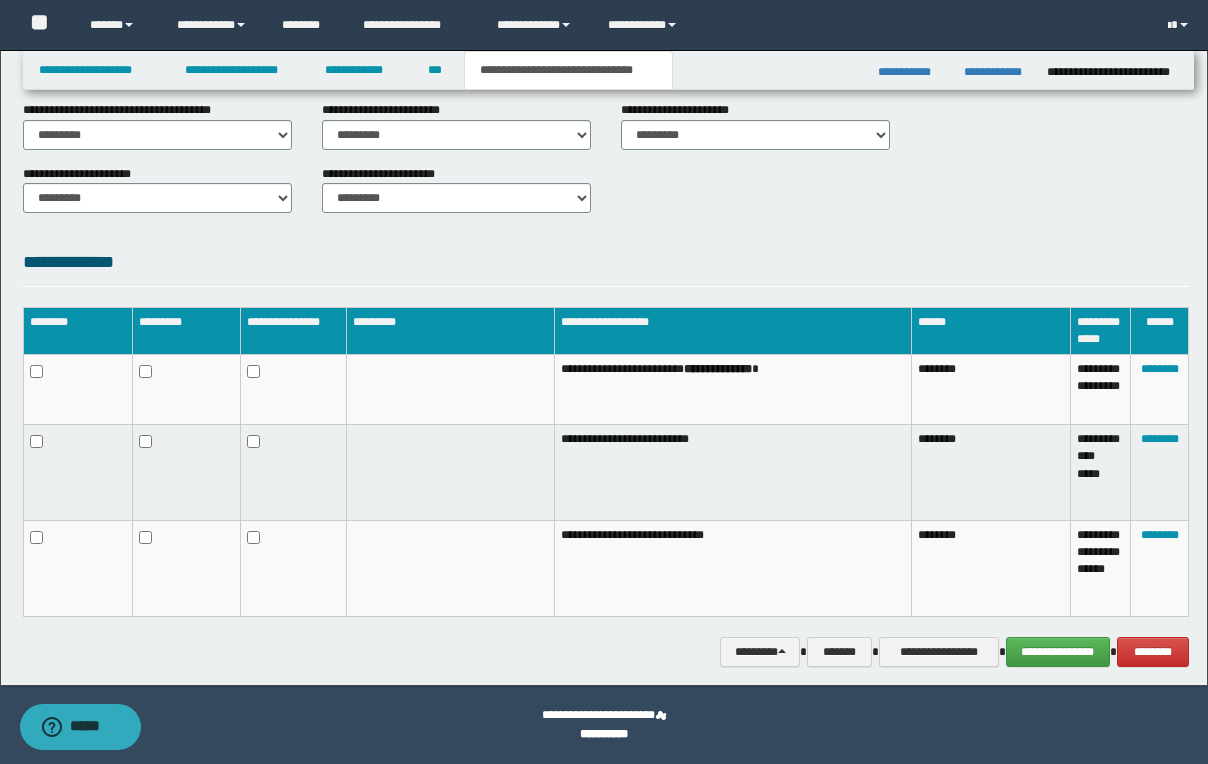 click on "**********" at bounding box center [606, 197] 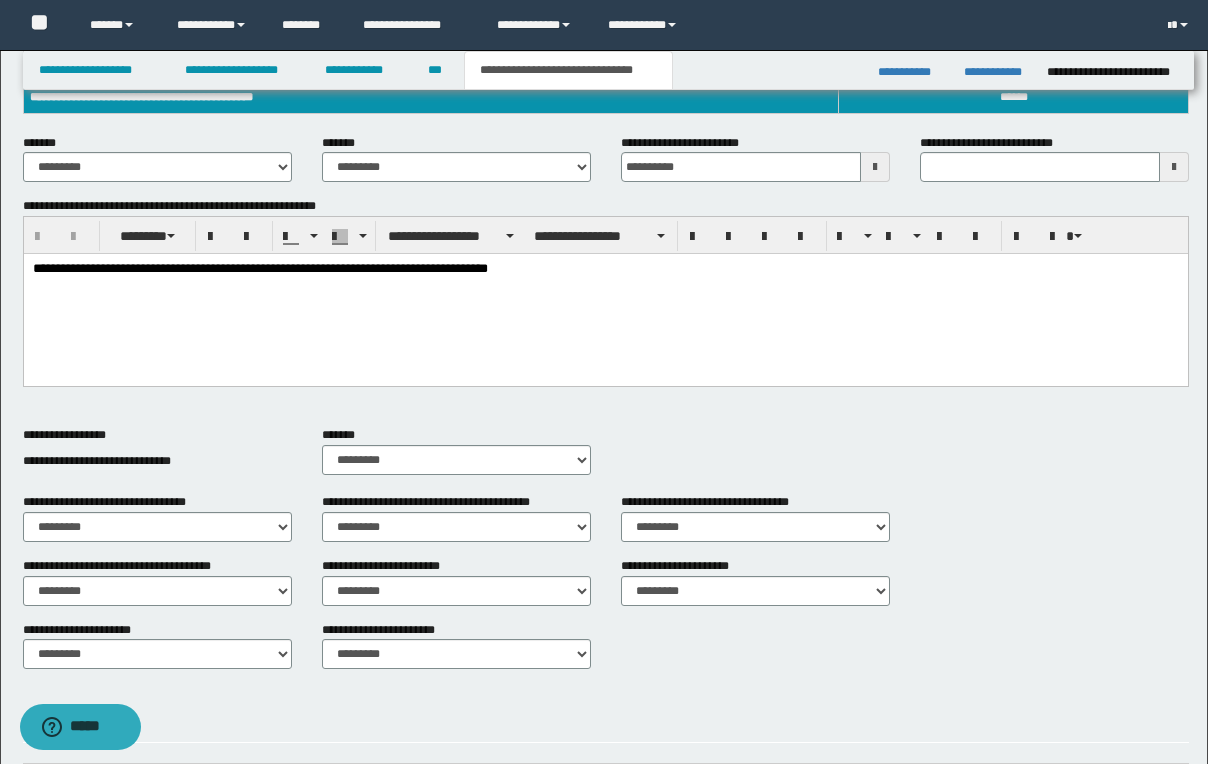 type 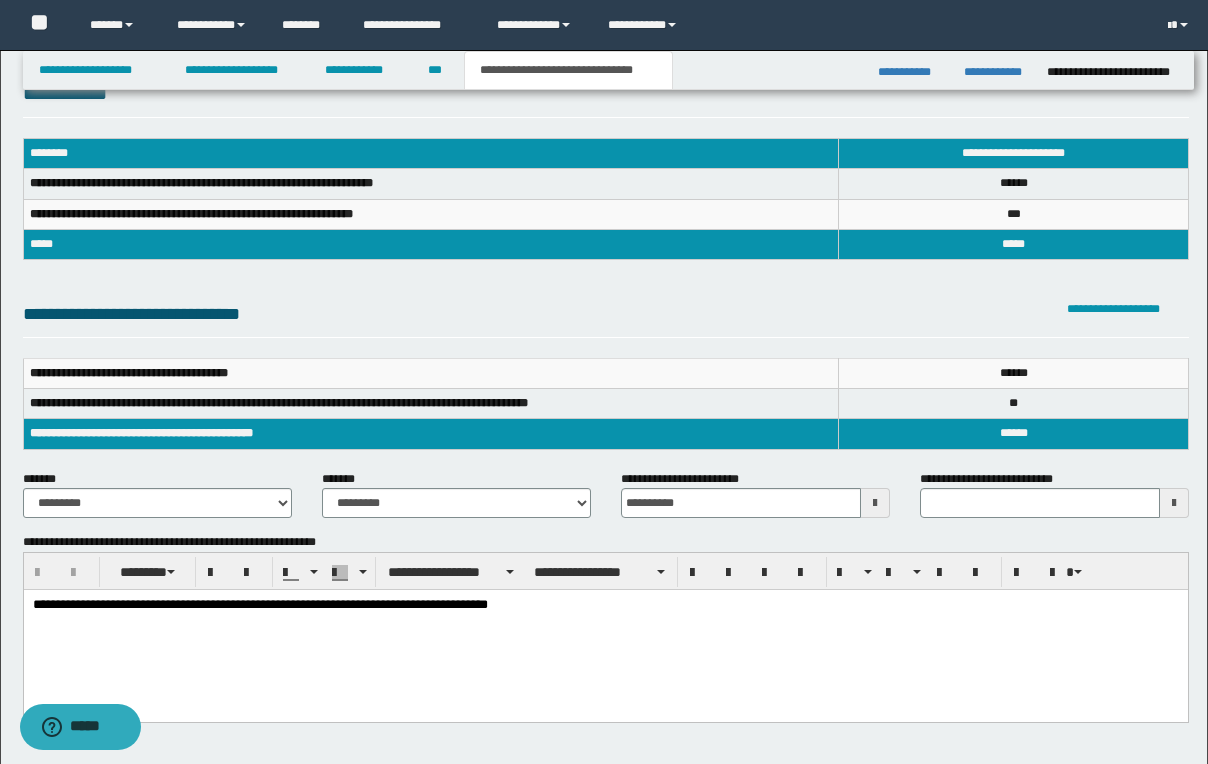 scroll, scrollTop: 40, scrollLeft: 0, axis: vertical 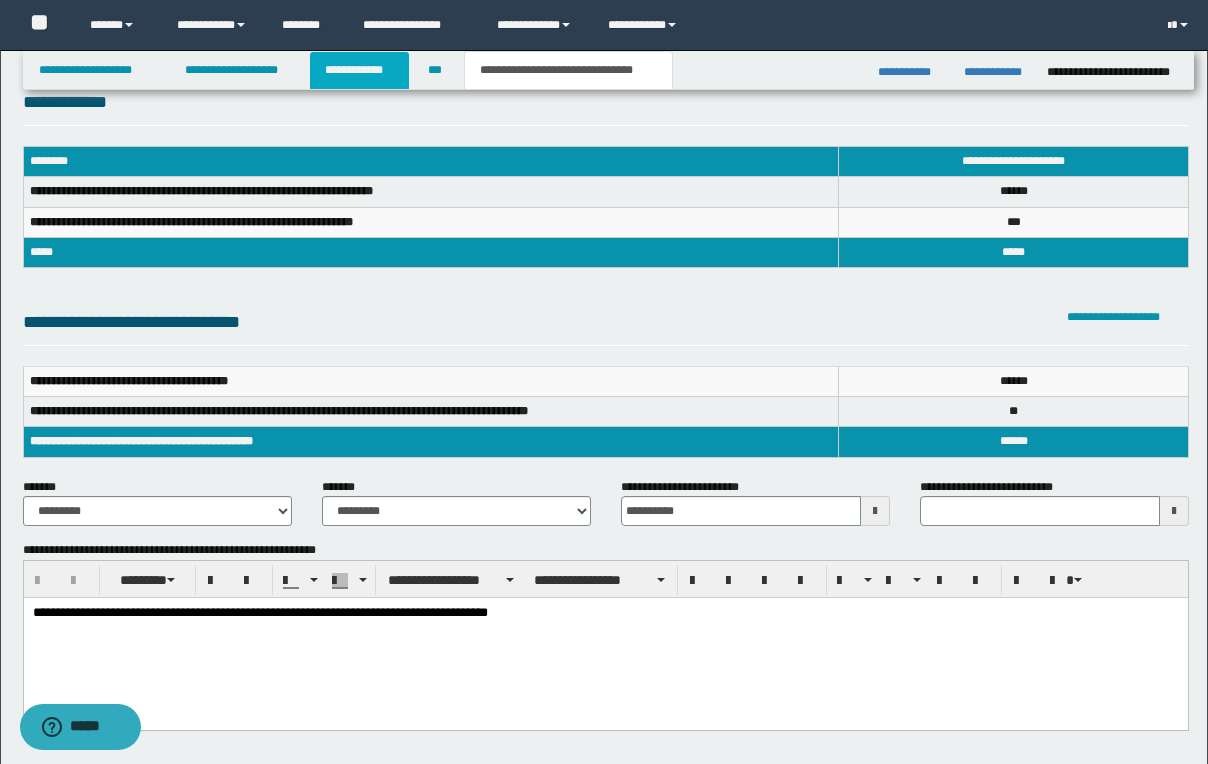 click on "**********" at bounding box center (359, 70) 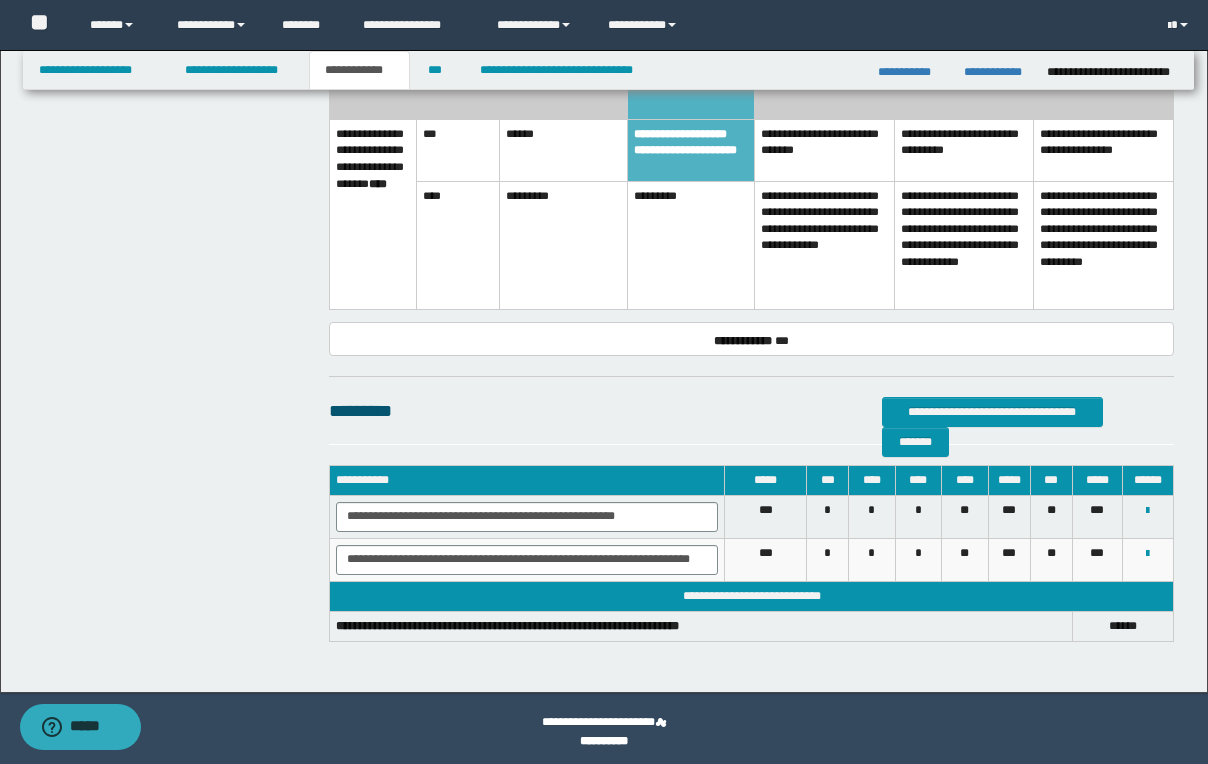 scroll, scrollTop: 2085, scrollLeft: 0, axis: vertical 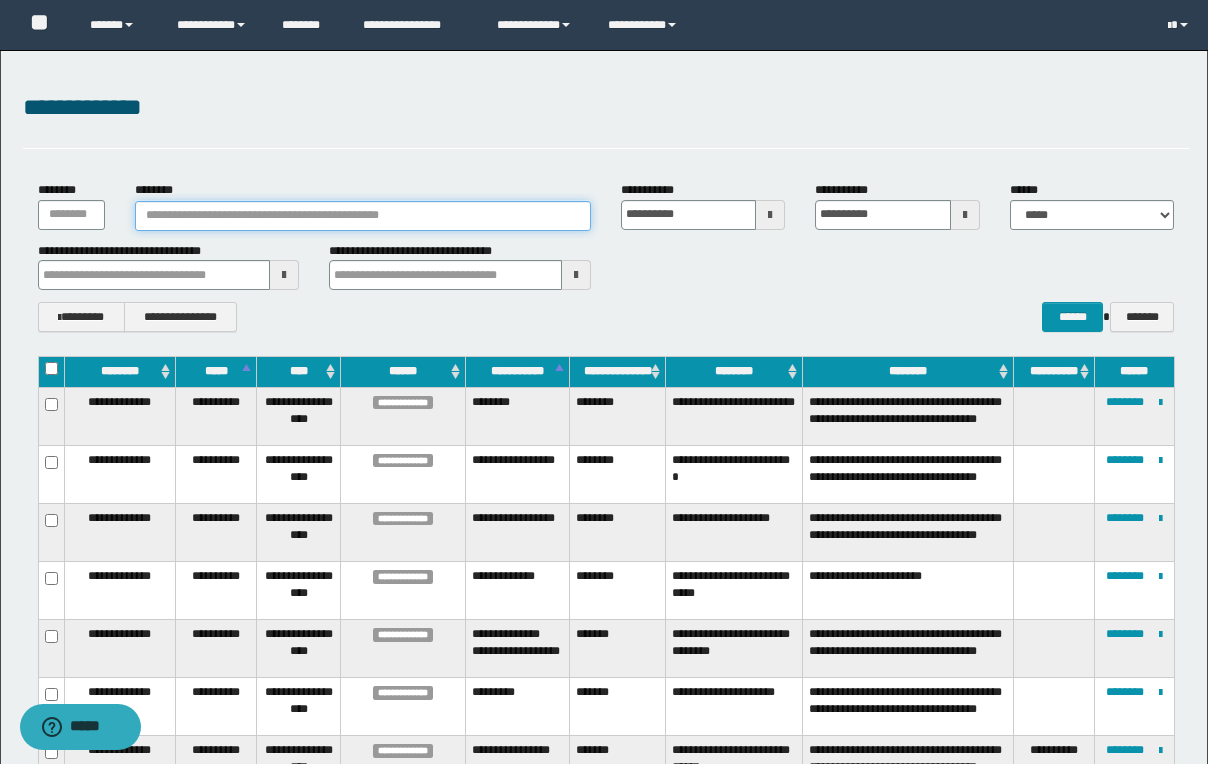 click on "********" at bounding box center [363, 216] 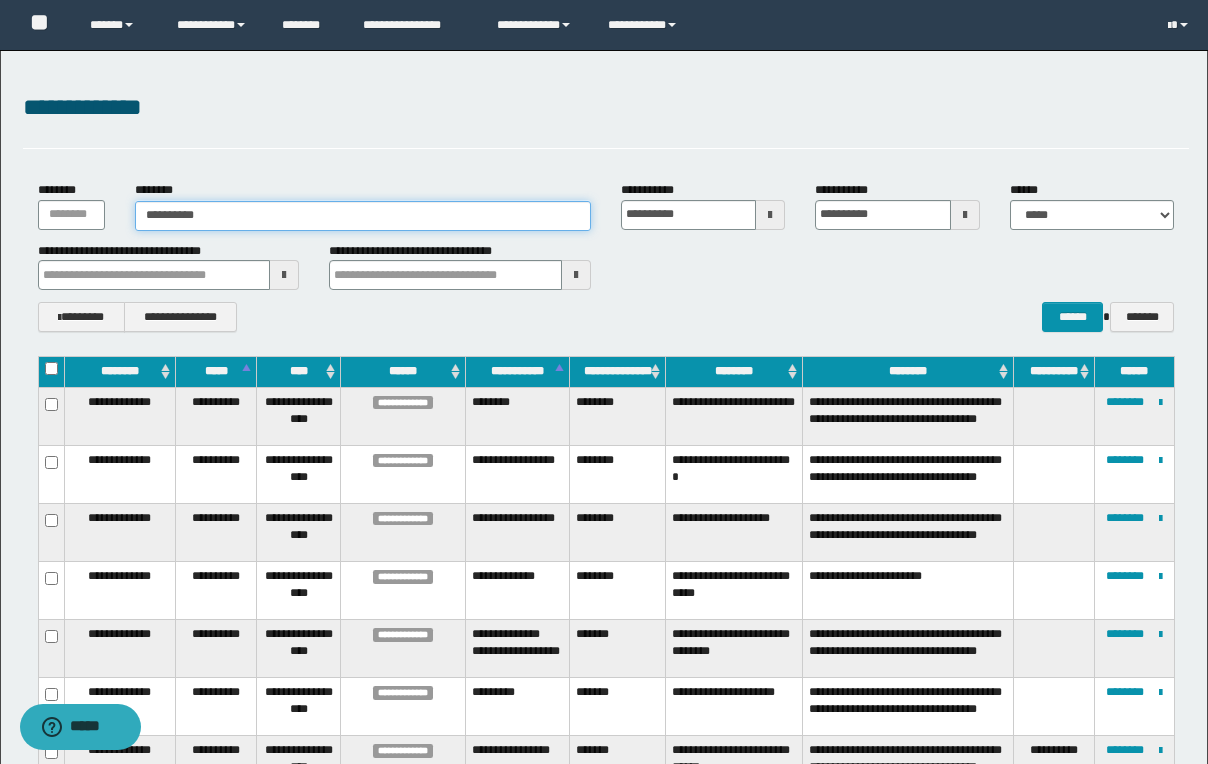 type on "**********" 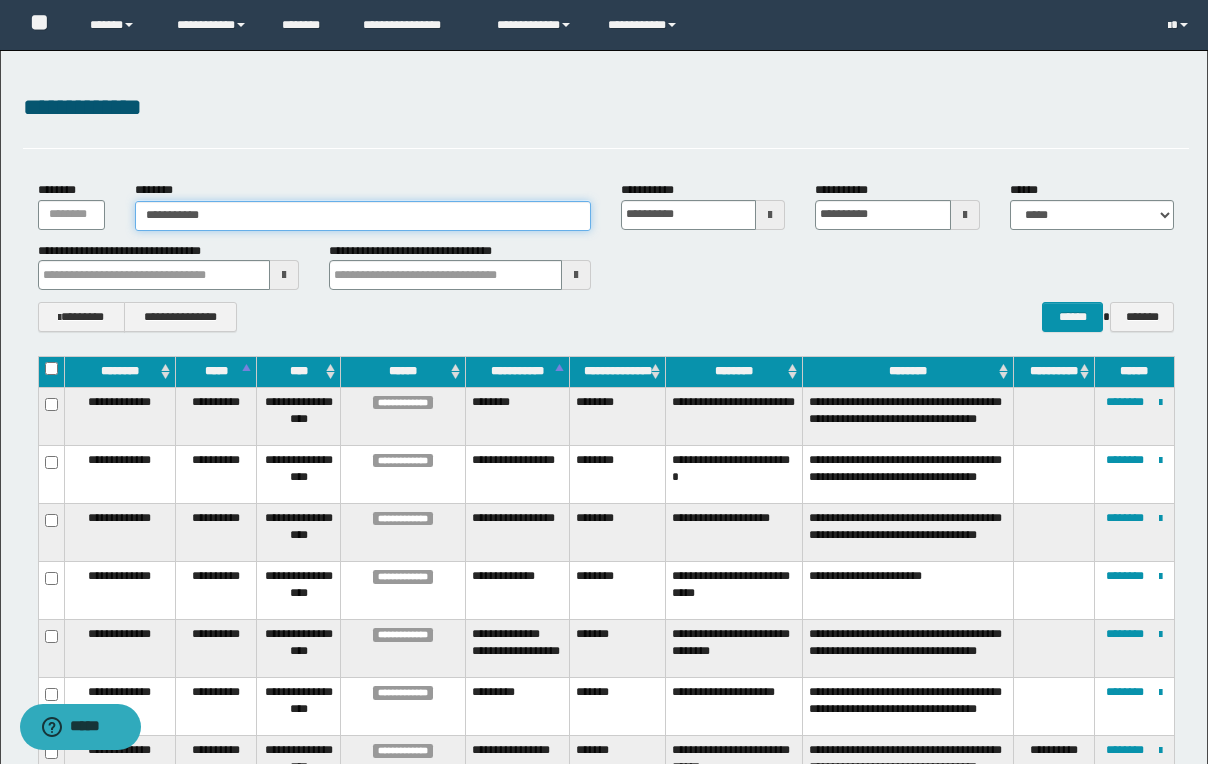 type on "**********" 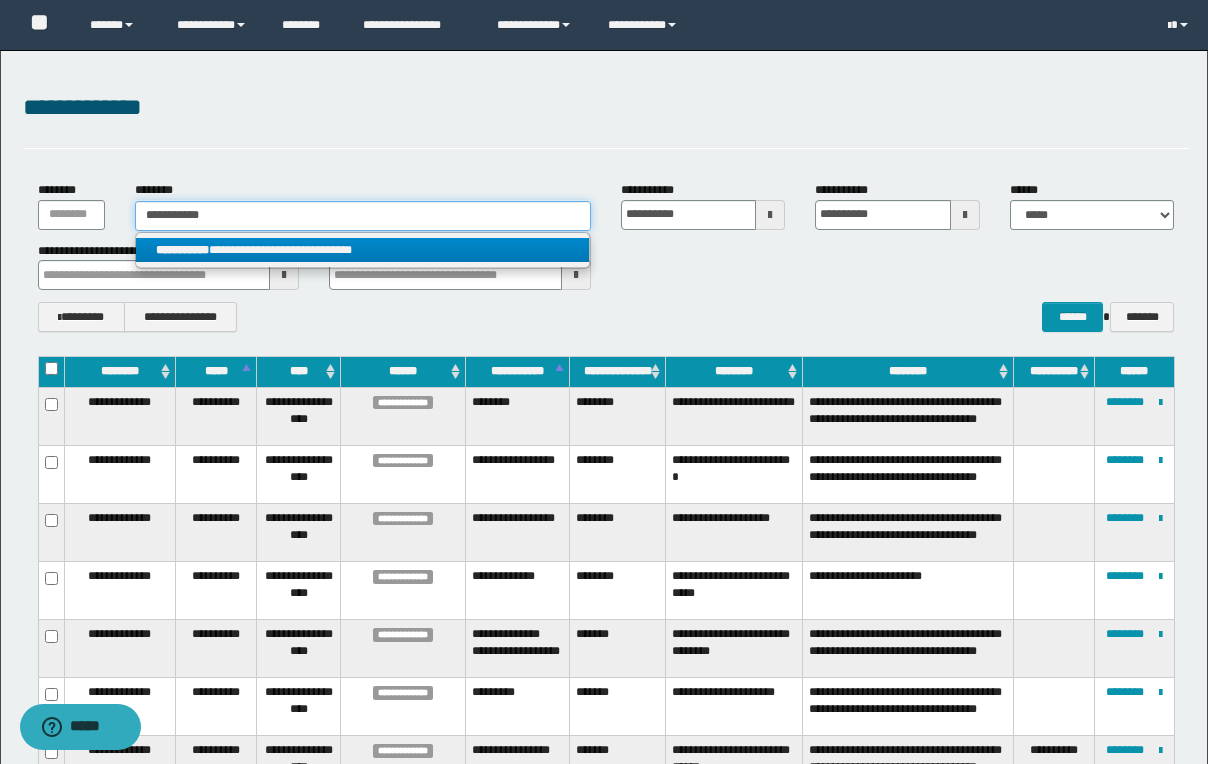 type on "**********" 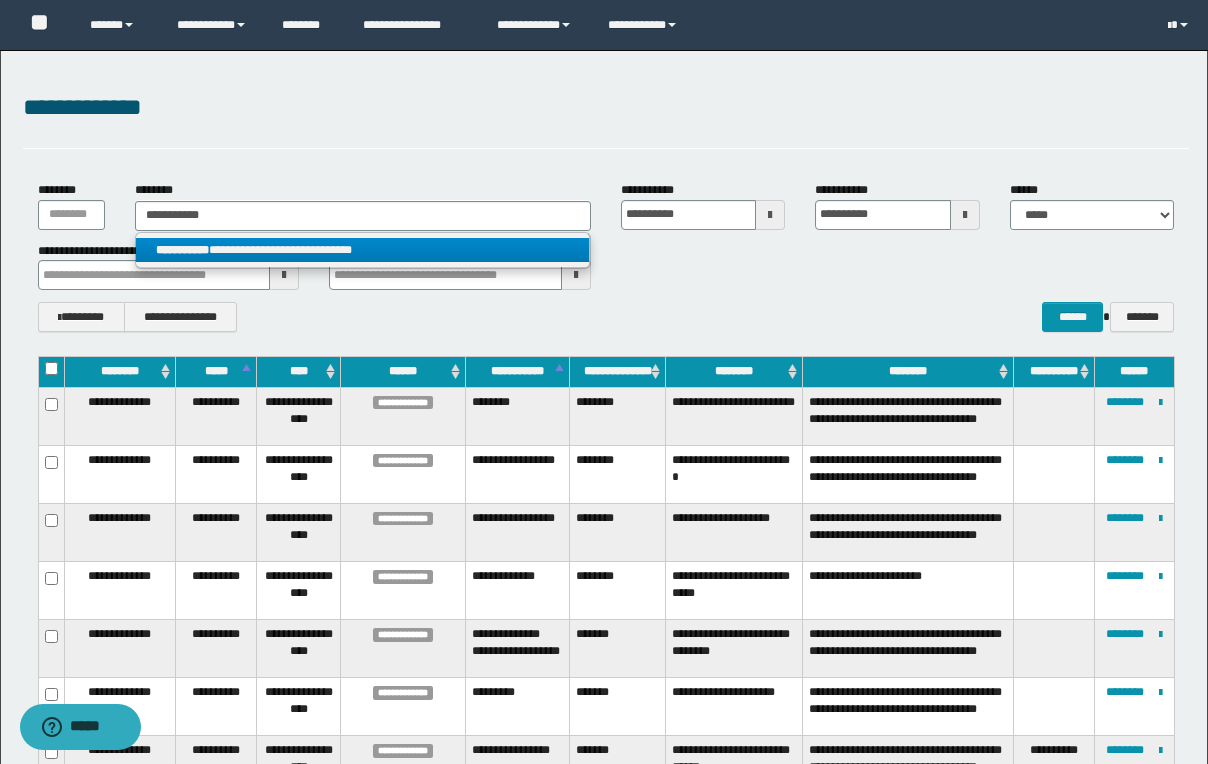 click on "**********" at bounding box center [362, 250] 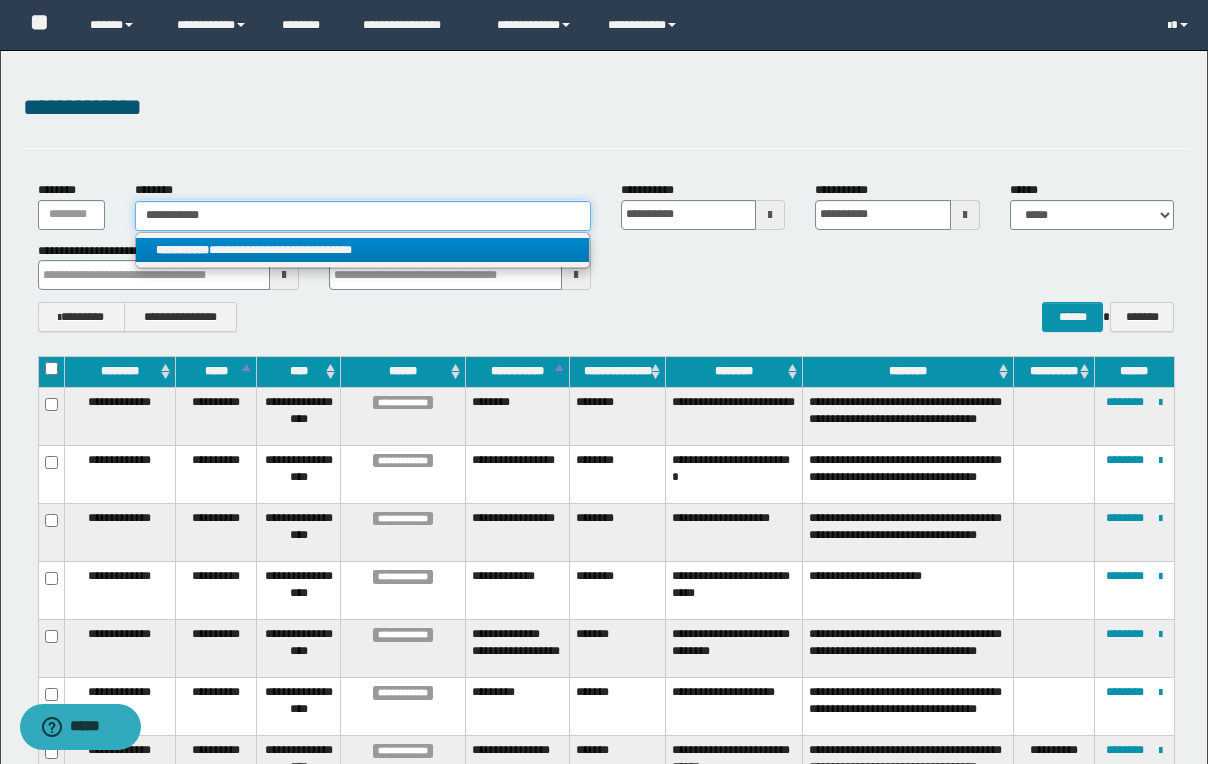 type 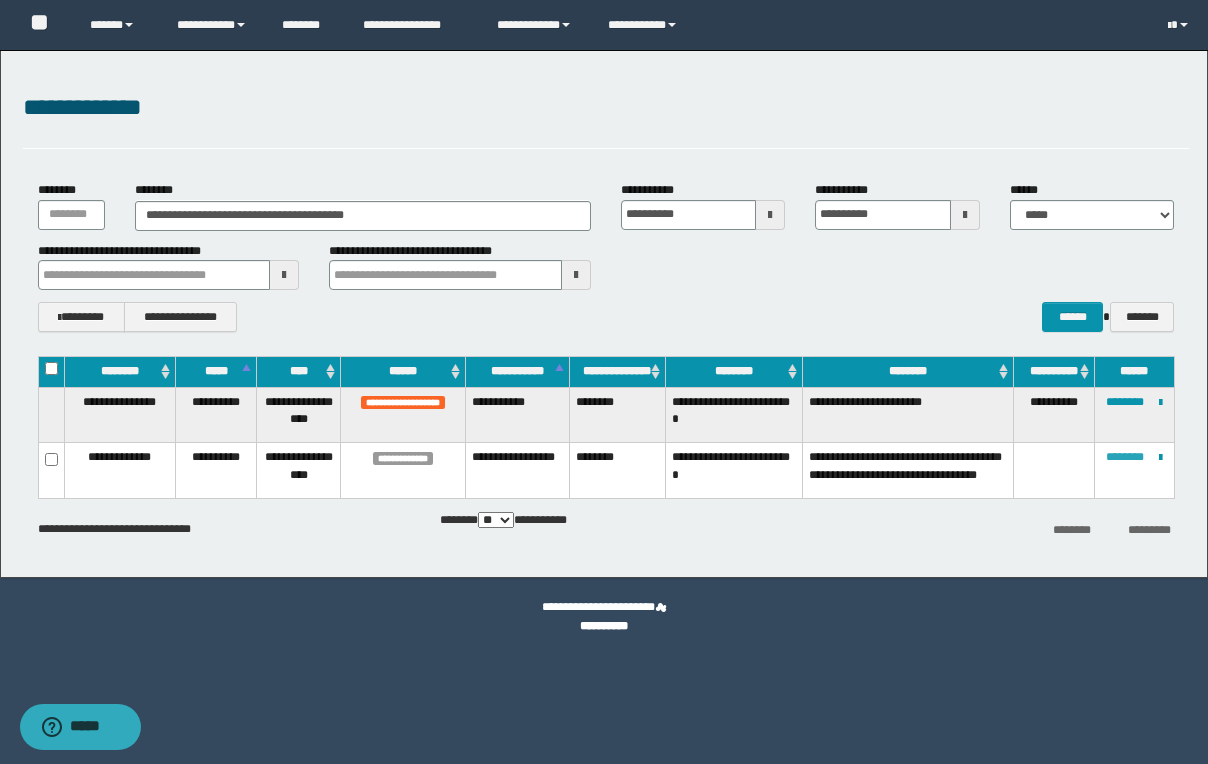 click on "********" at bounding box center (1125, 457) 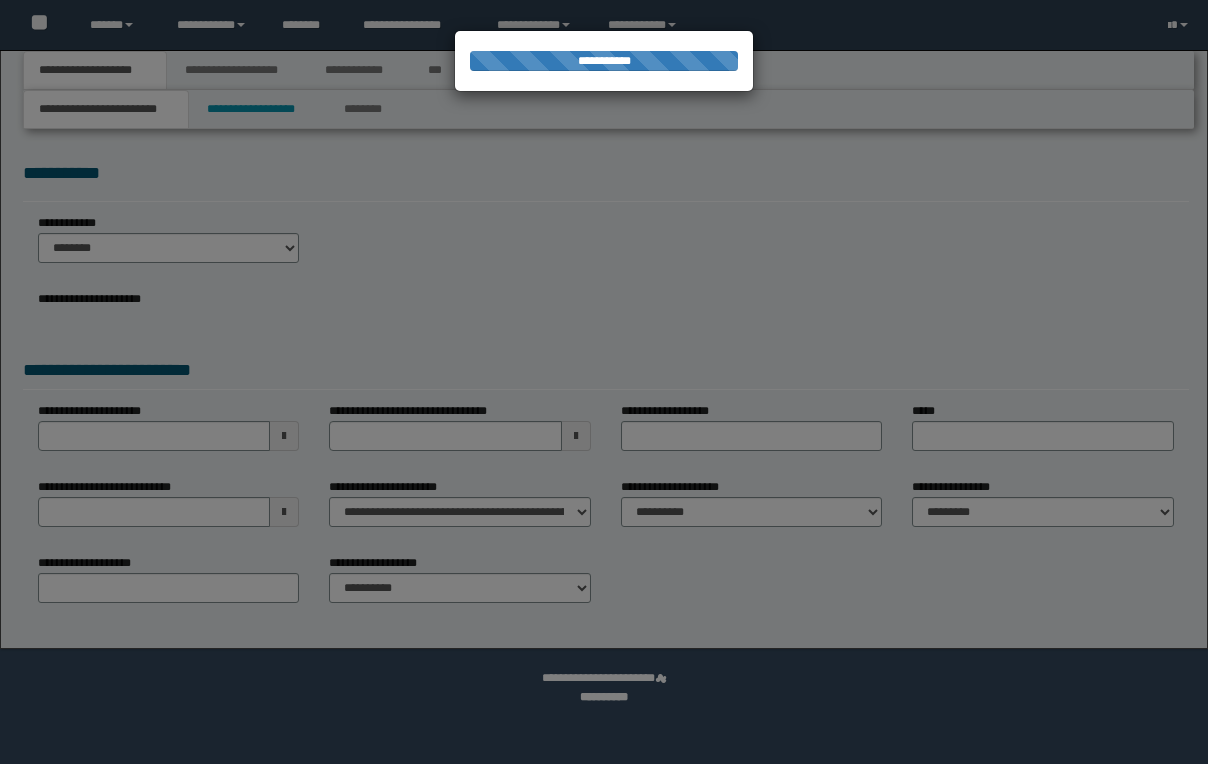 scroll, scrollTop: 0, scrollLeft: 0, axis: both 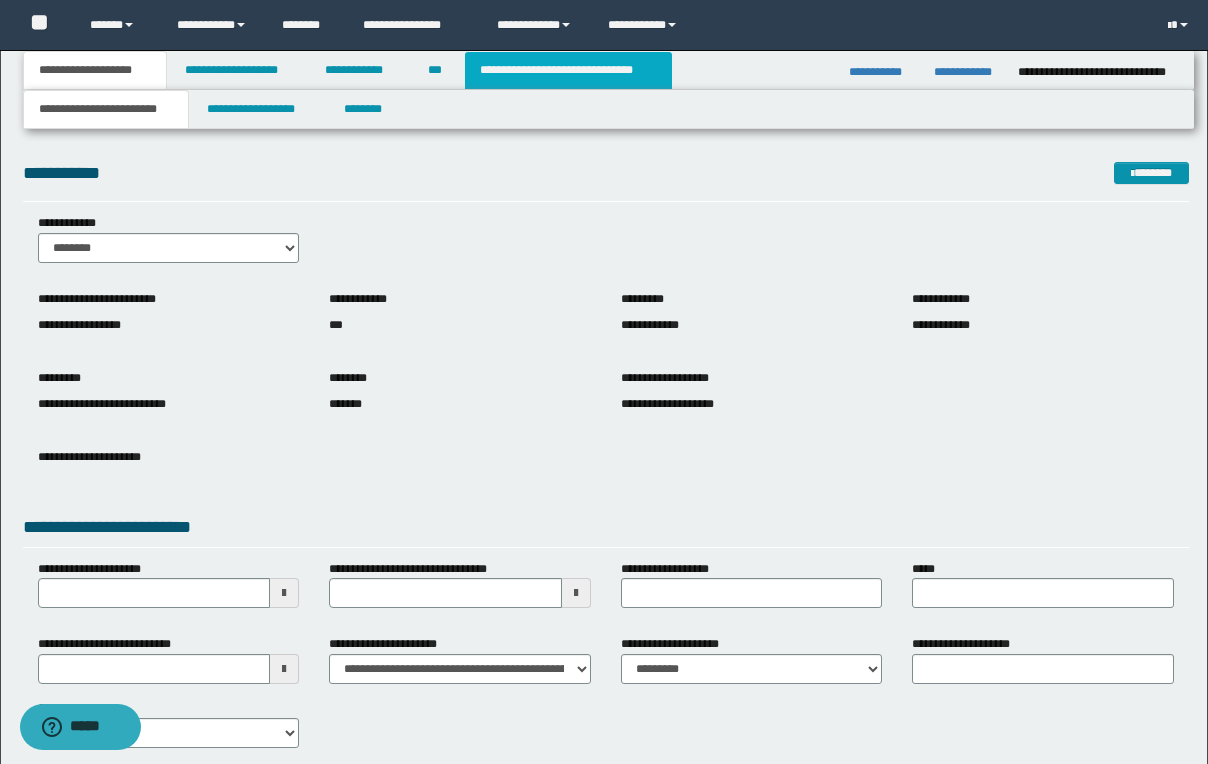 click on "**********" at bounding box center [568, 70] 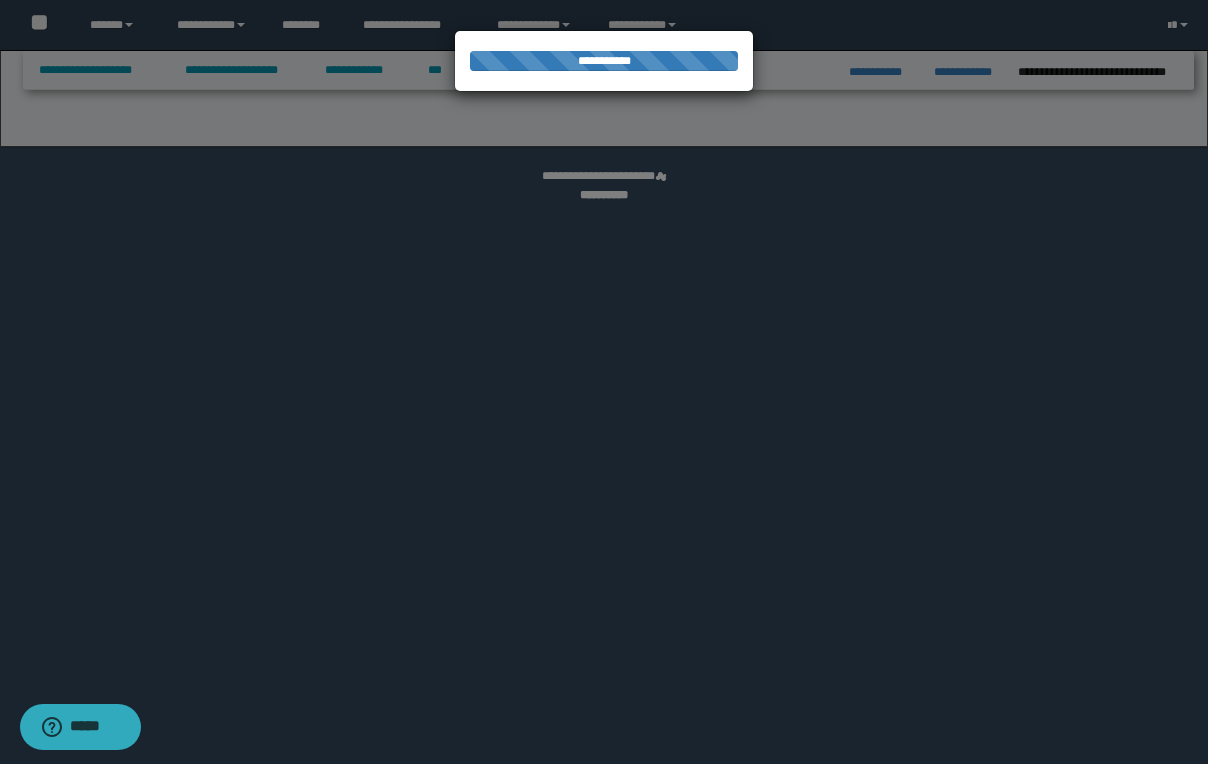 select on "*" 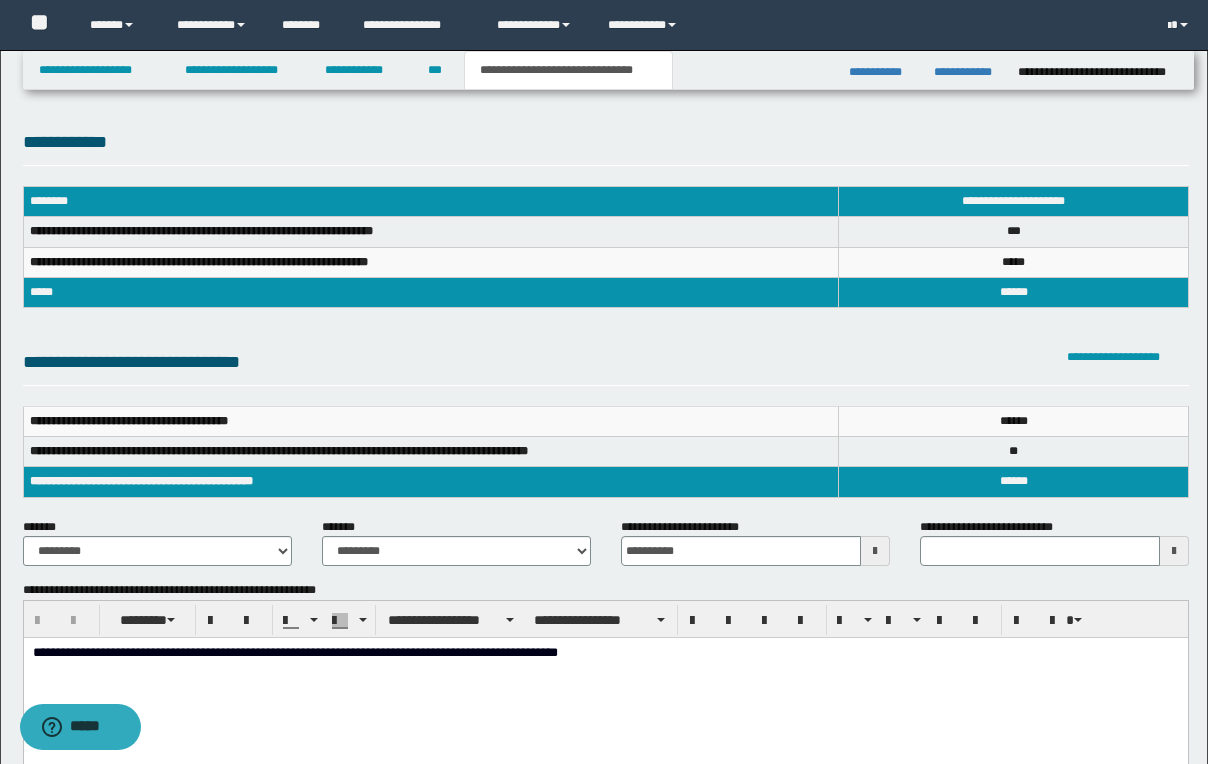 scroll, scrollTop: 0, scrollLeft: 0, axis: both 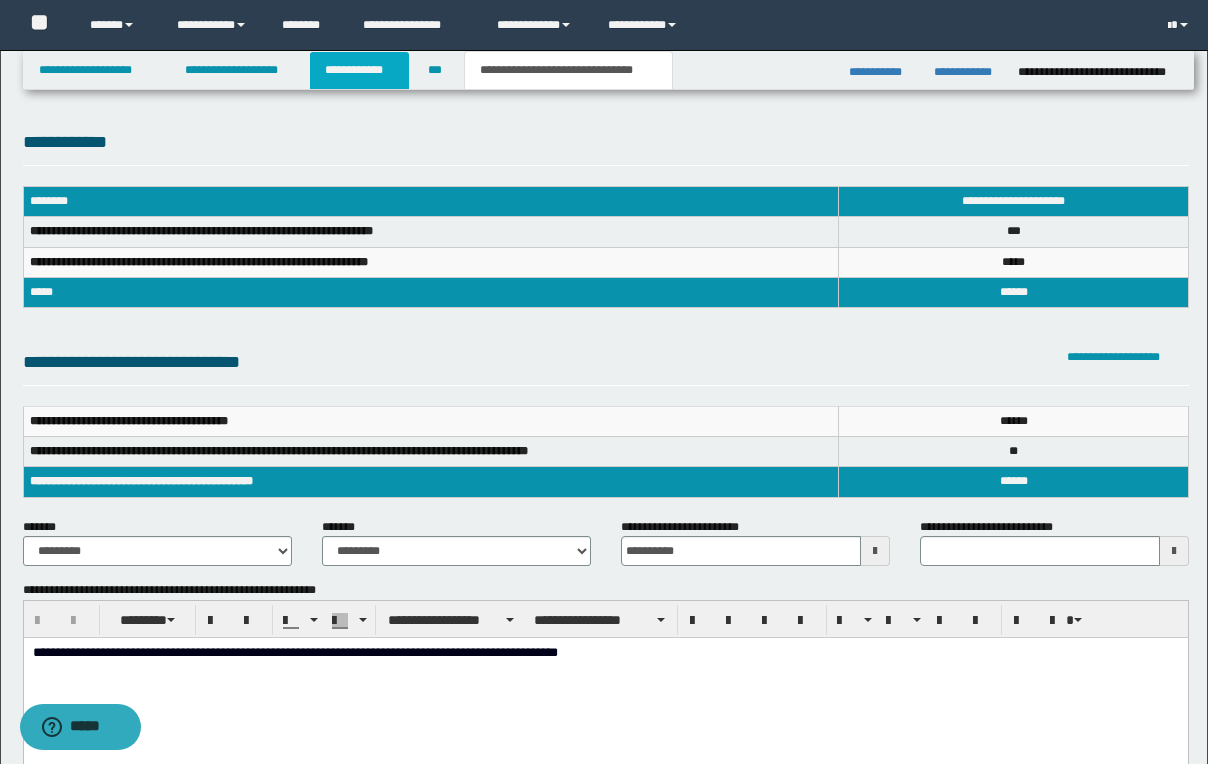 click on "**********" at bounding box center (359, 70) 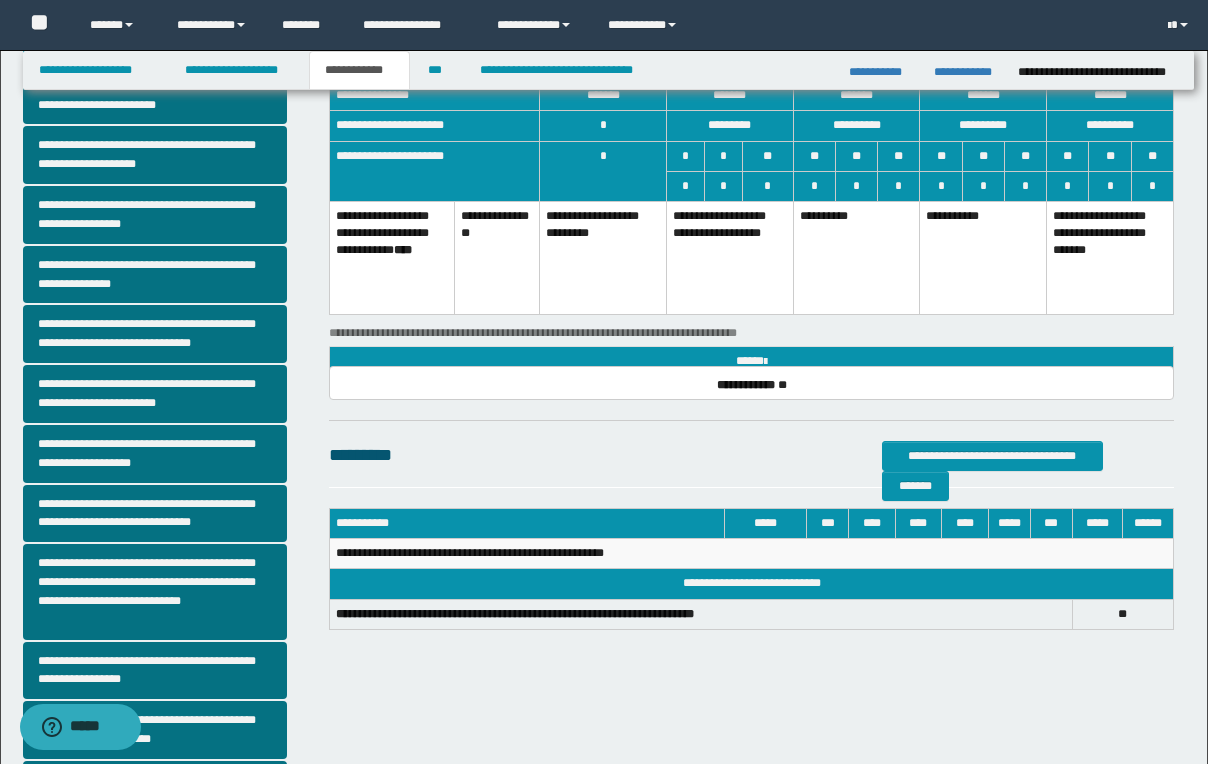 scroll, scrollTop: 81, scrollLeft: 0, axis: vertical 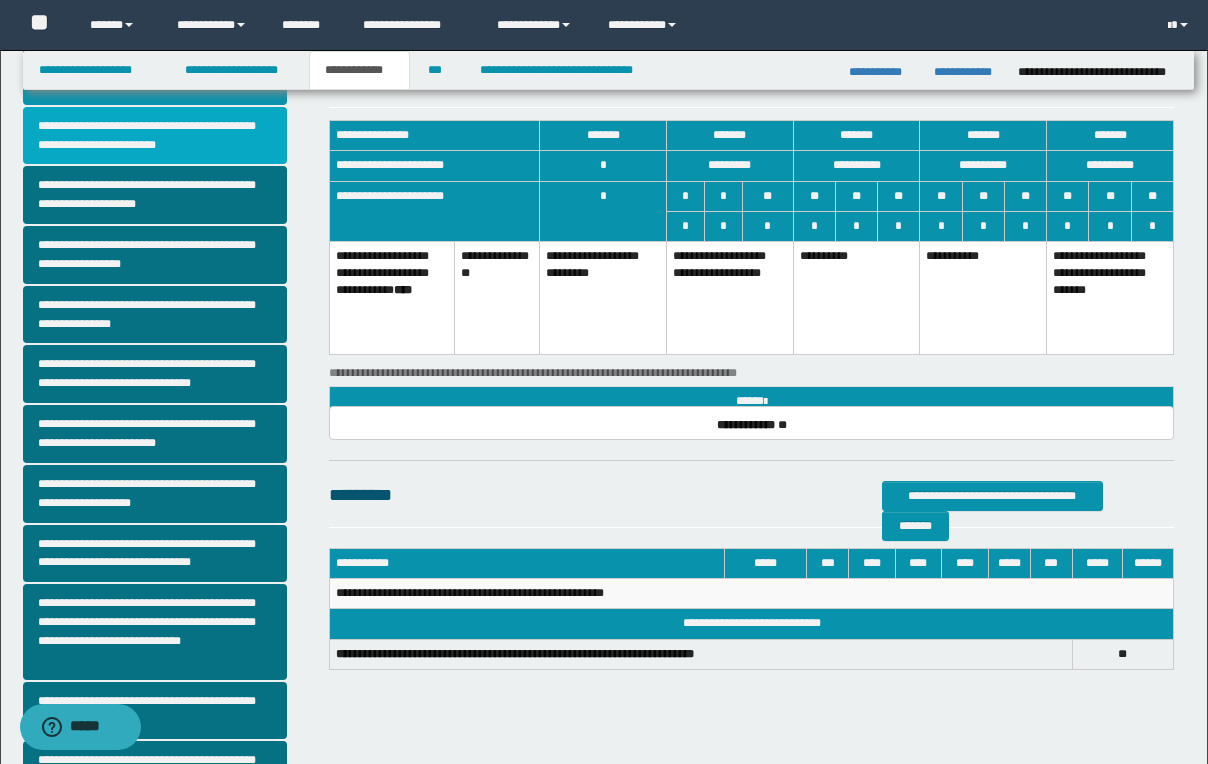 click on "**********" at bounding box center (155, 136) 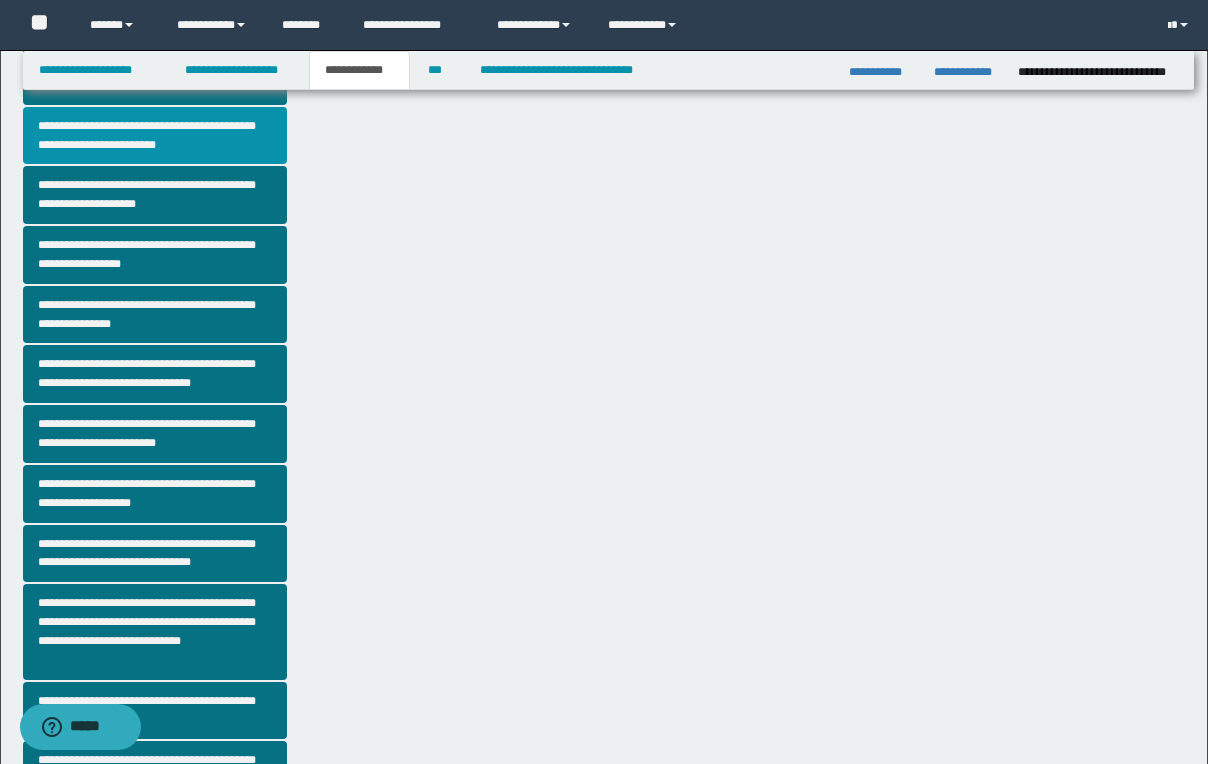scroll, scrollTop: 0, scrollLeft: 0, axis: both 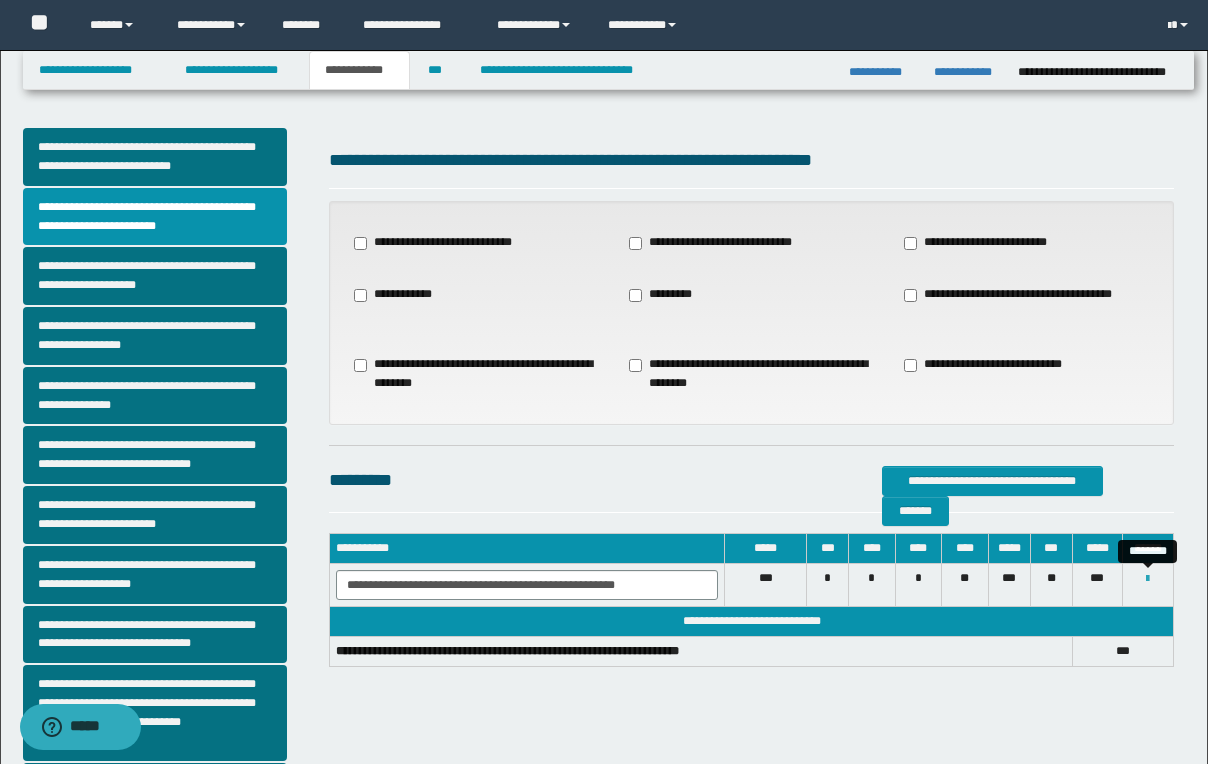 click at bounding box center [1147, 579] 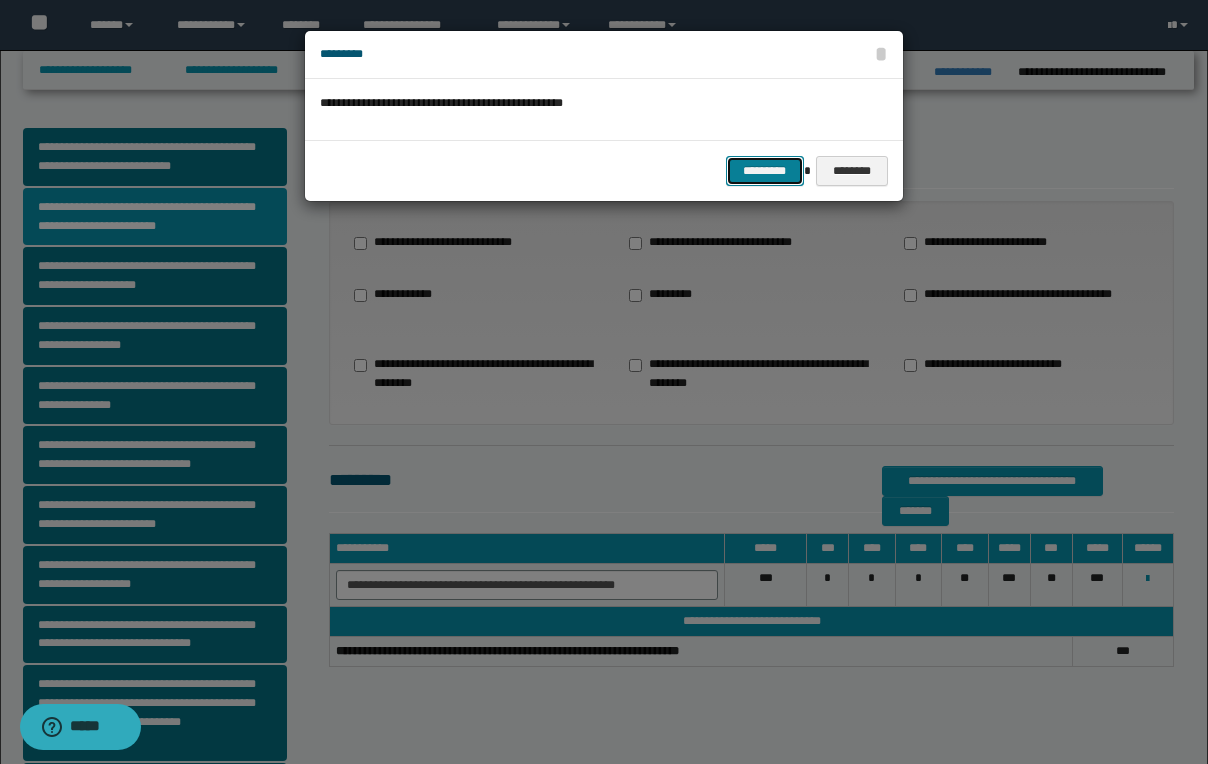 click on "*********" at bounding box center (765, 171) 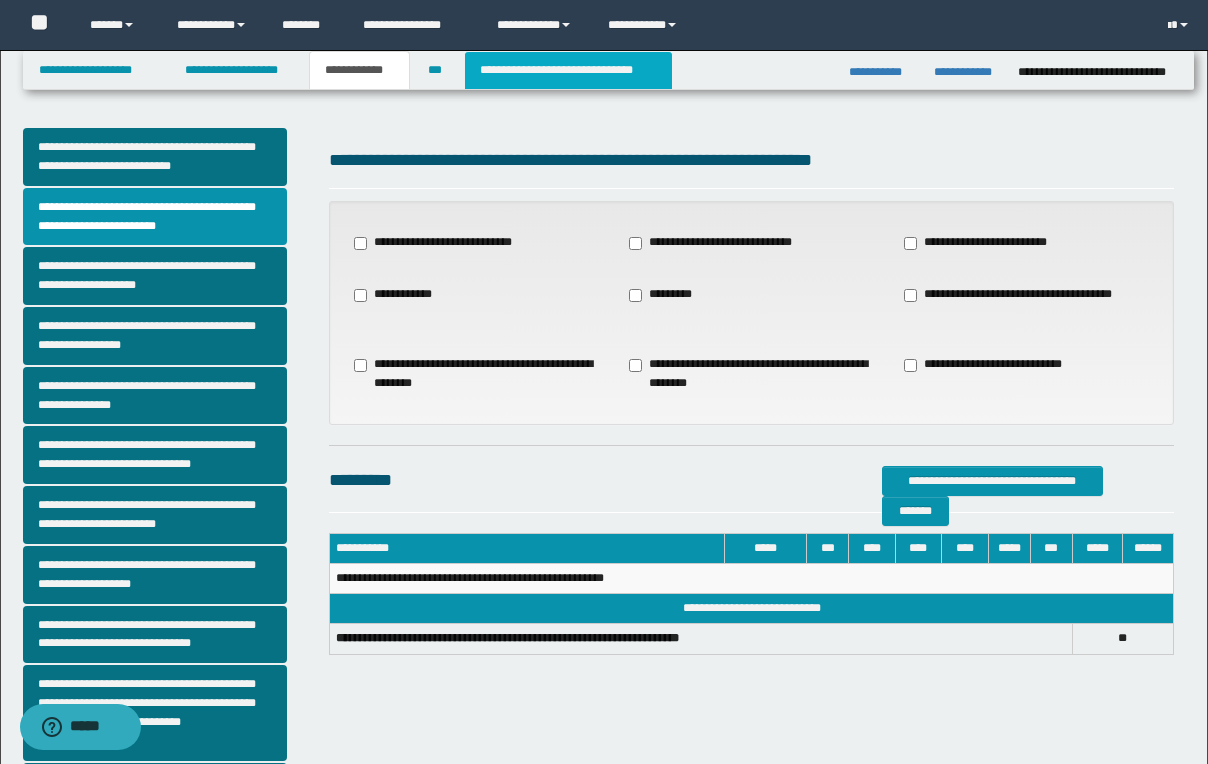 click on "**********" at bounding box center (568, 70) 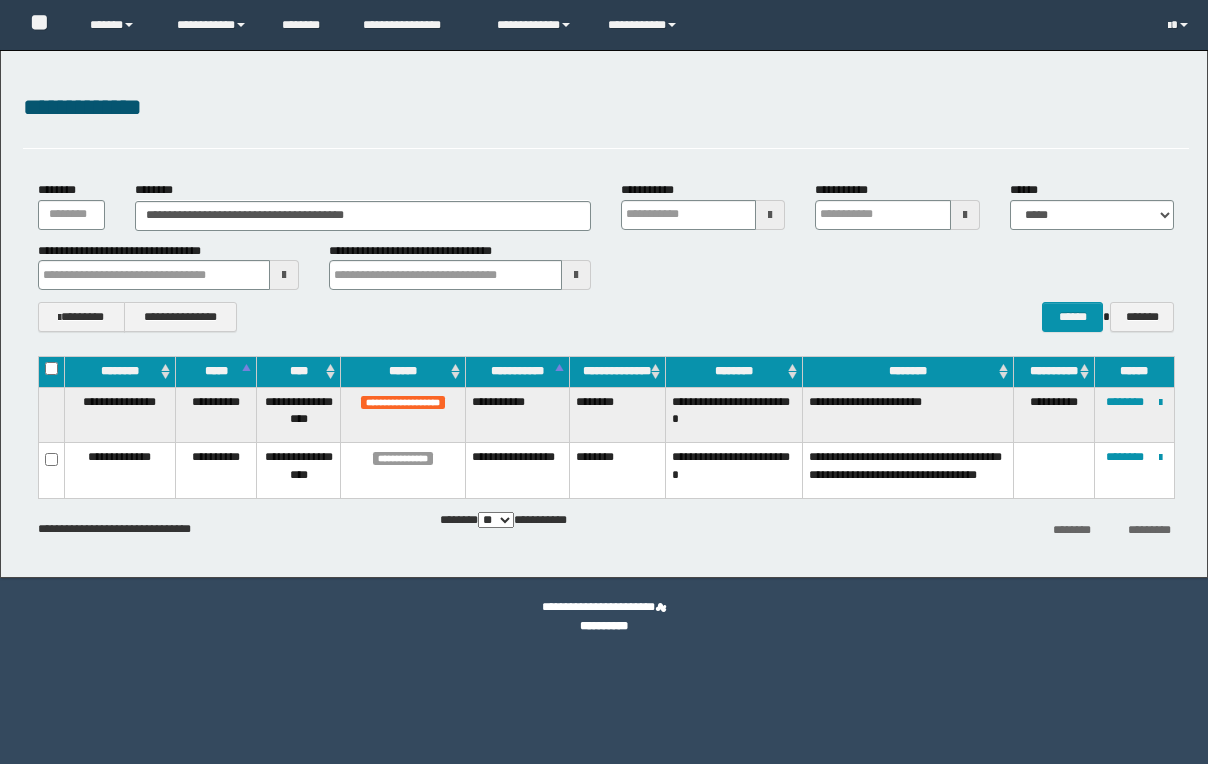 scroll, scrollTop: 0, scrollLeft: 0, axis: both 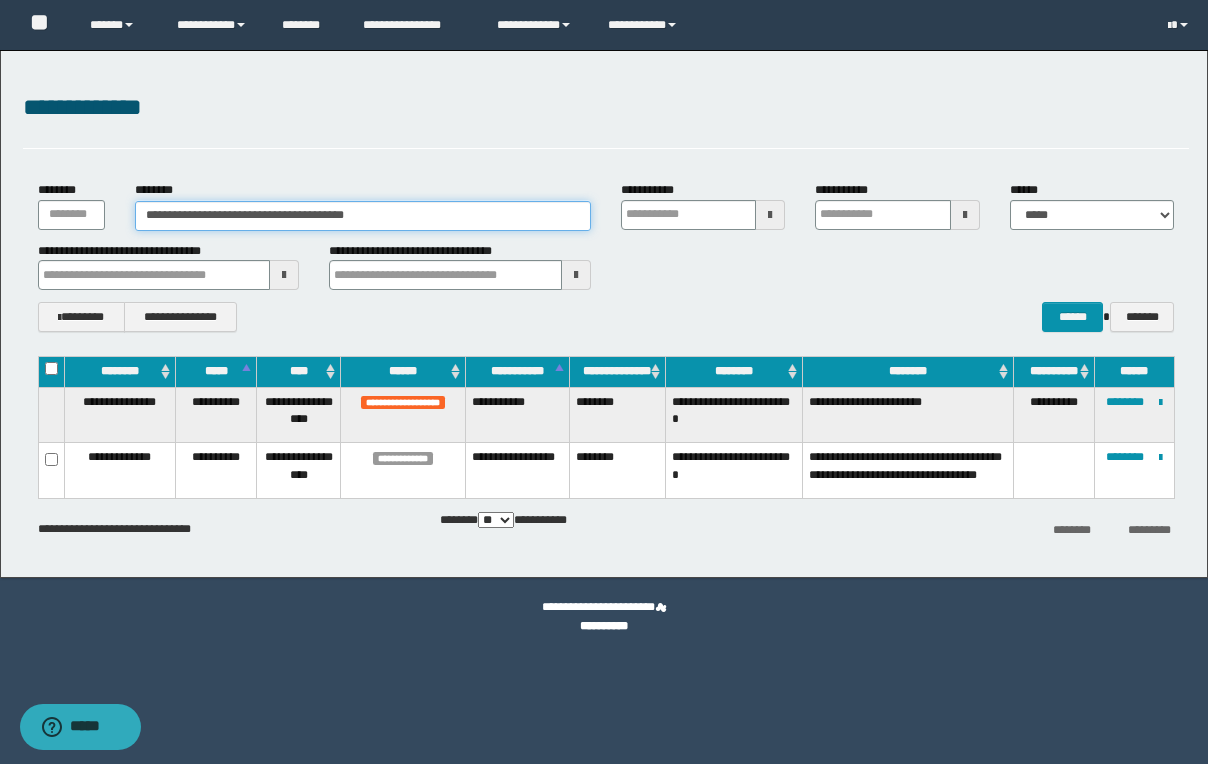 drag, startPoint x: 443, startPoint y: 217, endPoint x: 92, endPoint y: 196, distance: 351.62766 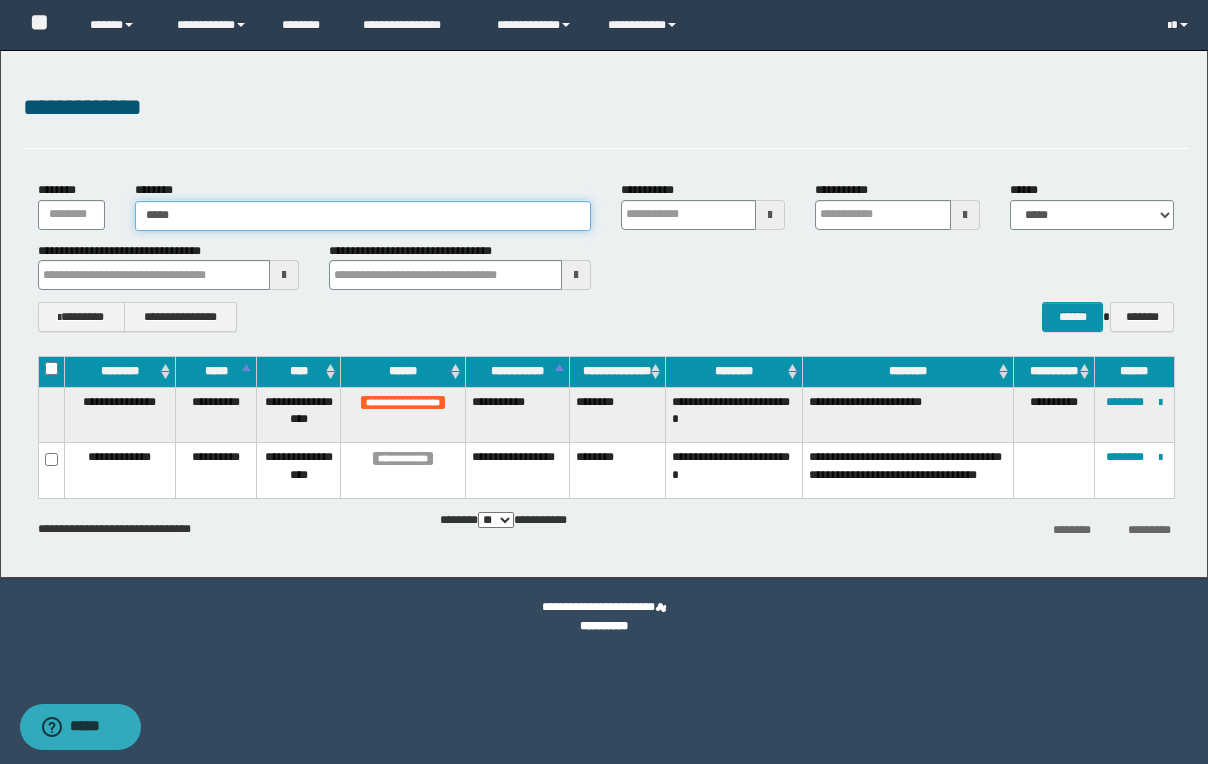 type on "*****" 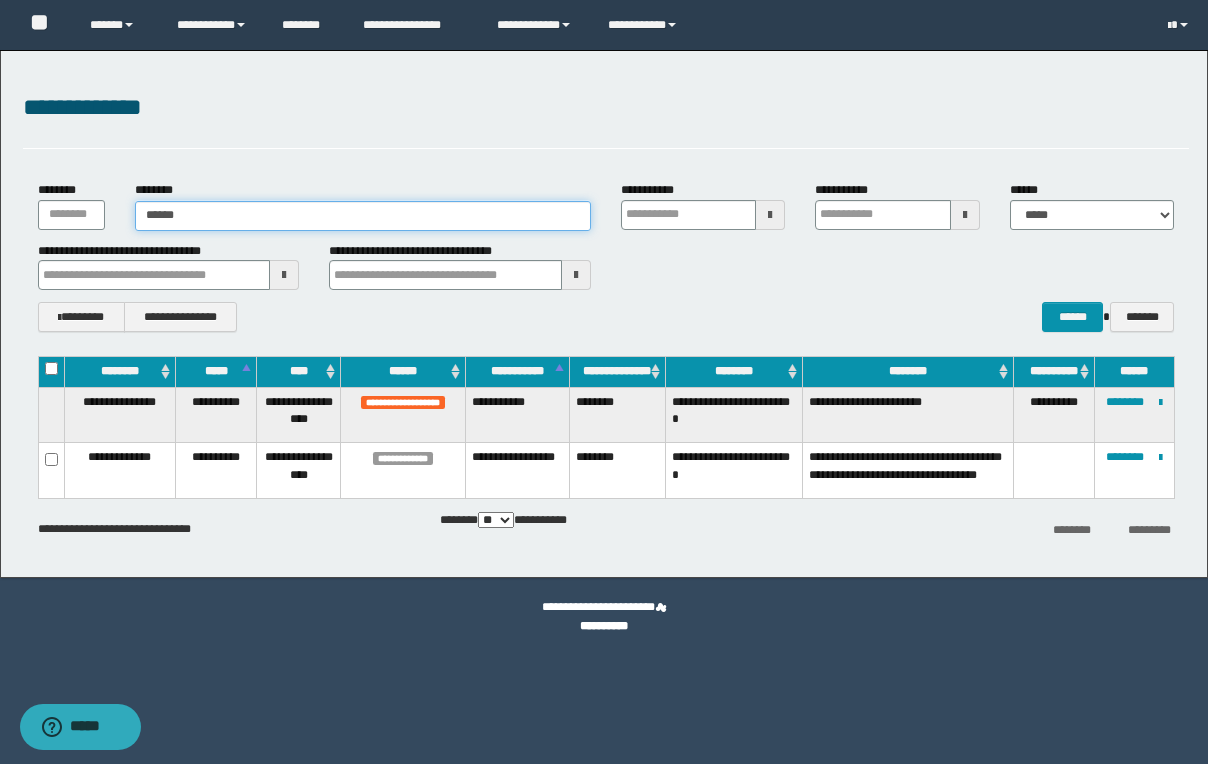 type on "*****" 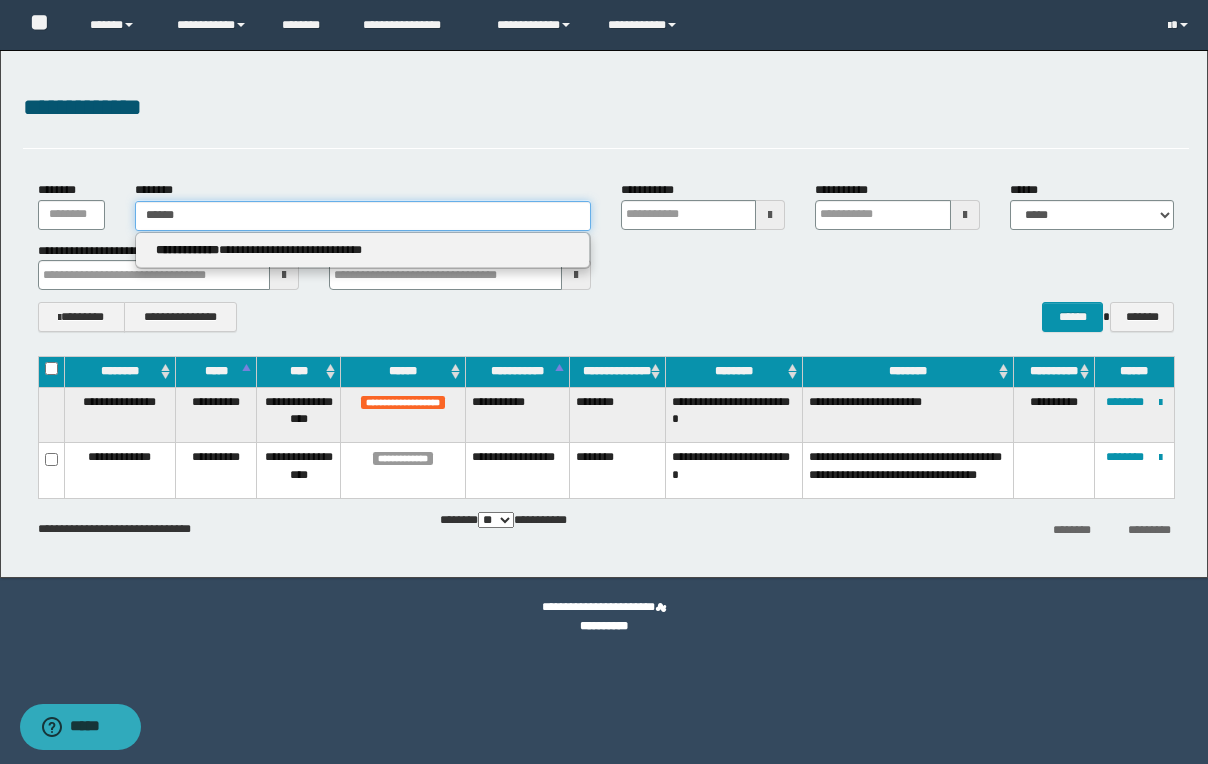 type 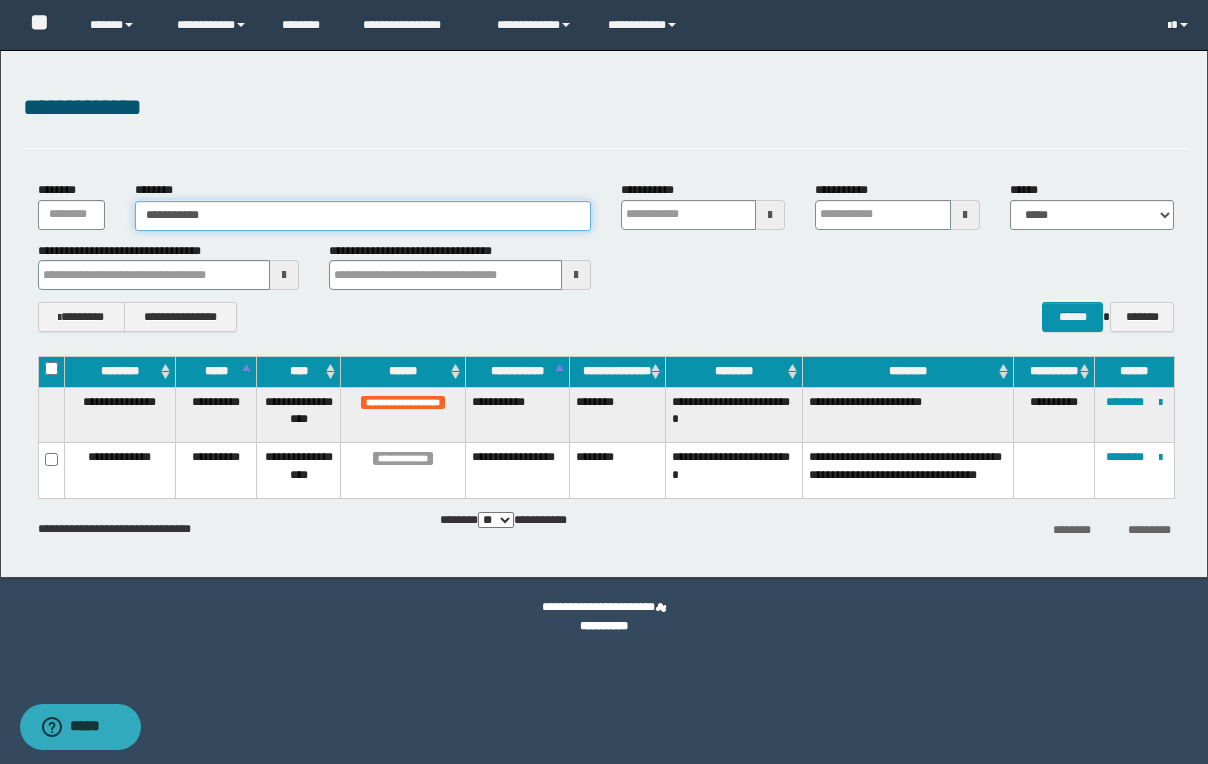type on "**********" 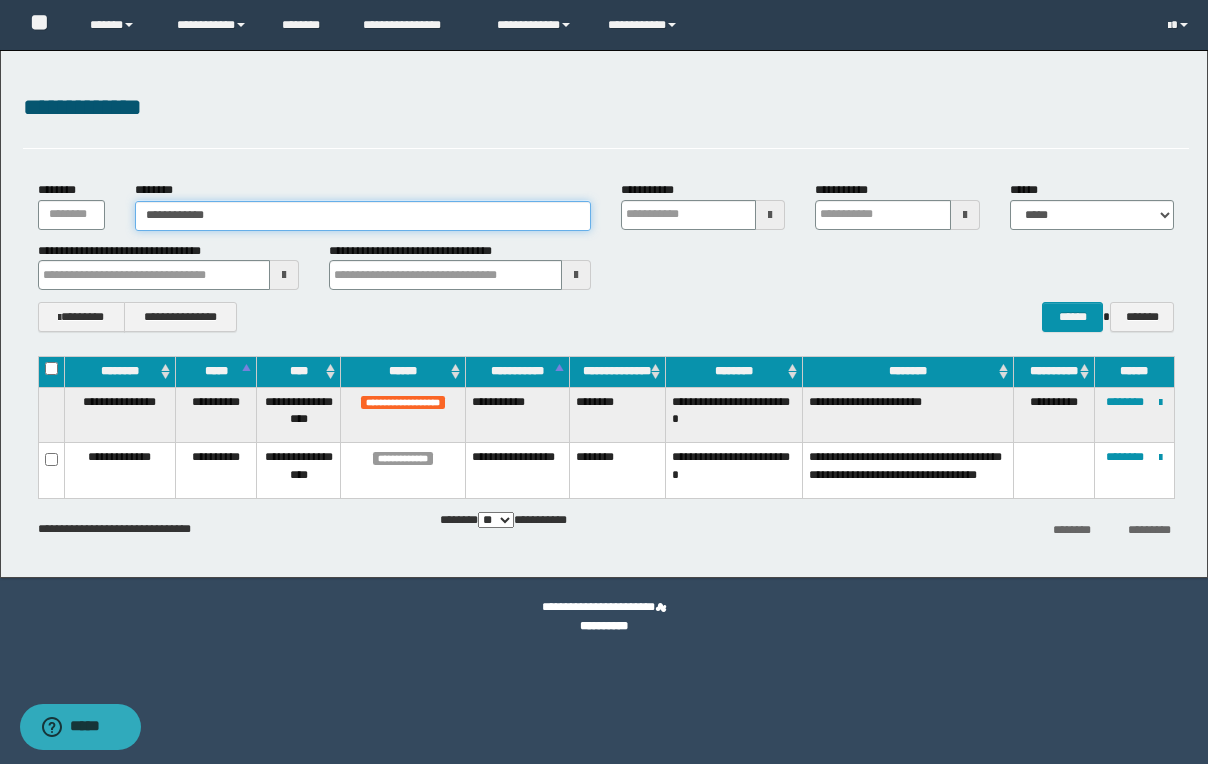 type on "**********" 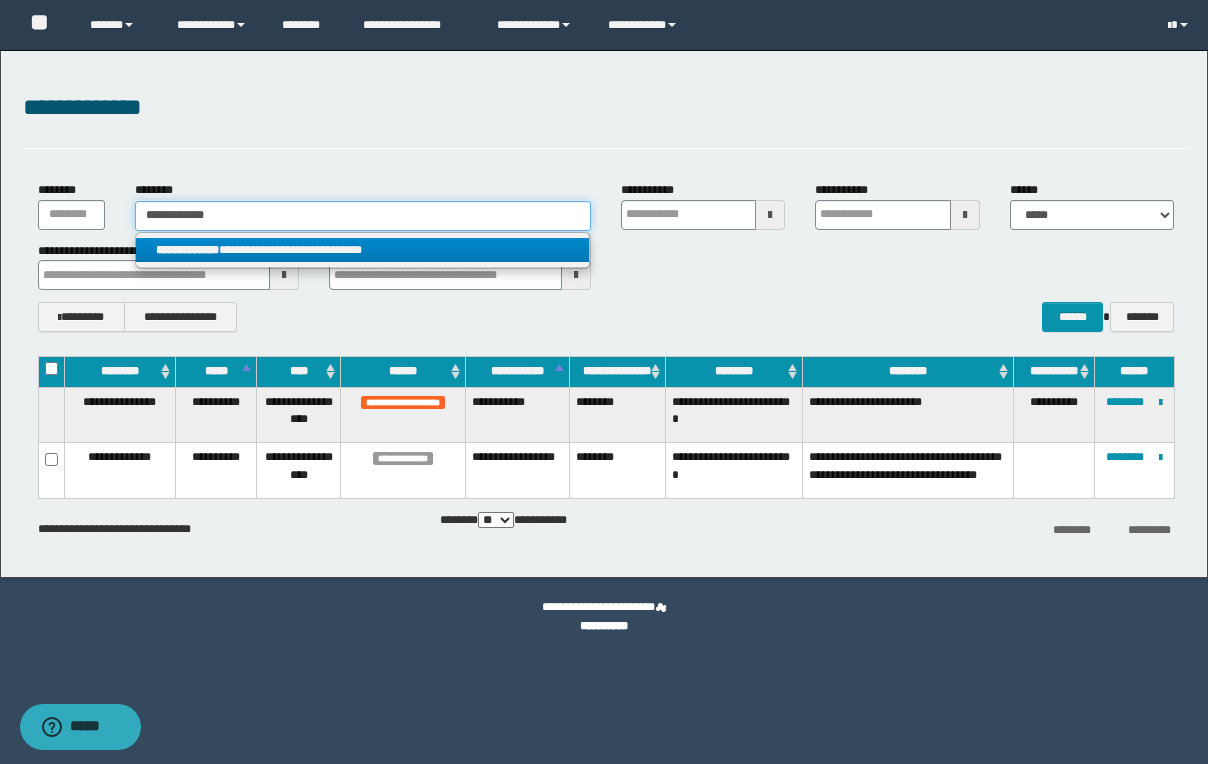 type on "**********" 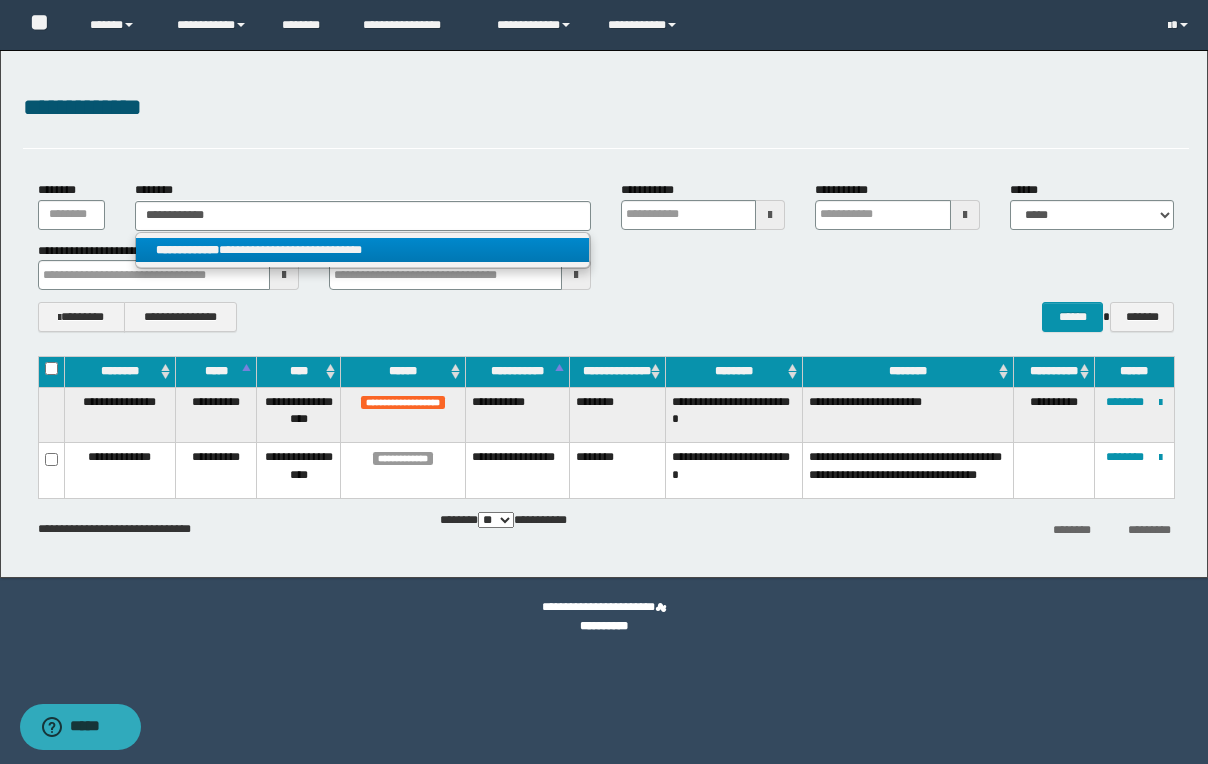 click on "**********" at bounding box center [362, 250] 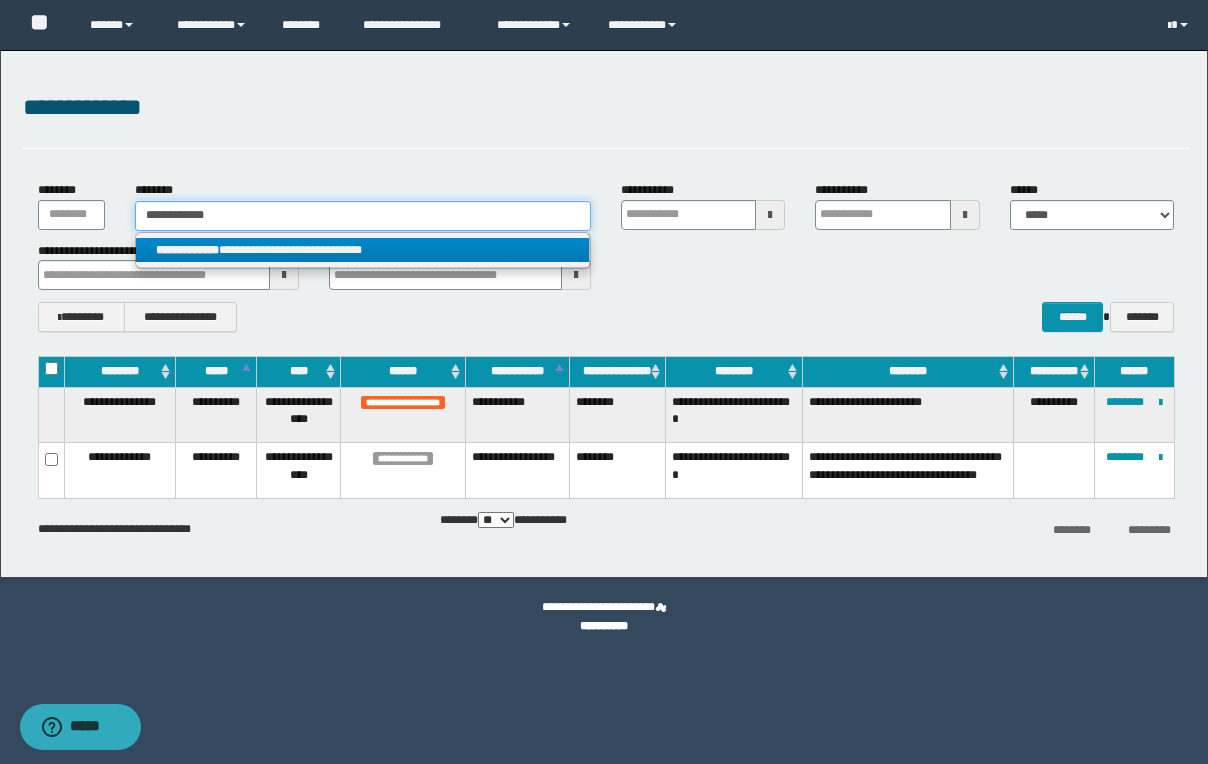 type 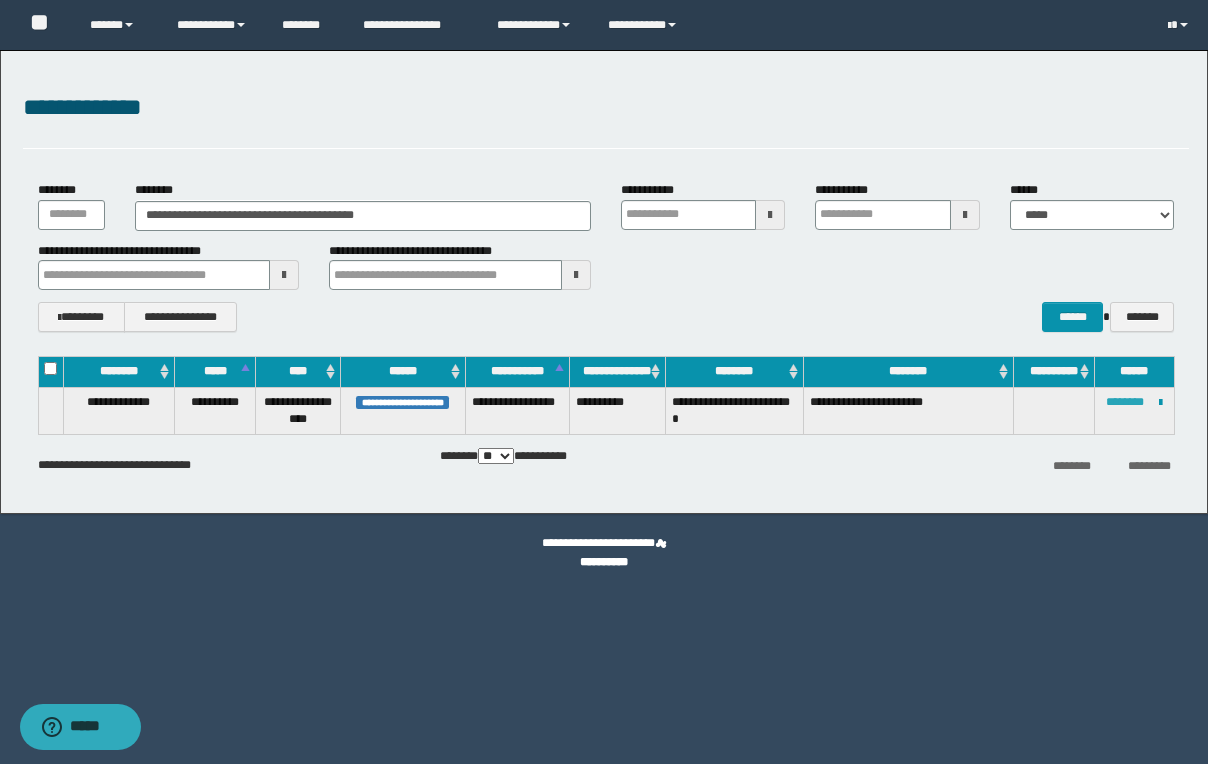 click on "********" at bounding box center (1125, 402) 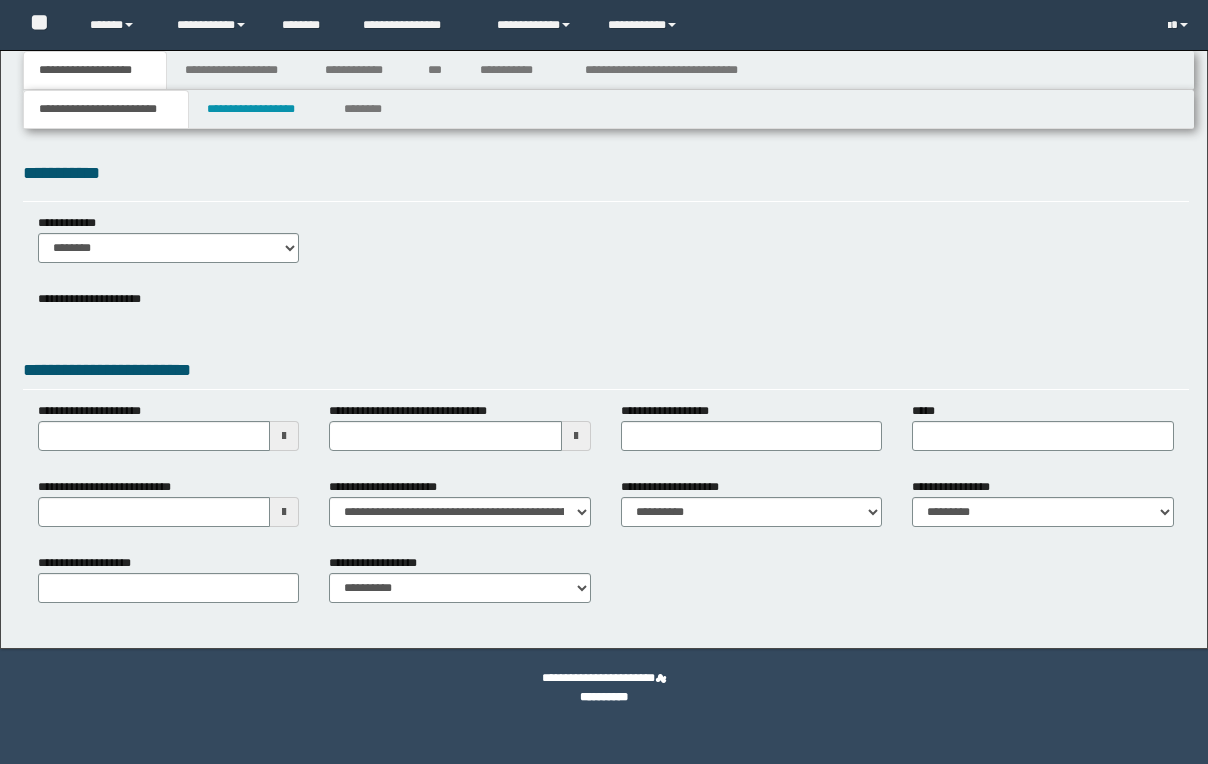 scroll, scrollTop: 0, scrollLeft: 0, axis: both 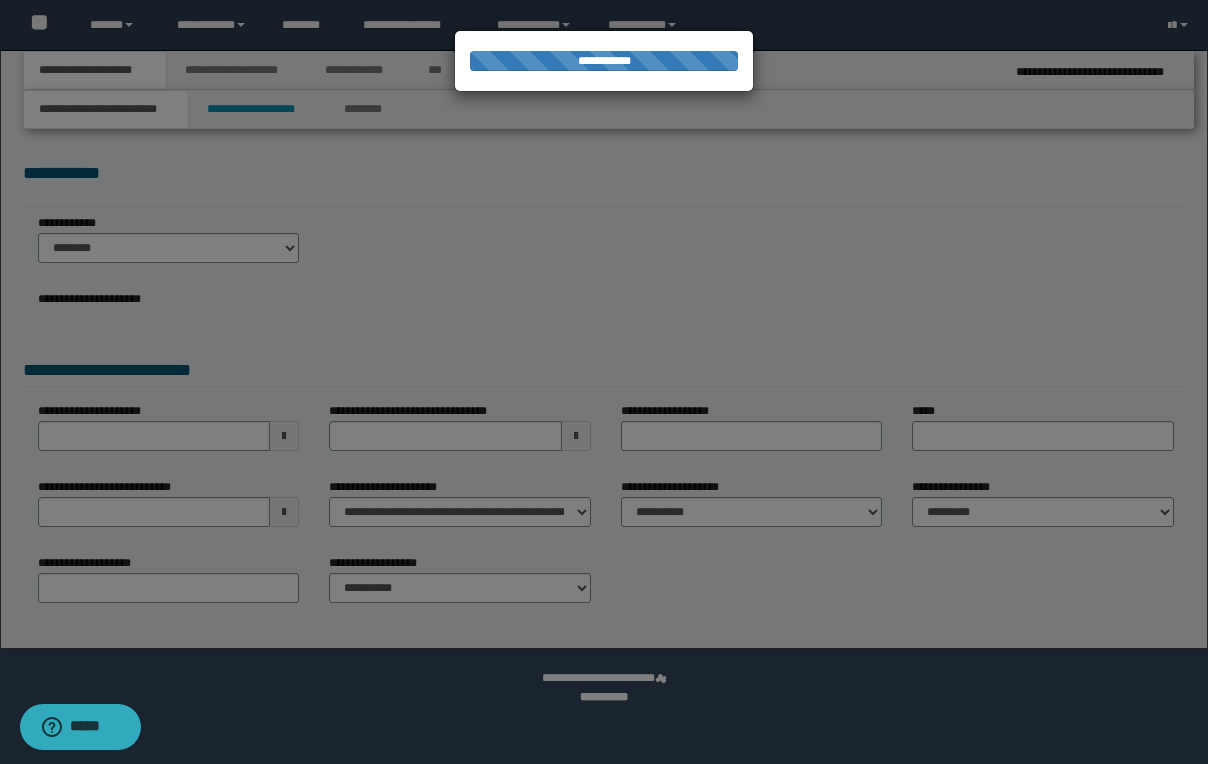 select on "*" 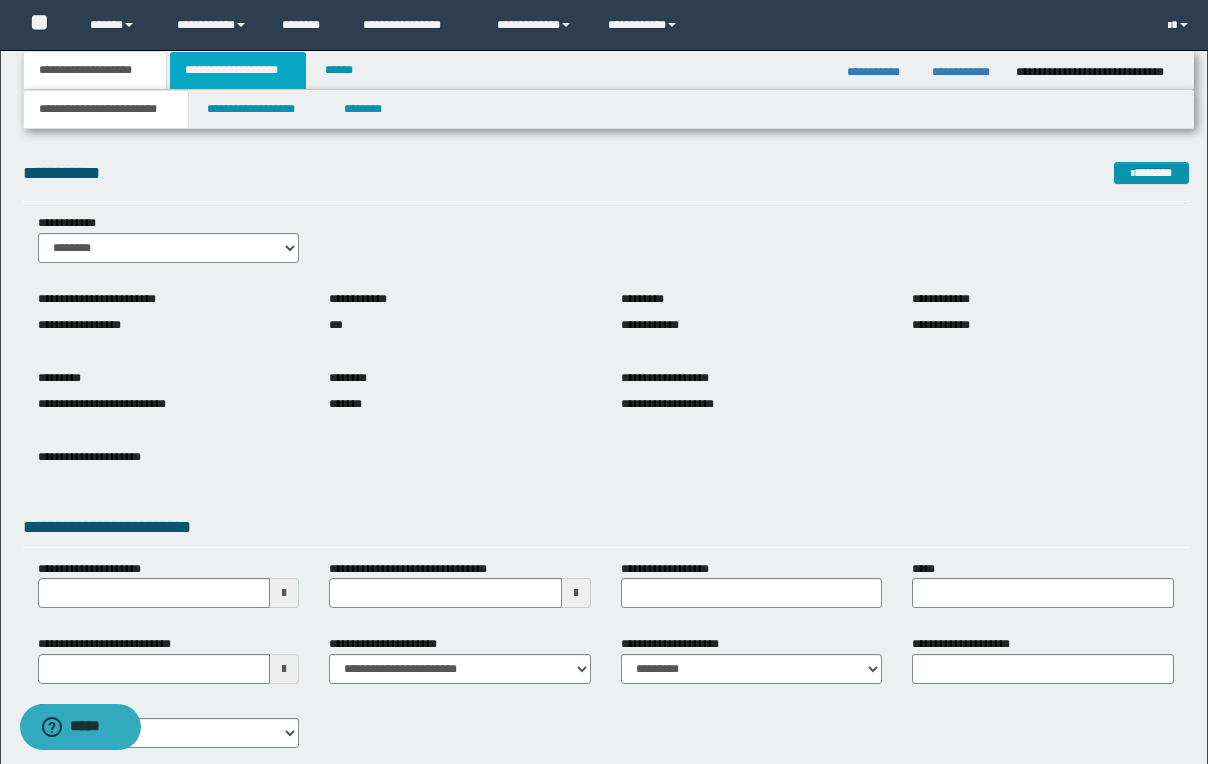 click on "**********" at bounding box center (238, 70) 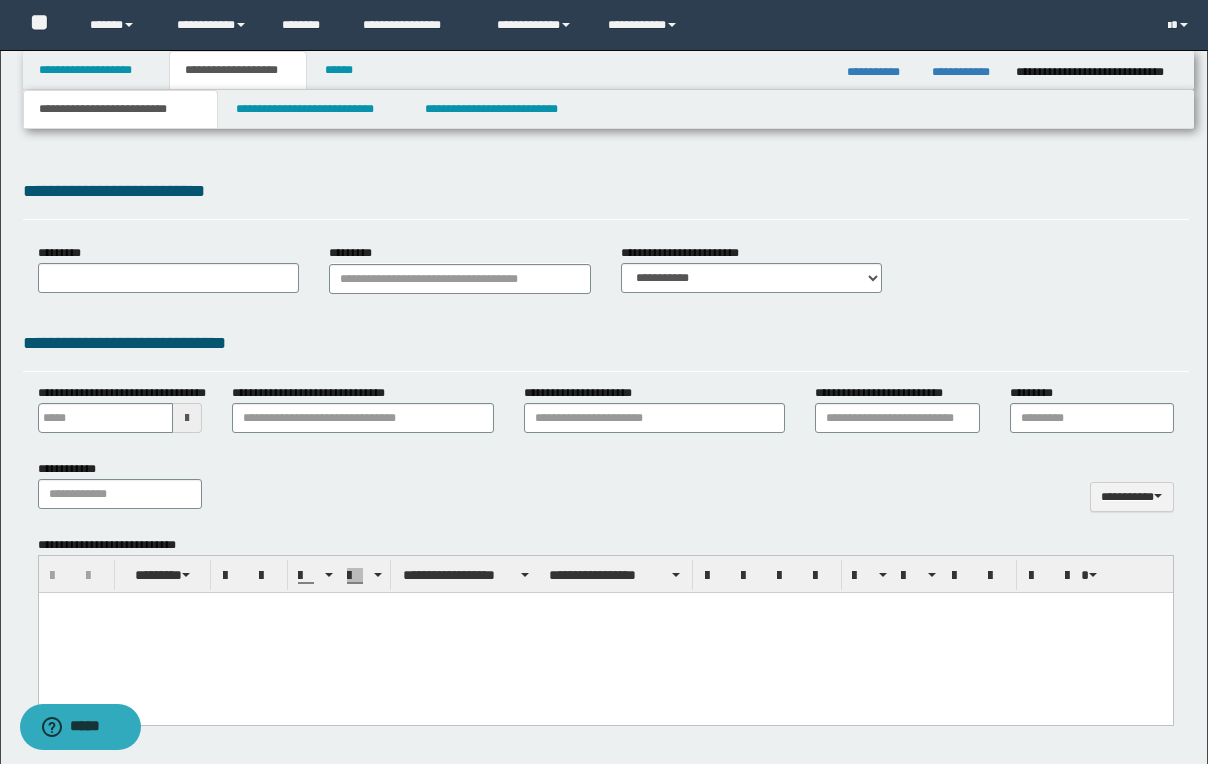 scroll, scrollTop: 0, scrollLeft: 0, axis: both 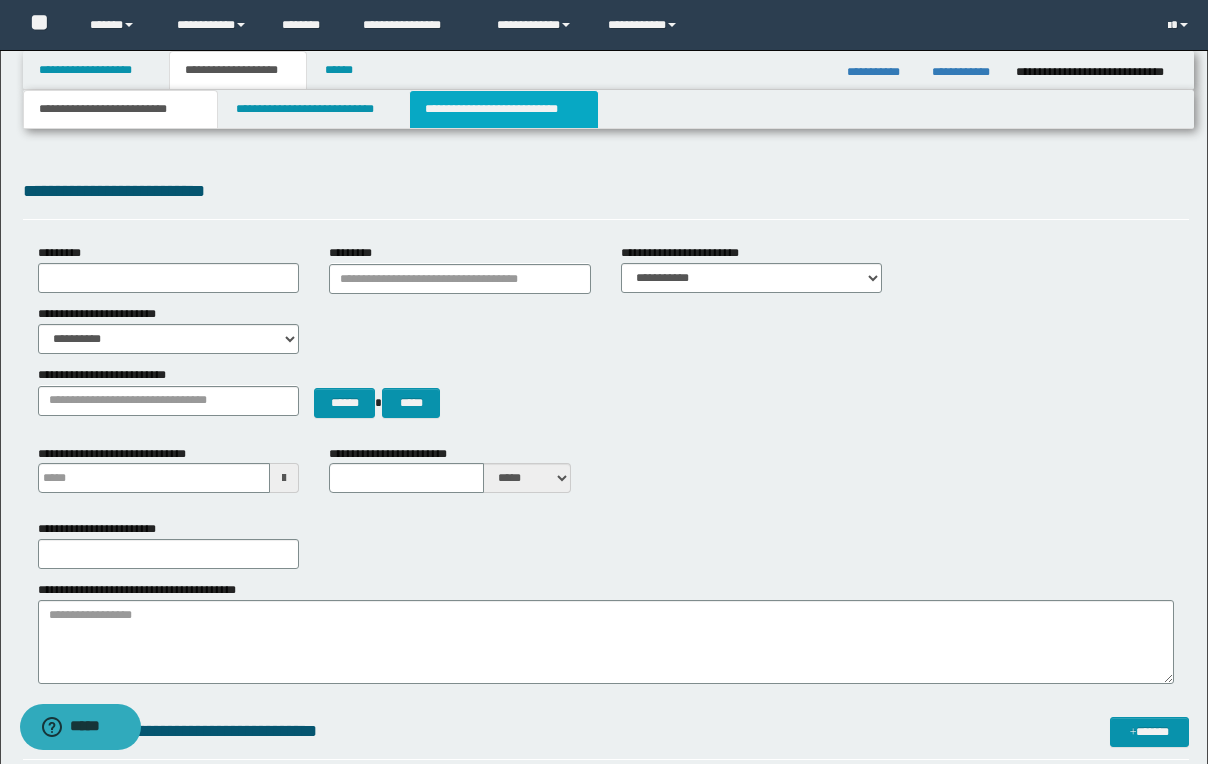 click on "**********" at bounding box center (504, 109) 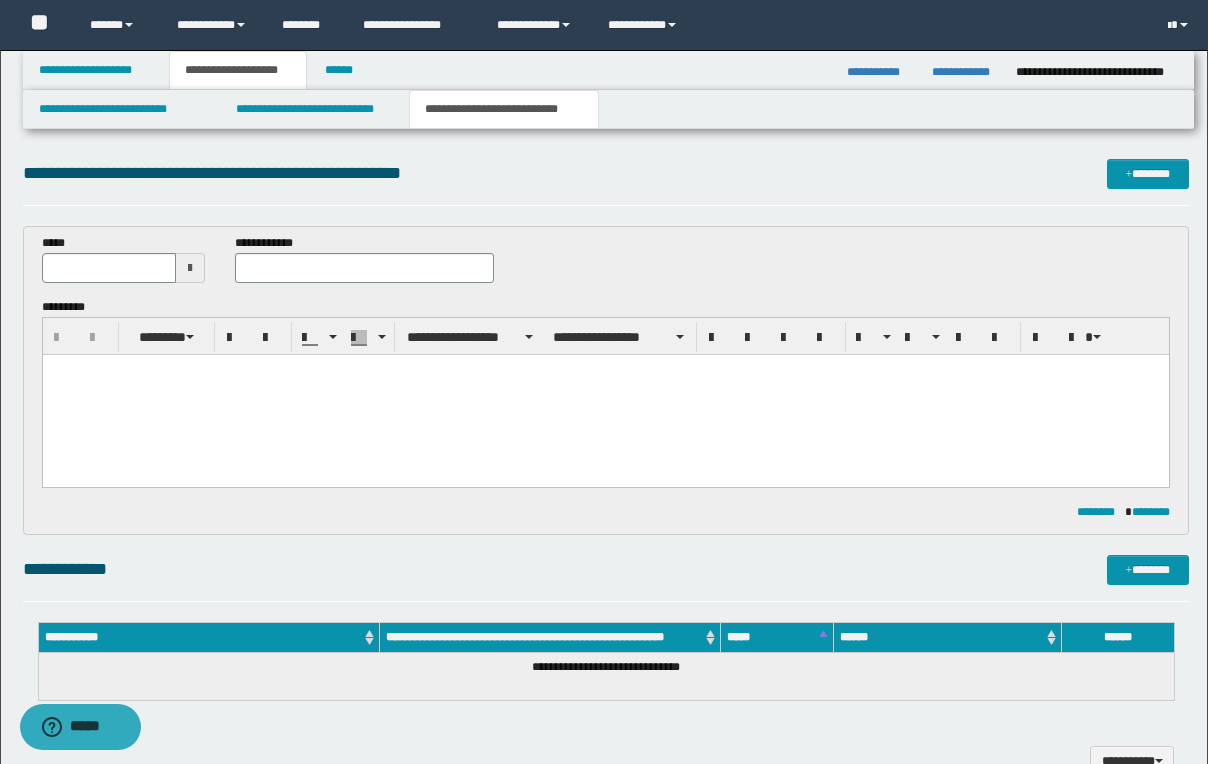 scroll, scrollTop: 0, scrollLeft: 0, axis: both 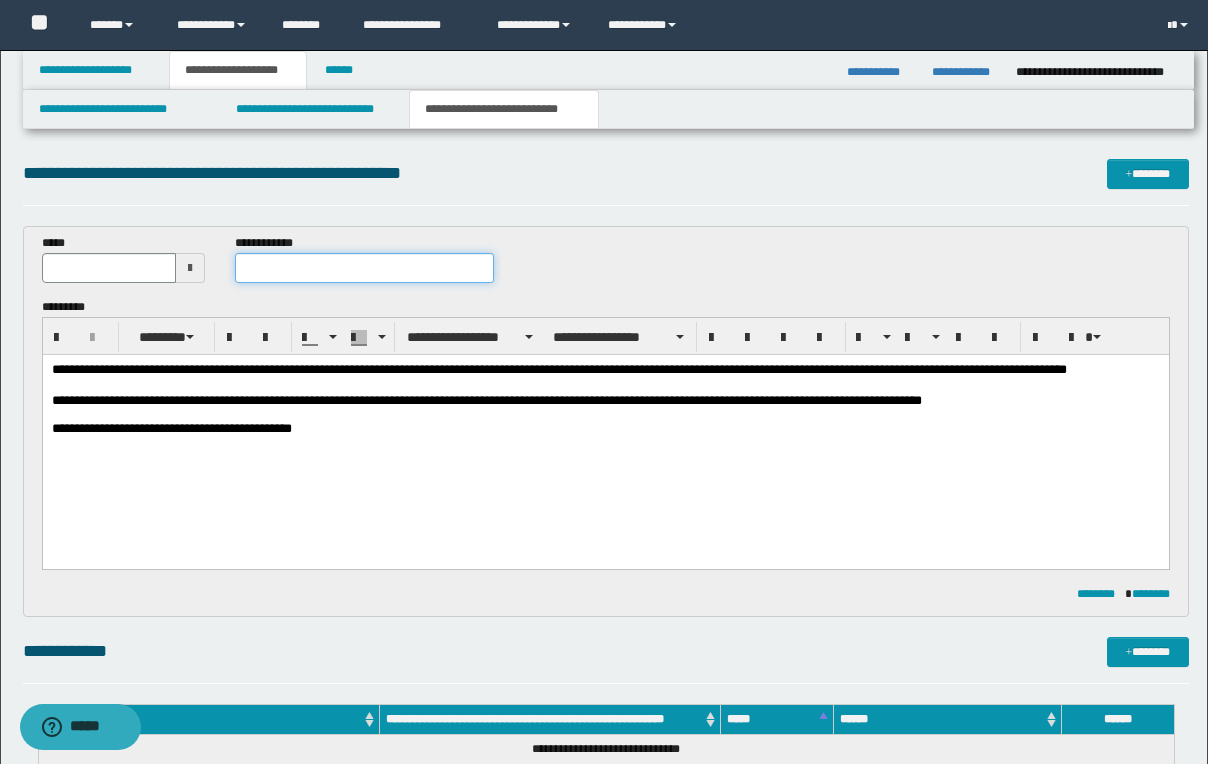 click at bounding box center [365, 268] 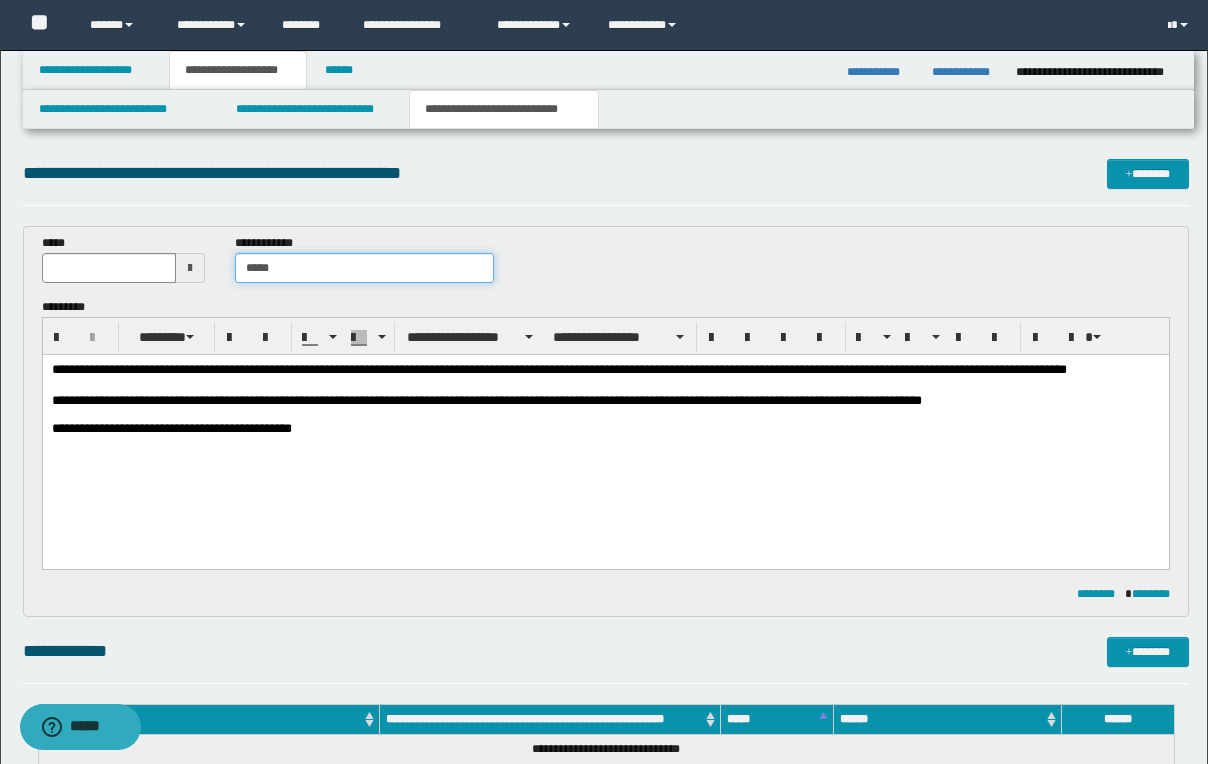 type on "******" 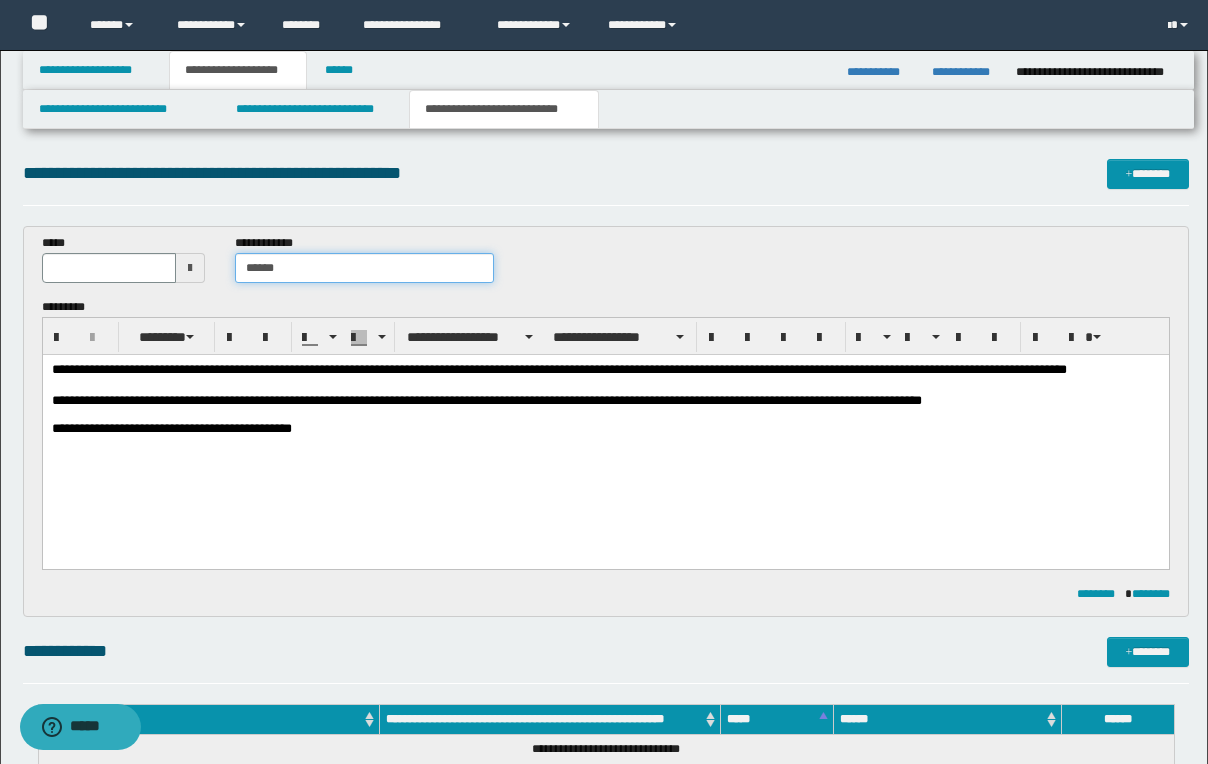 type 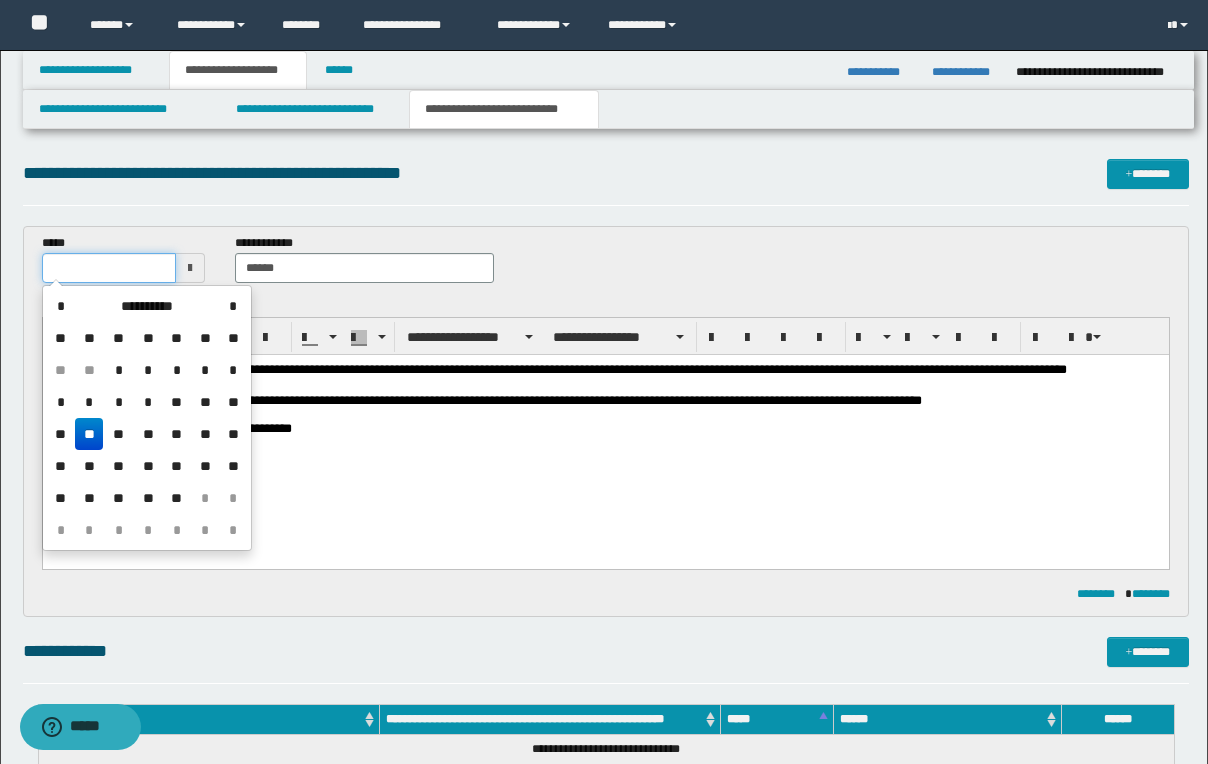 click at bounding box center (109, 268) 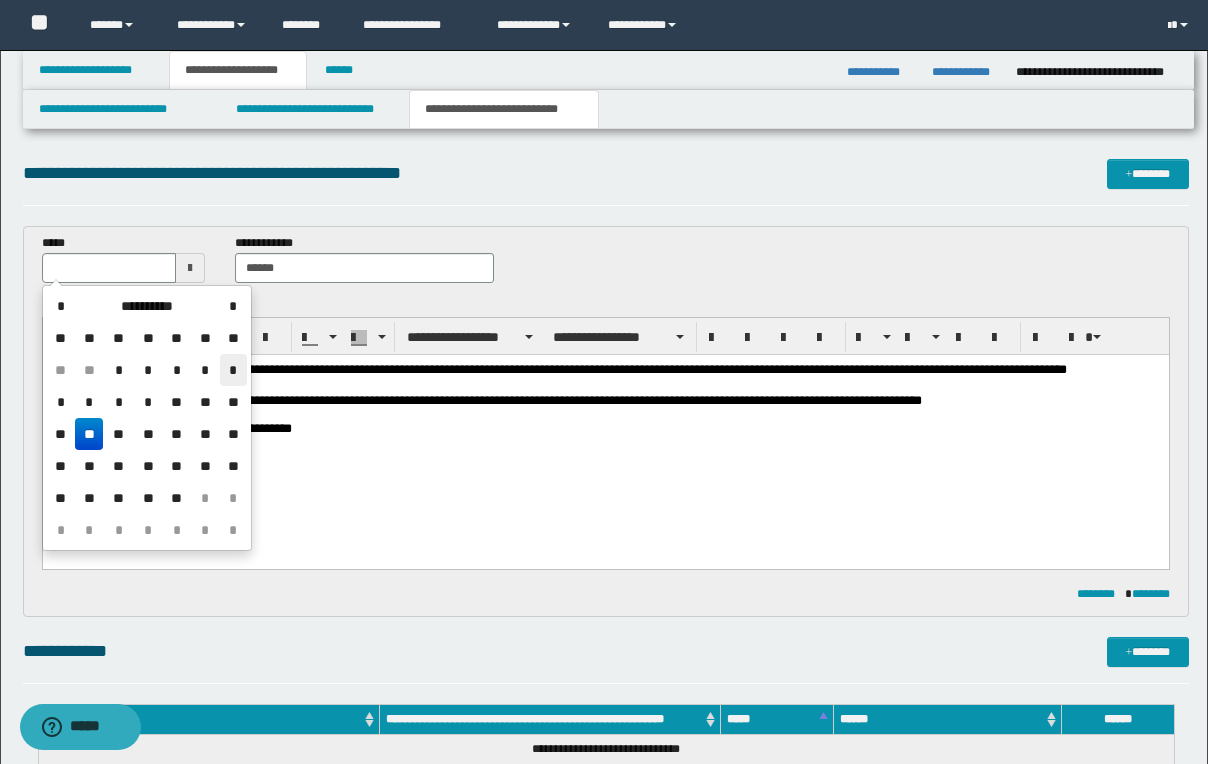 click on "*" at bounding box center [233, 370] 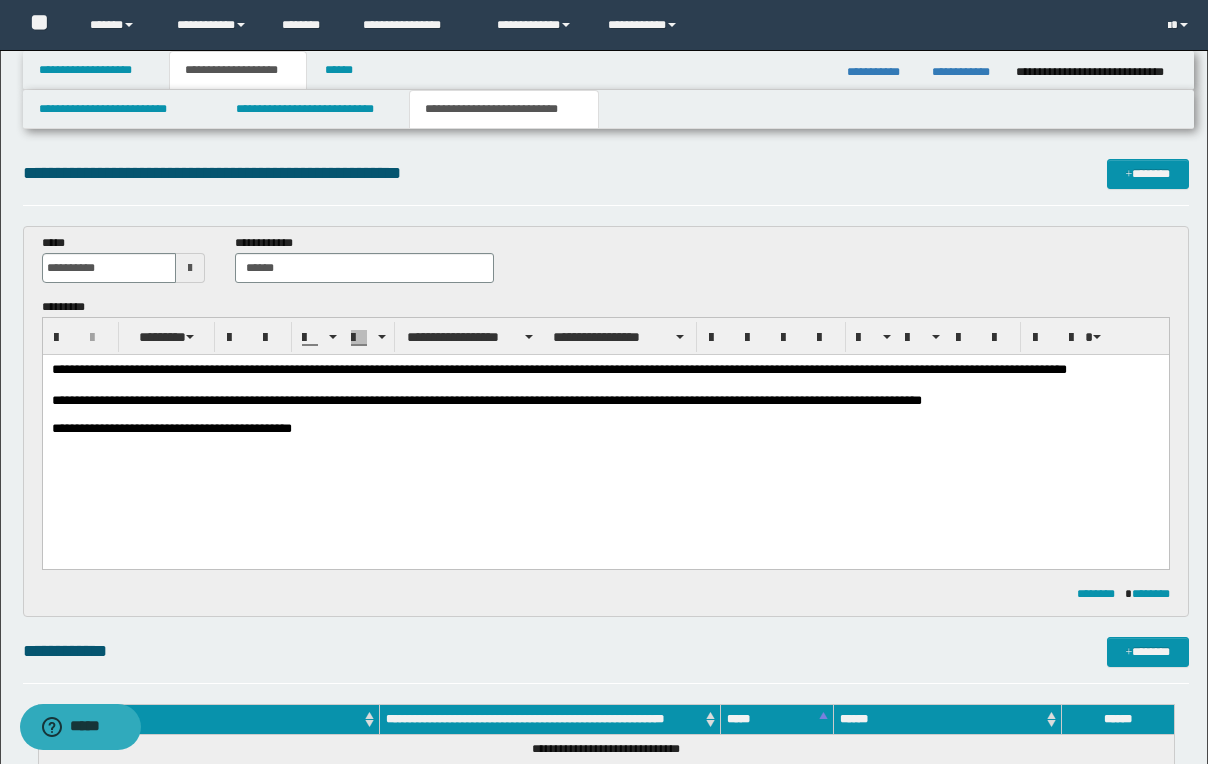 click on "**********" at bounding box center [604, 795] 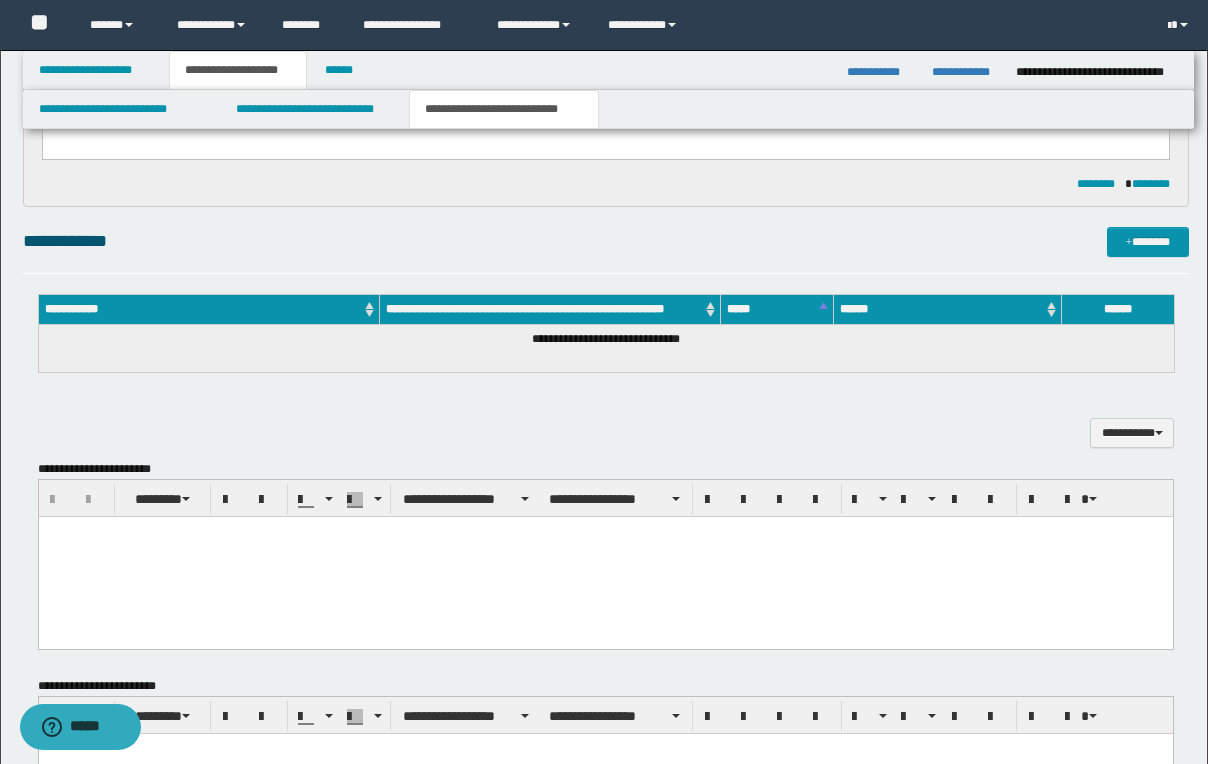 scroll, scrollTop: 440, scrollLeft: 0, axis: vertical 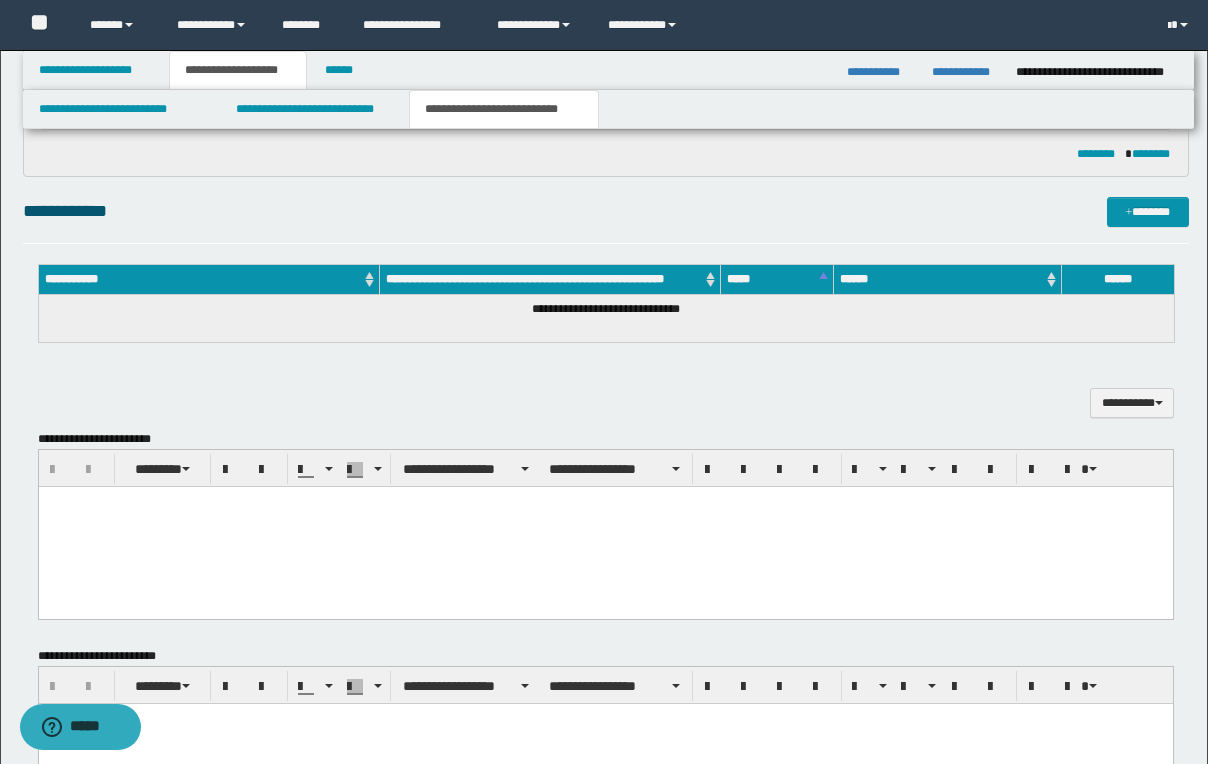 click at bounding box center (605, 502) 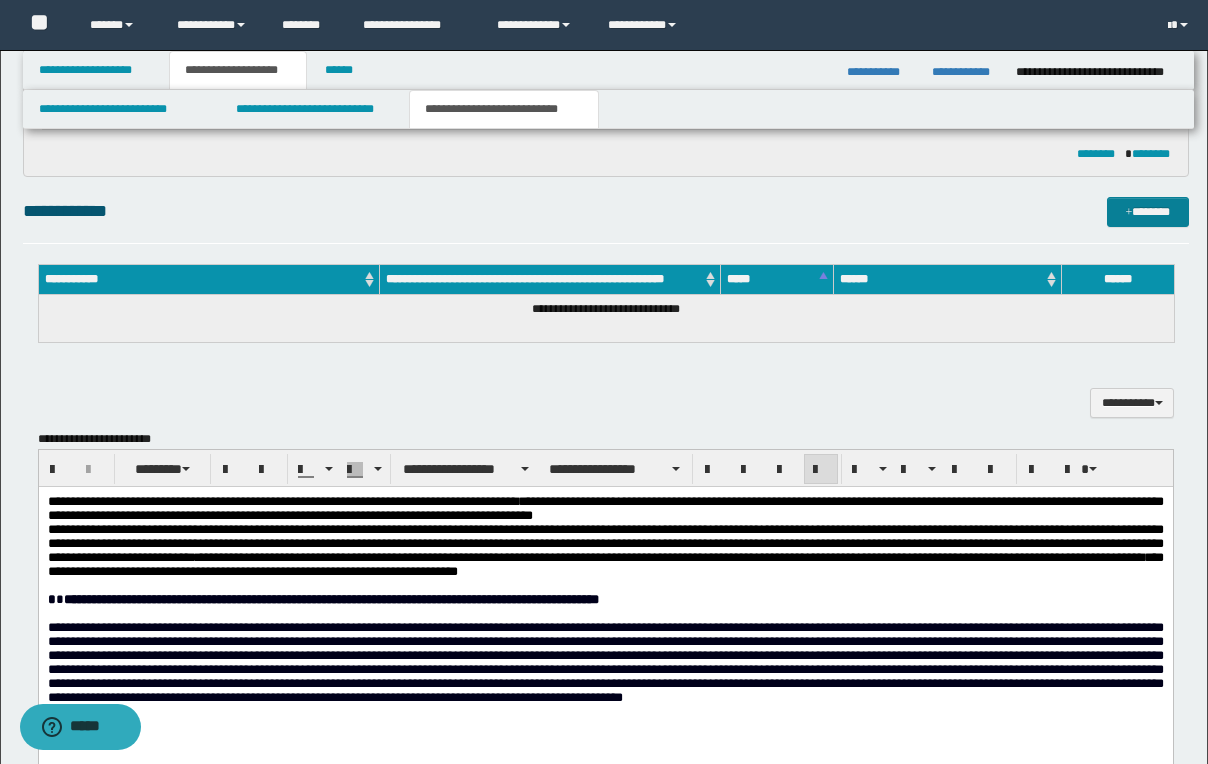 click on "*******" at bounding box center [1148, 212] 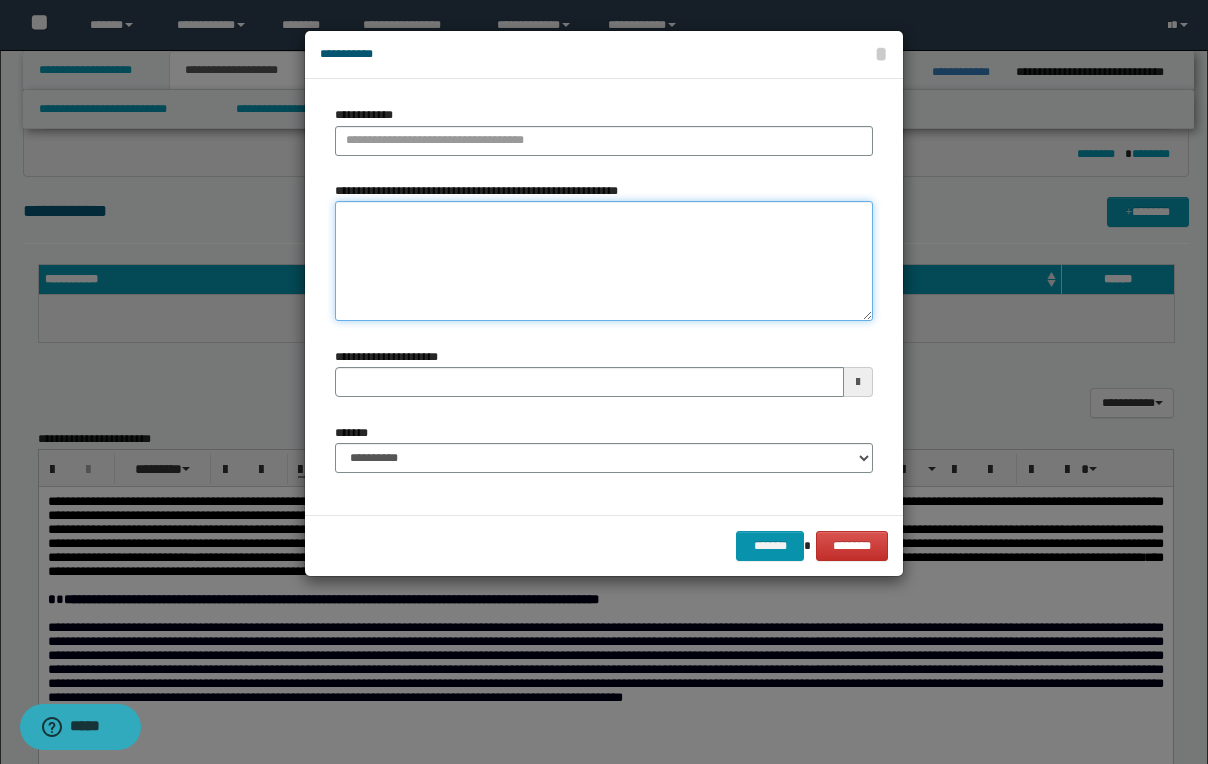 click on "**********" at bounding box center [604, 261] 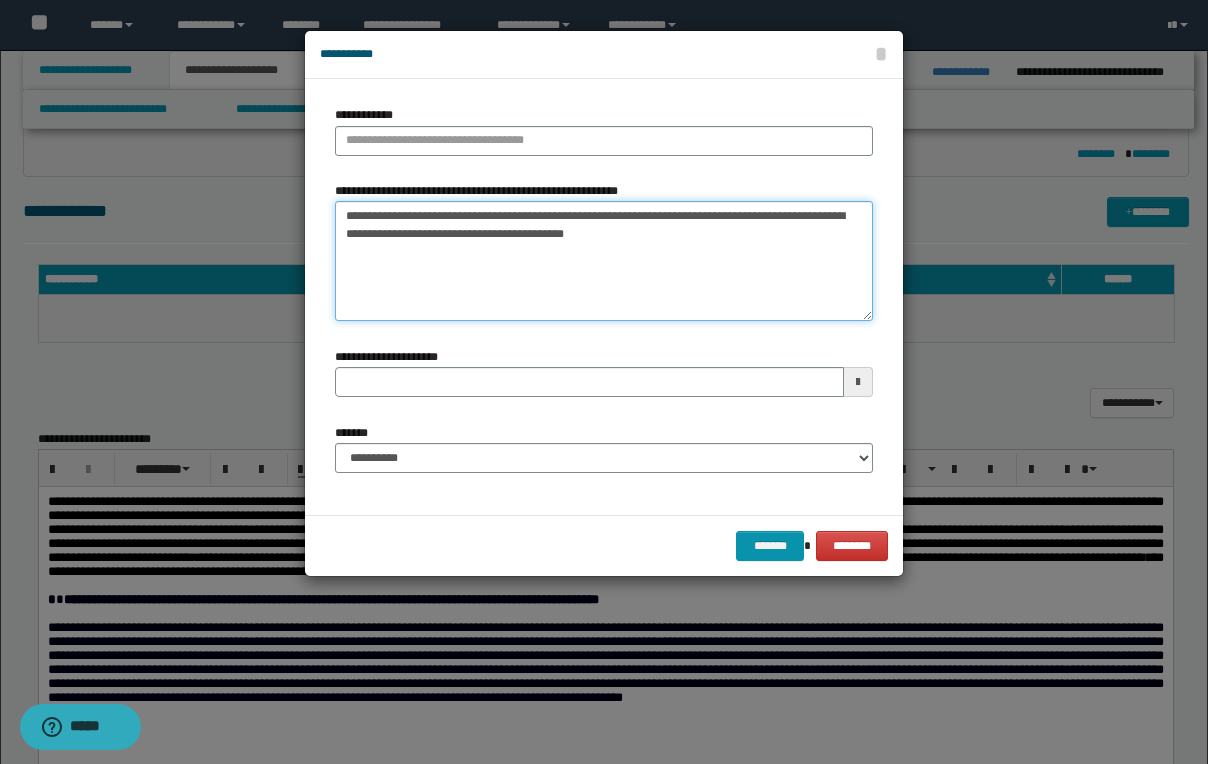 type on "**********" 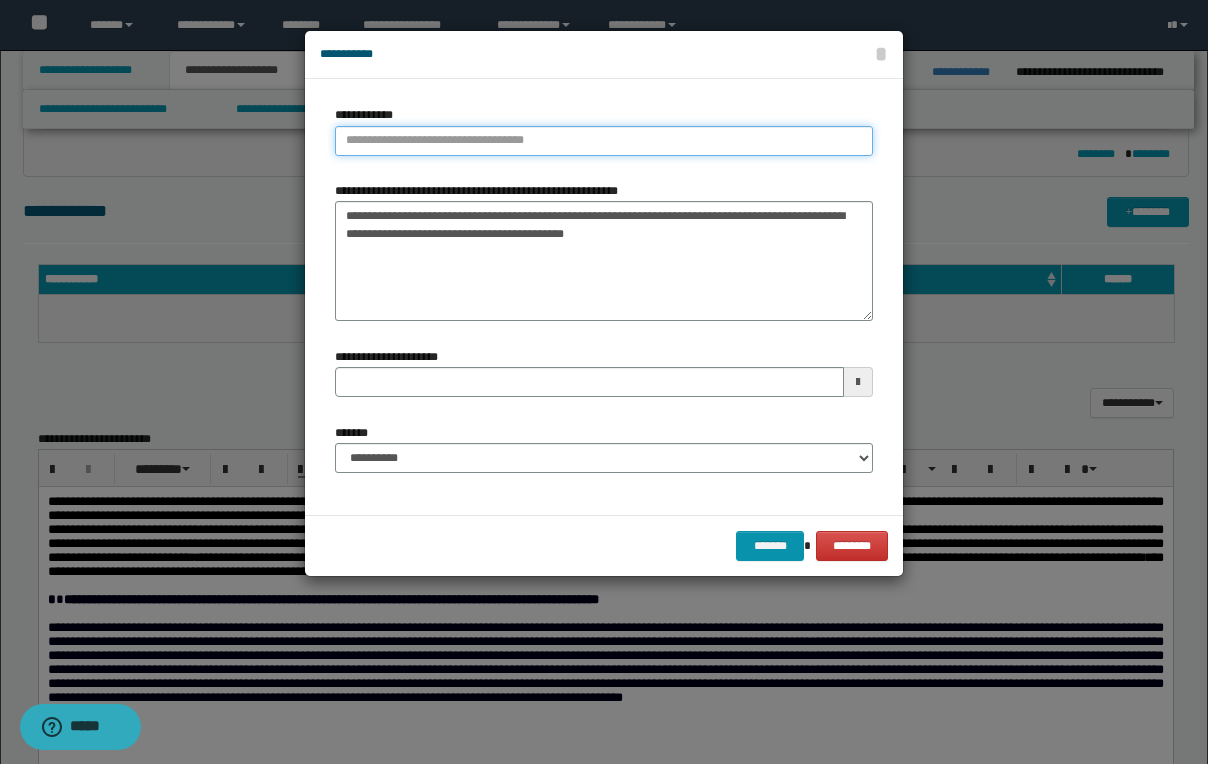 click on "**********" at bounding box center (604, 141) 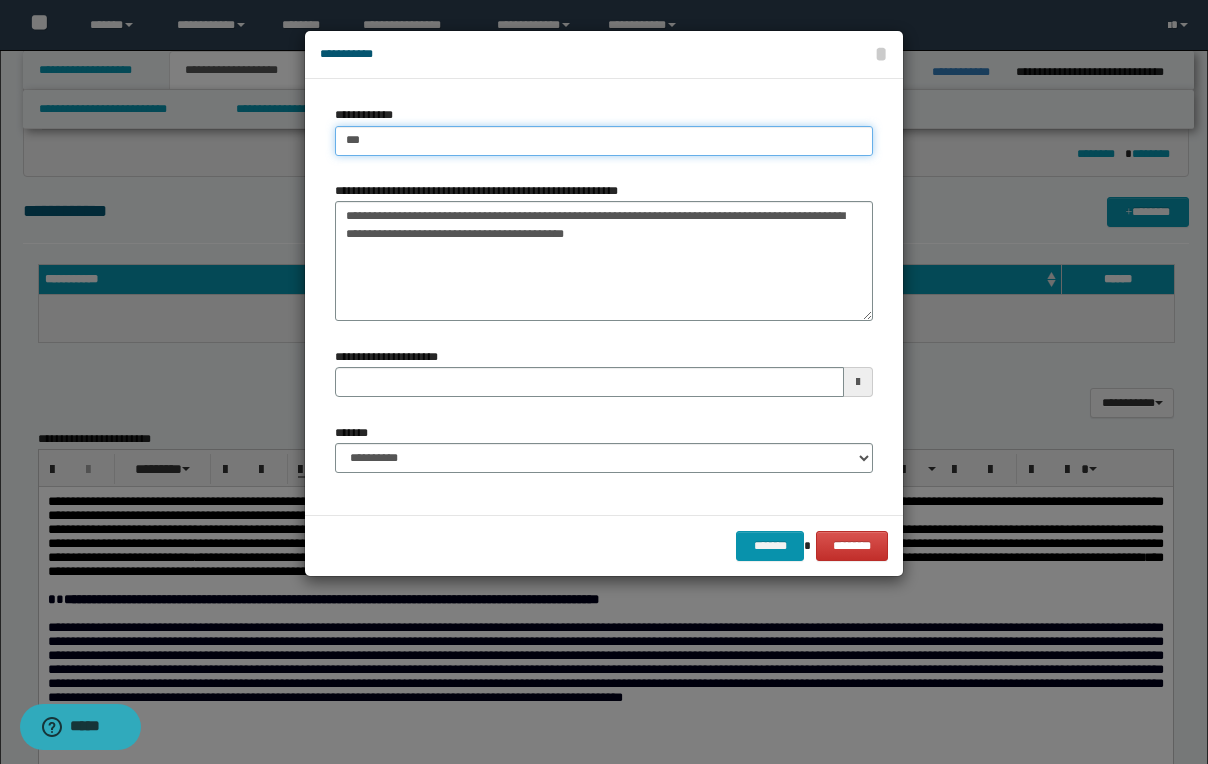 type on "****" 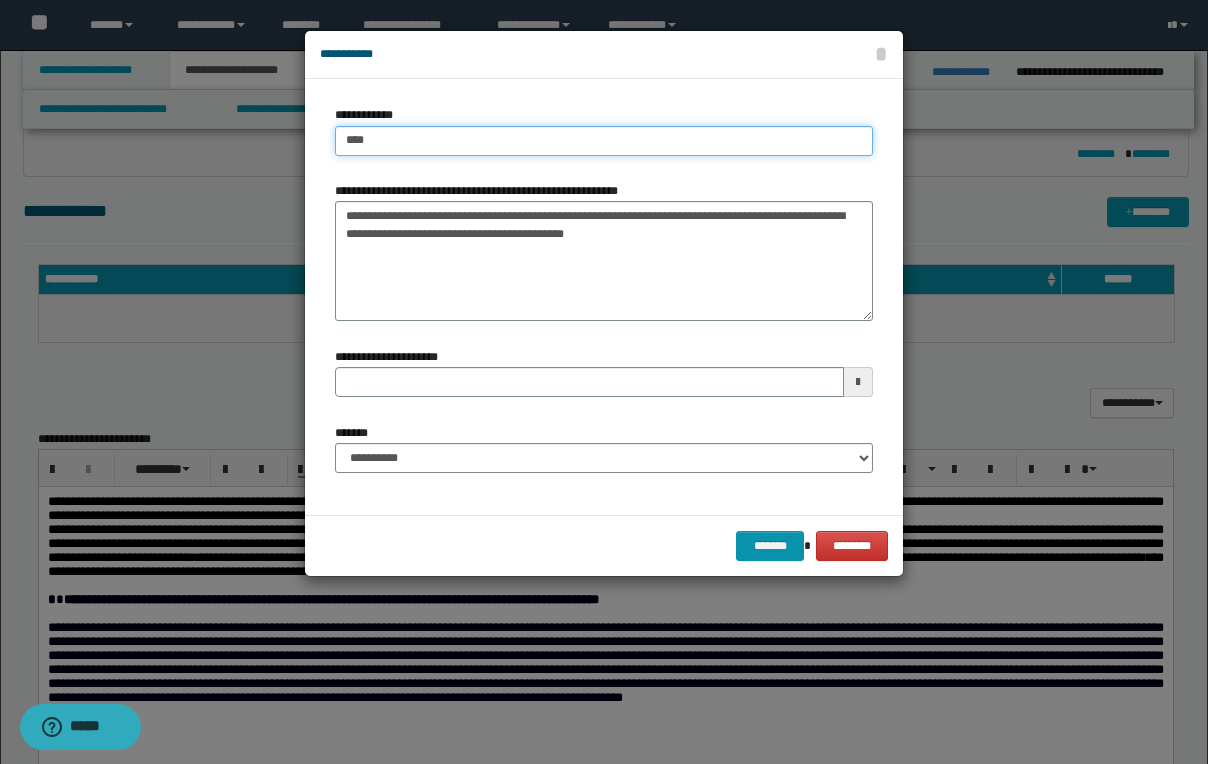 type on "****" 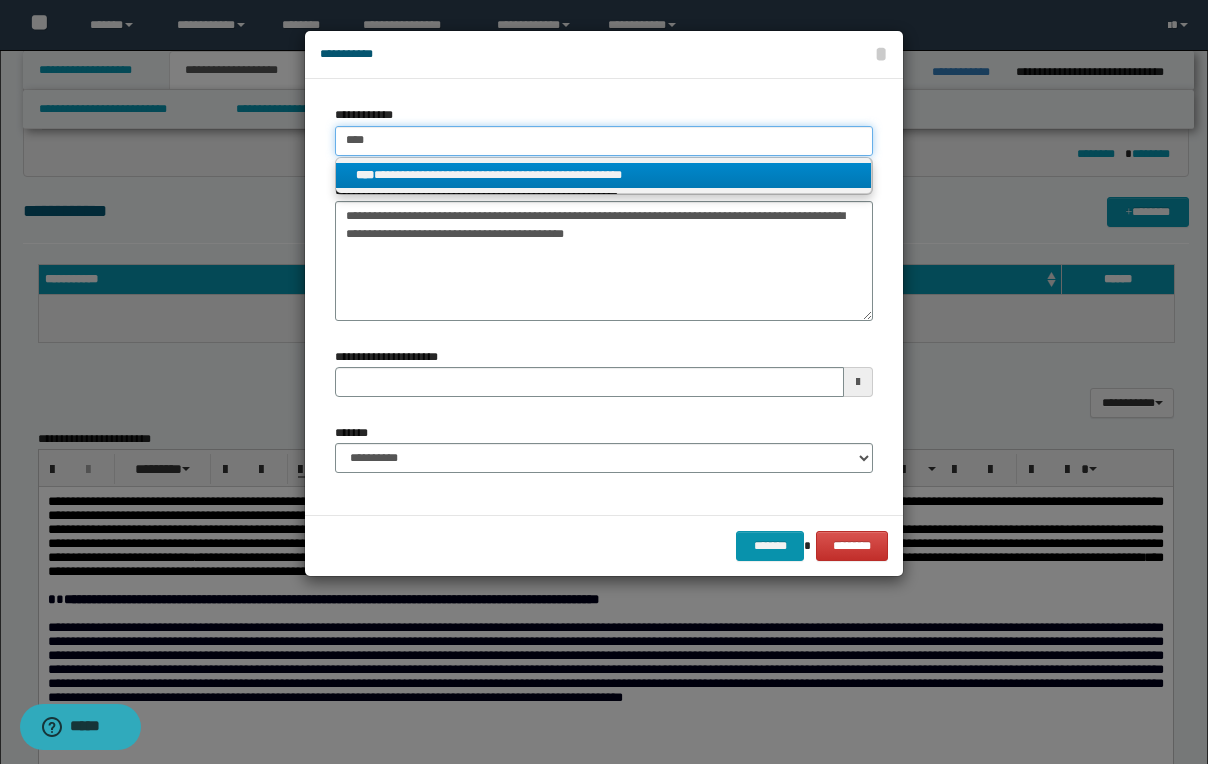 type on "****" 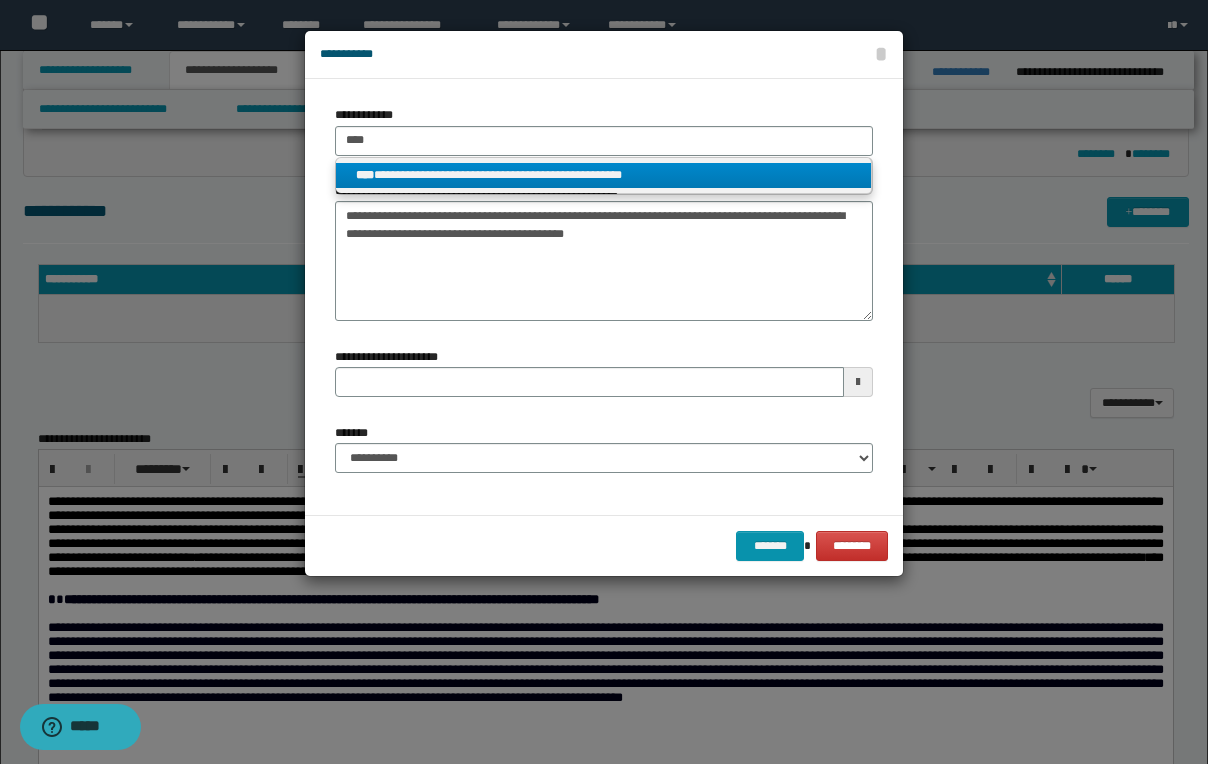 click on "**********" at bounding box center (603, 175) 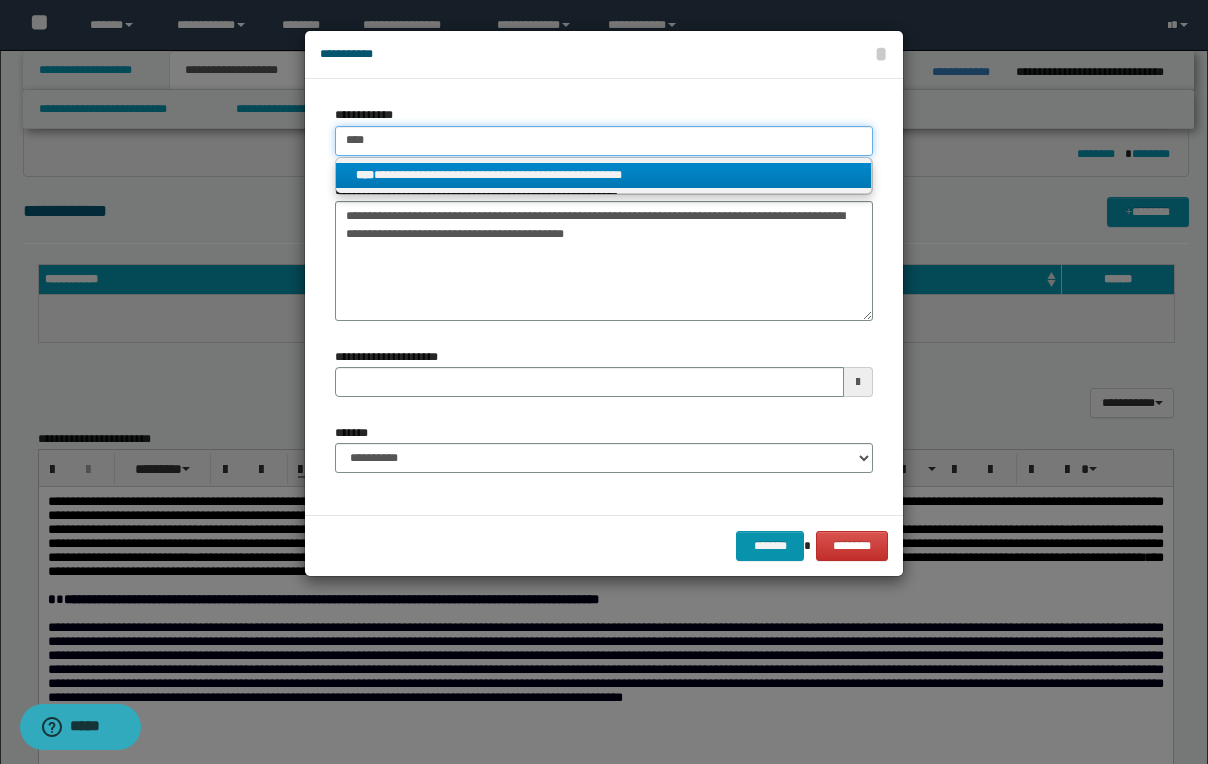 type 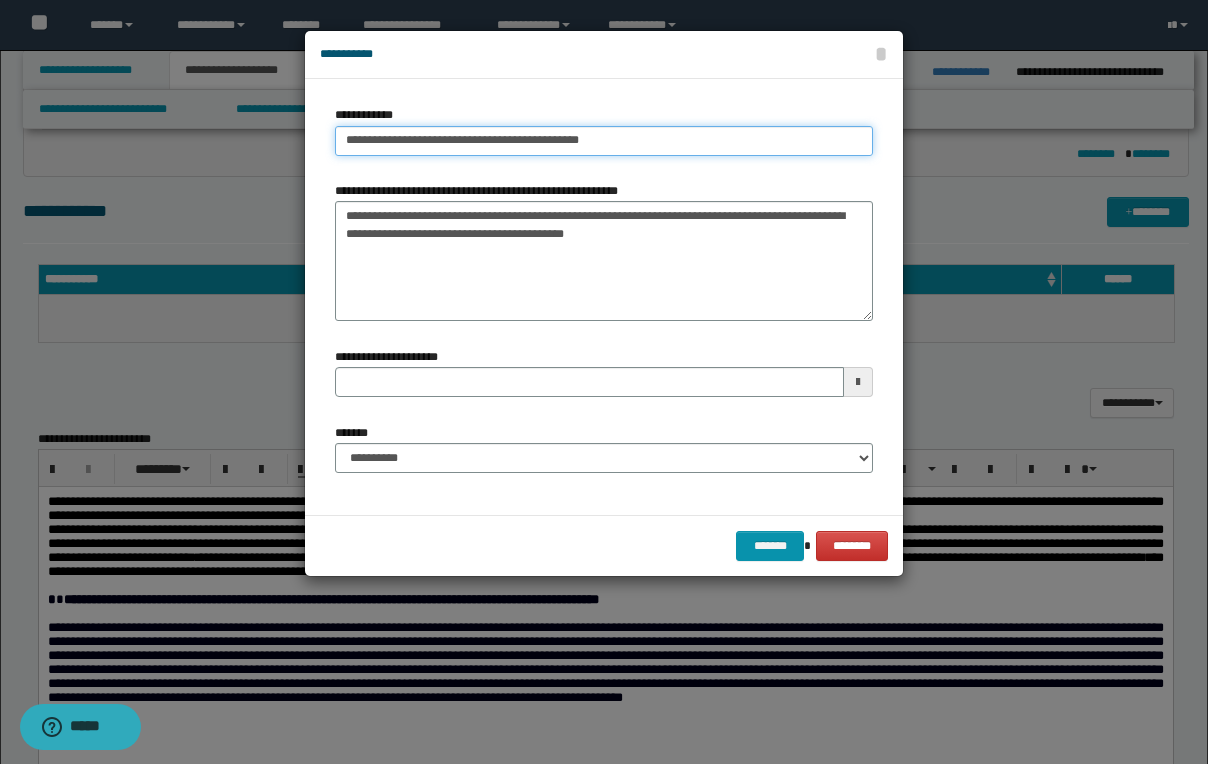 type 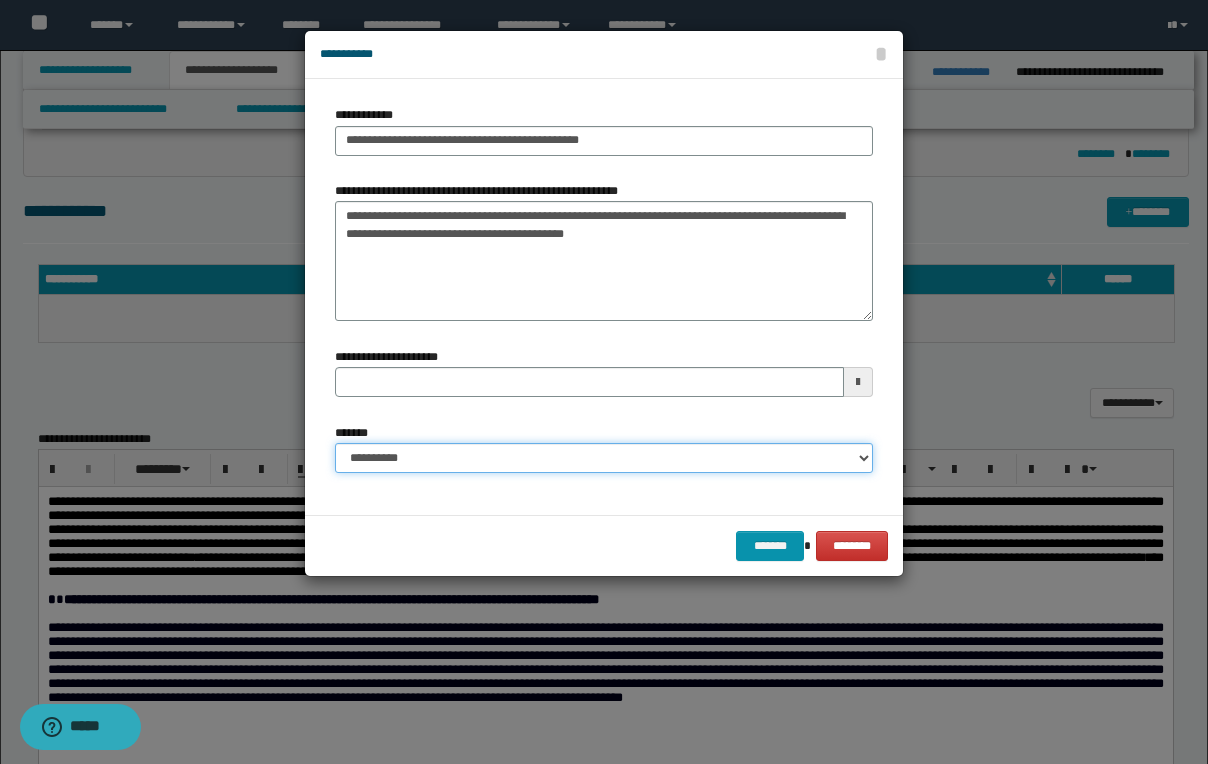 click on "**********" at bounding box center (604, 458) 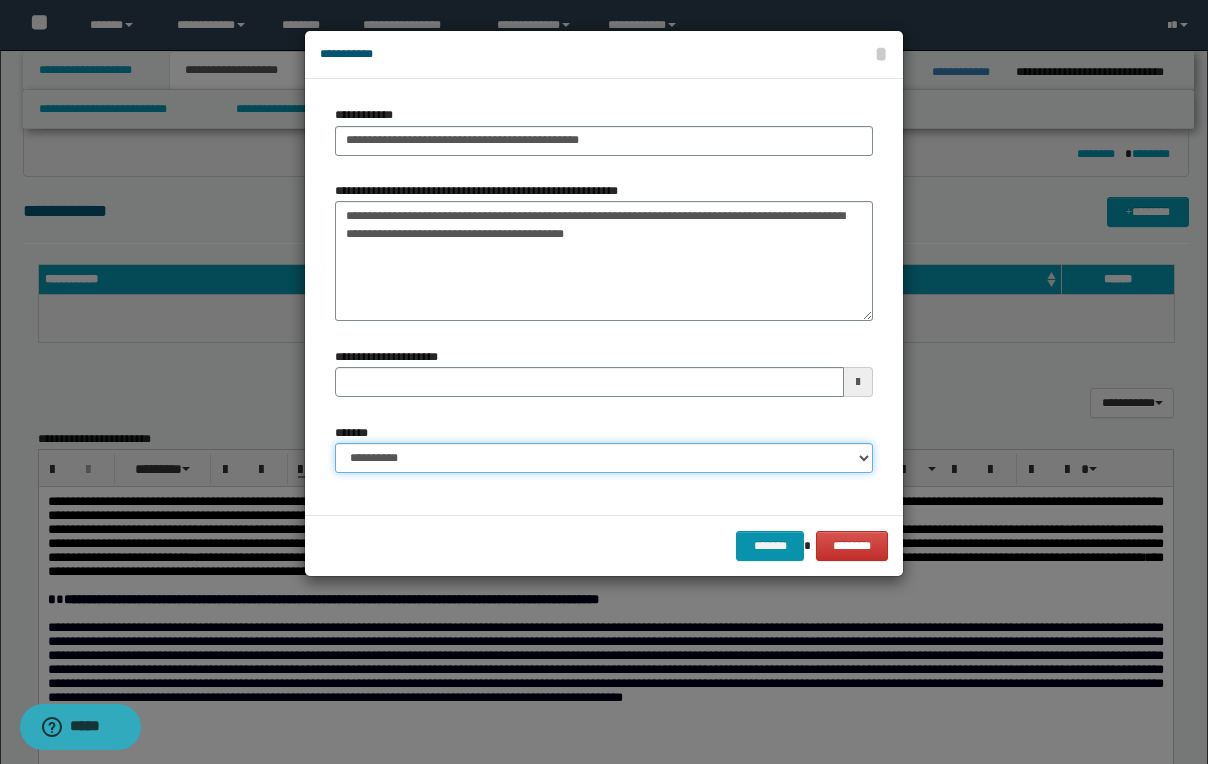 select on "*" 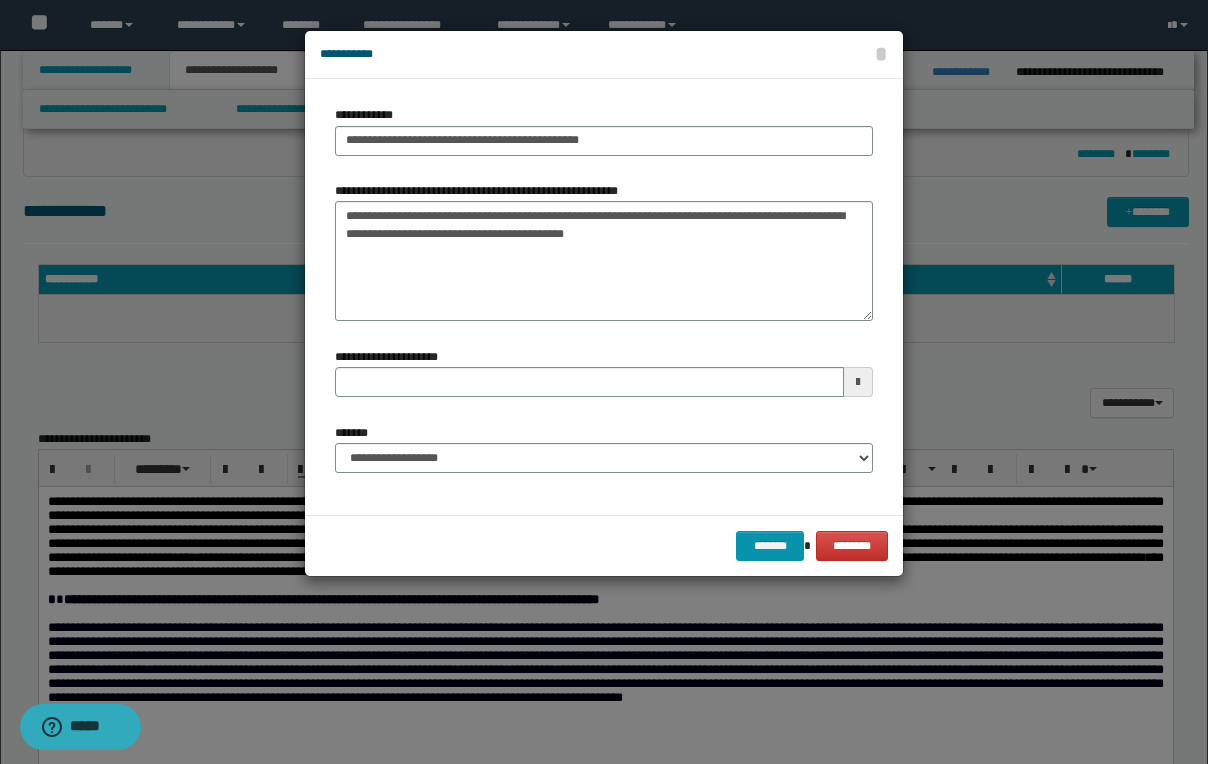click at bounding box center (604, 382) 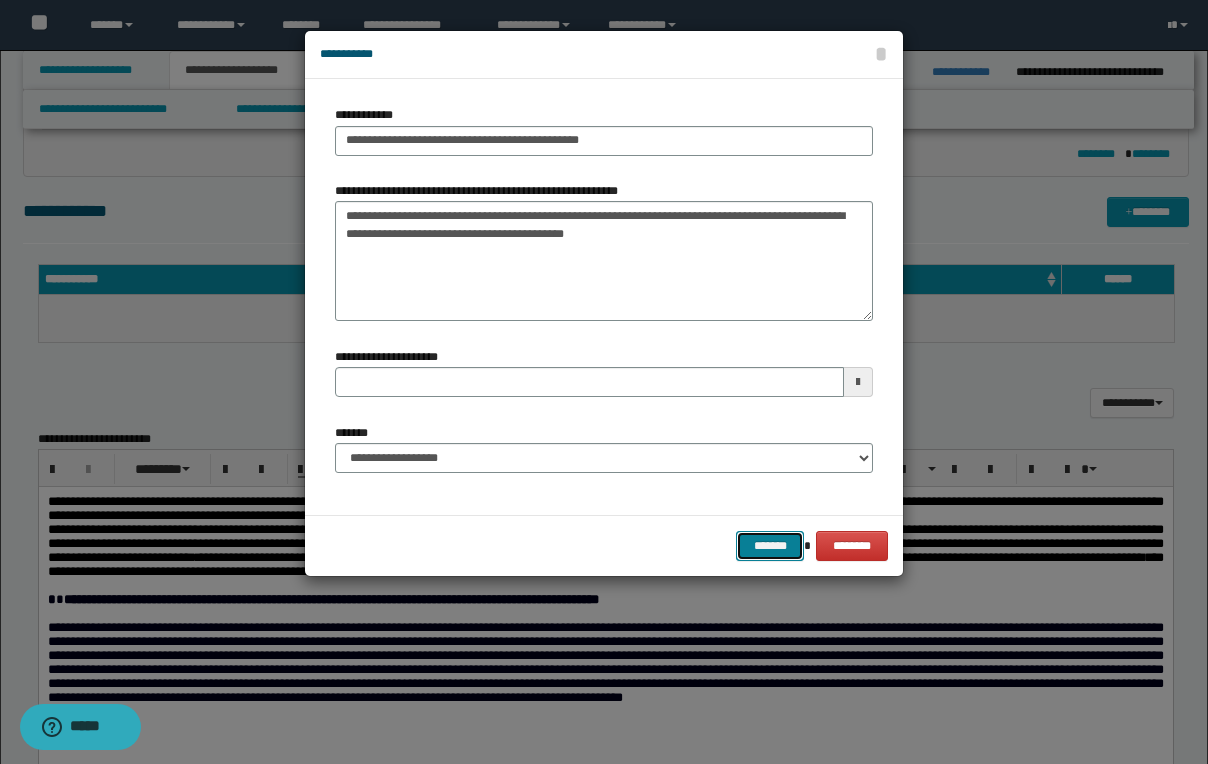 click on "*******" at bounding box center (770, 546) 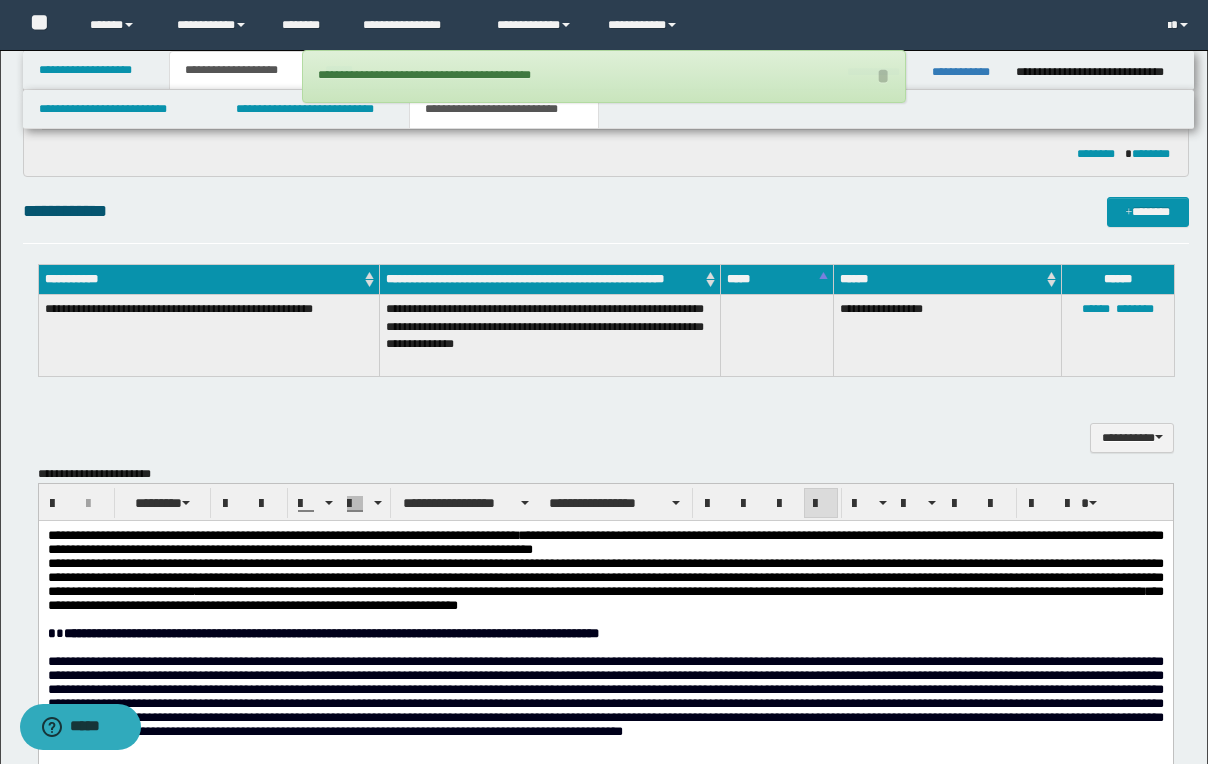 click on "**********" at bounding box center [606, 211] 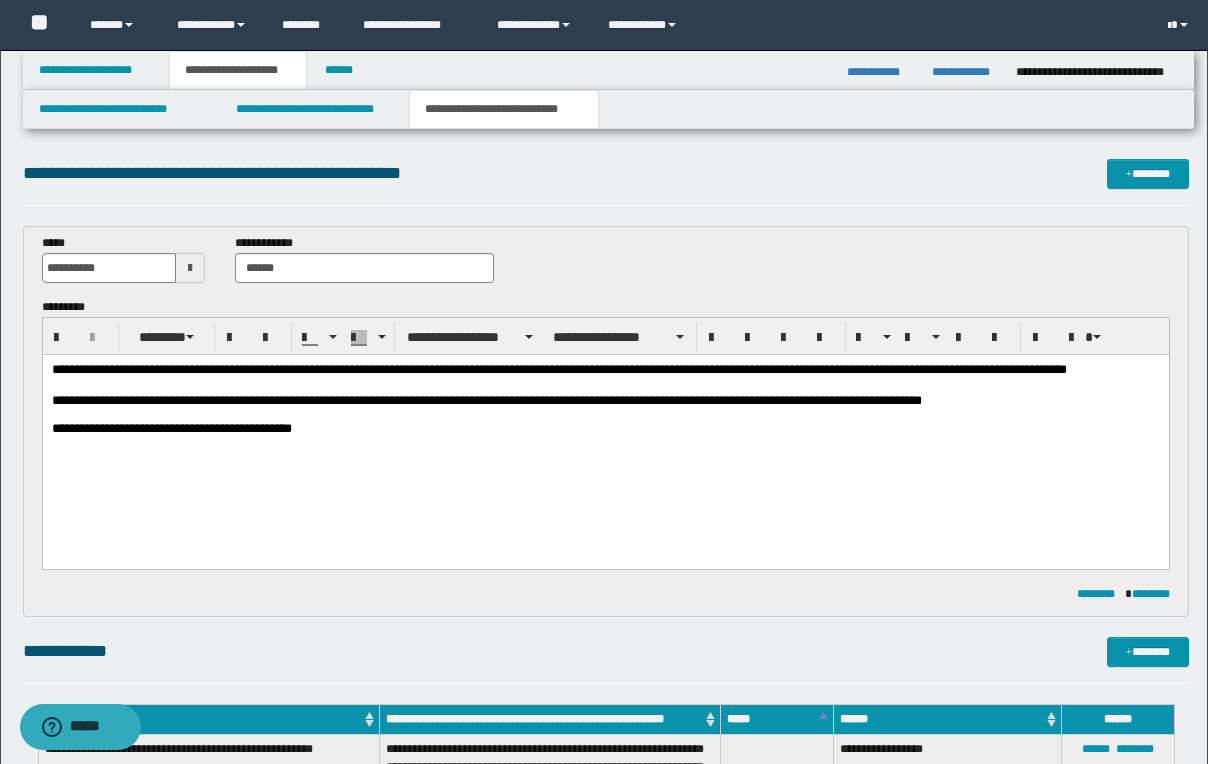 scroll, scrollTop: 40, scrollLeft: 0, axis: vertical 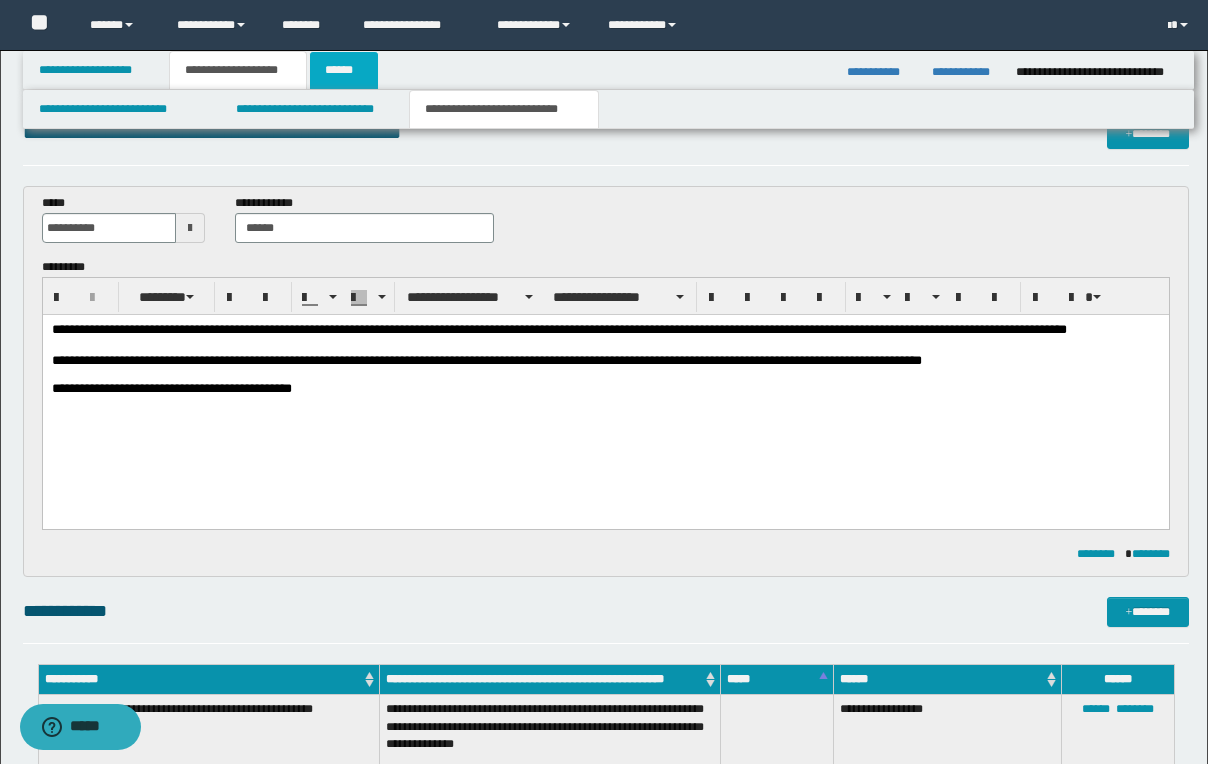 click on "******" at bounding box center (344, 70) 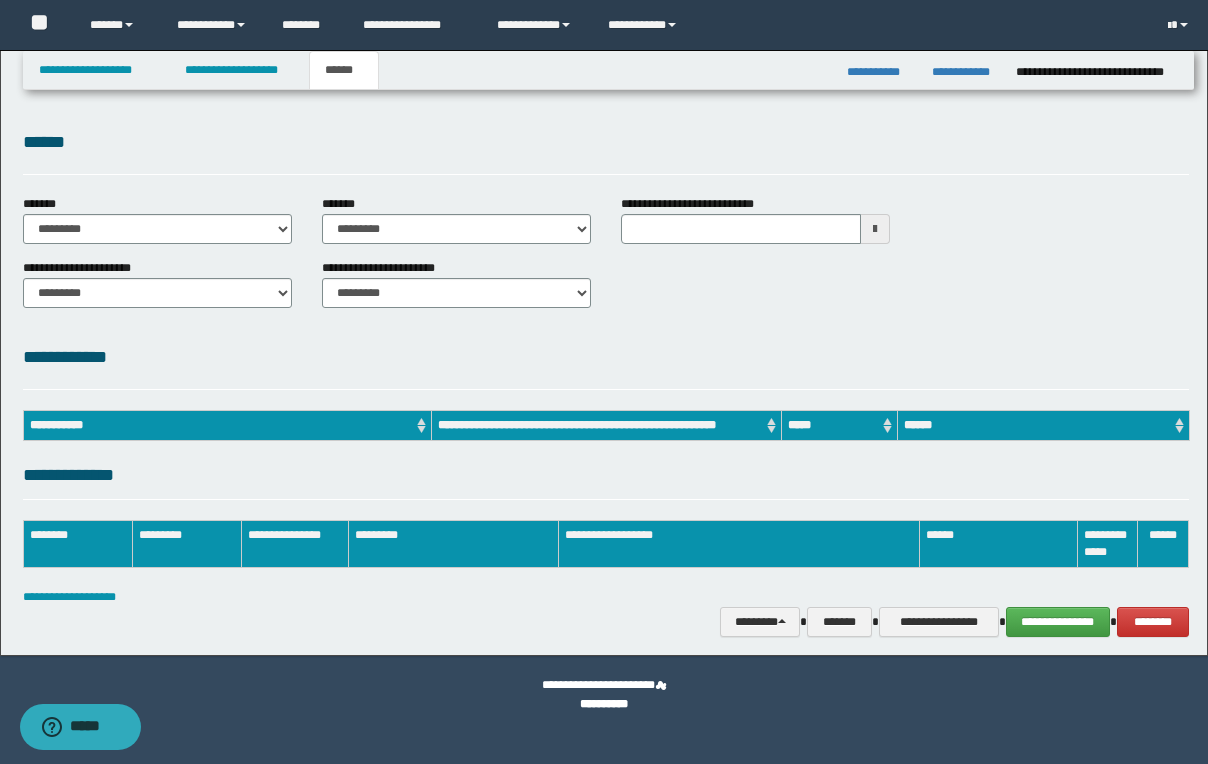 scroll, scrollTop: 0, scrollLeft: 0, axis: both 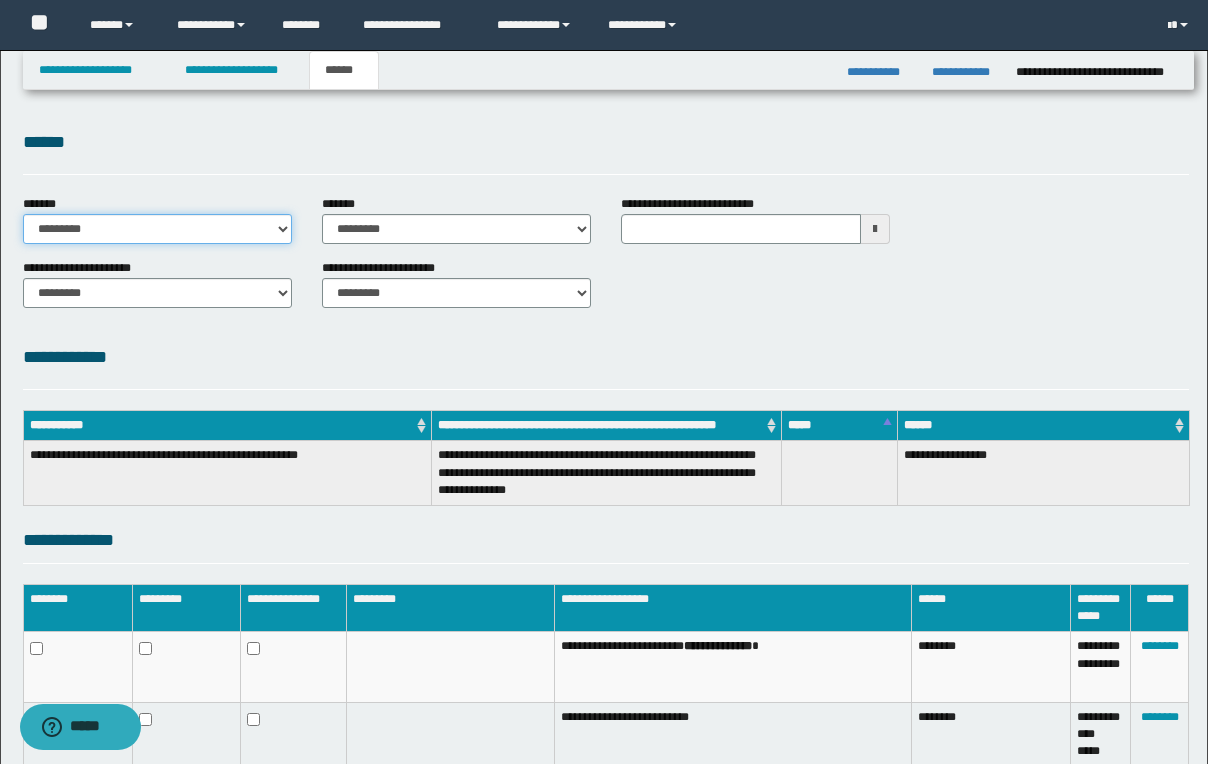 click on "**********" at bounding box center (157, 229) 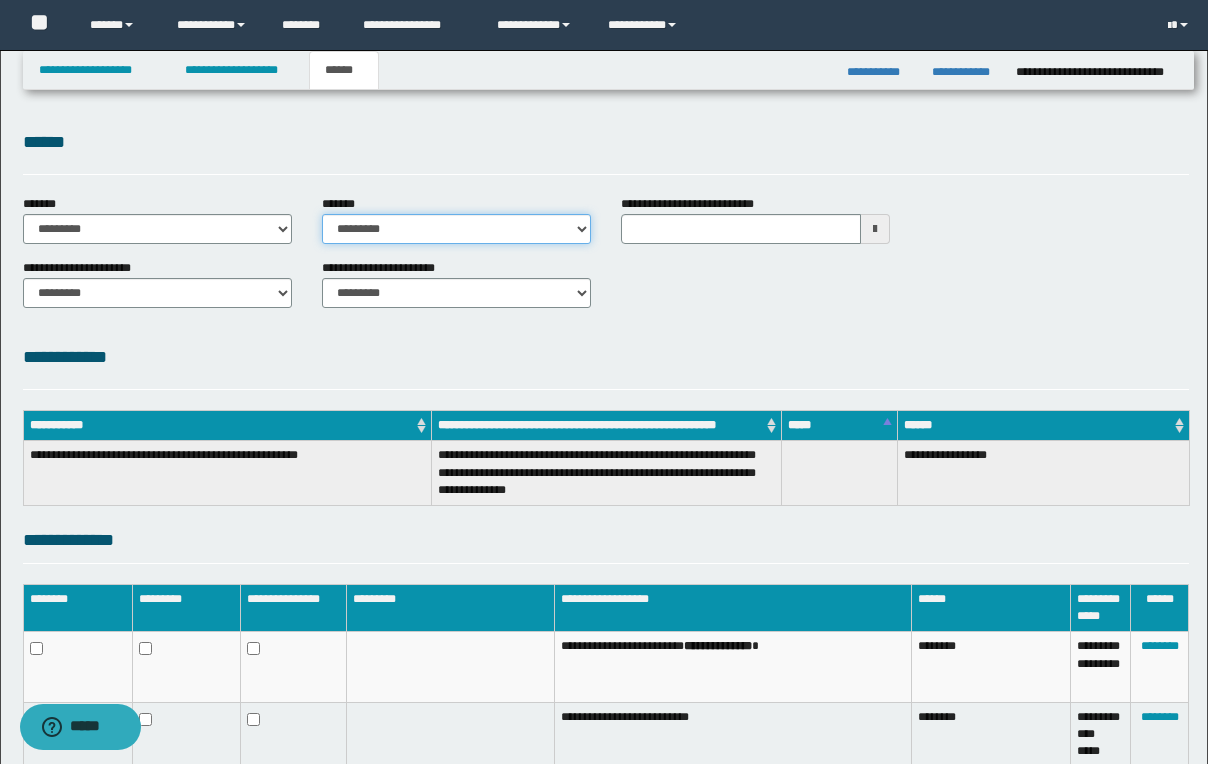 click on "**********" at bounding box center [456, 229] 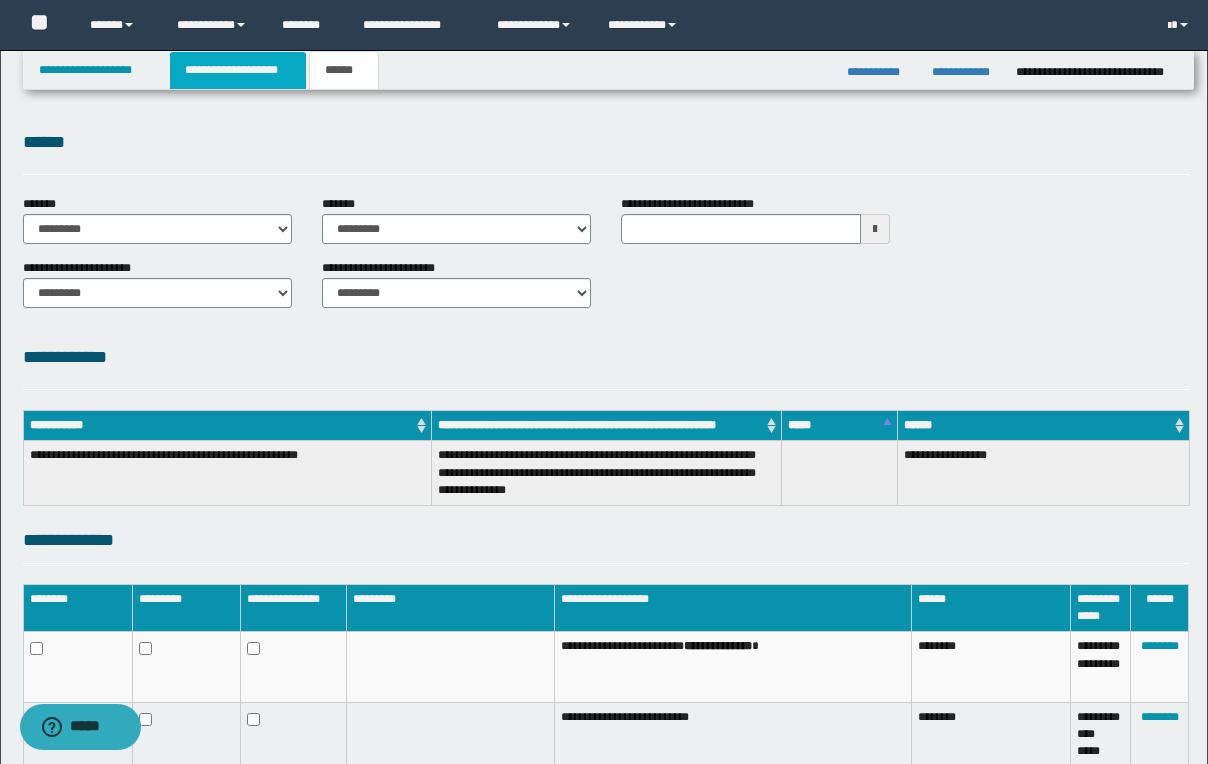click on "**********" at bounding box center [238, 70] 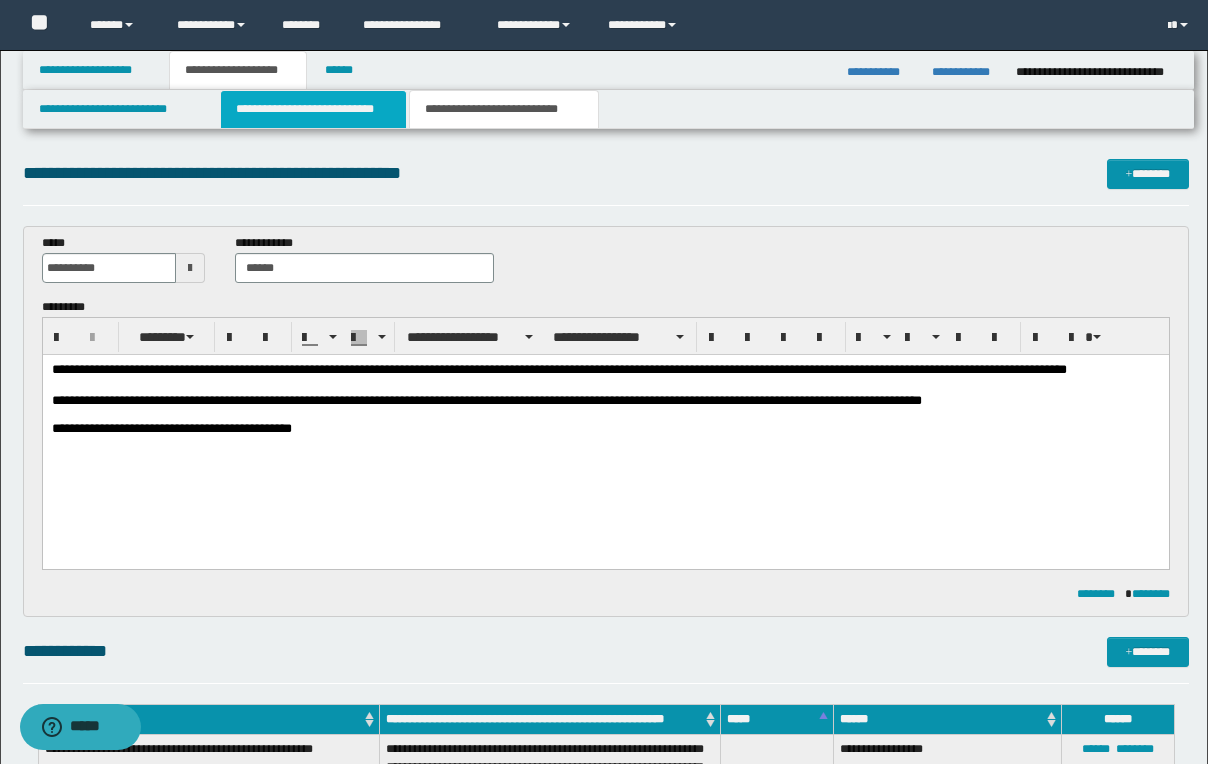 click on "**********" at bounding box center [314, 109] 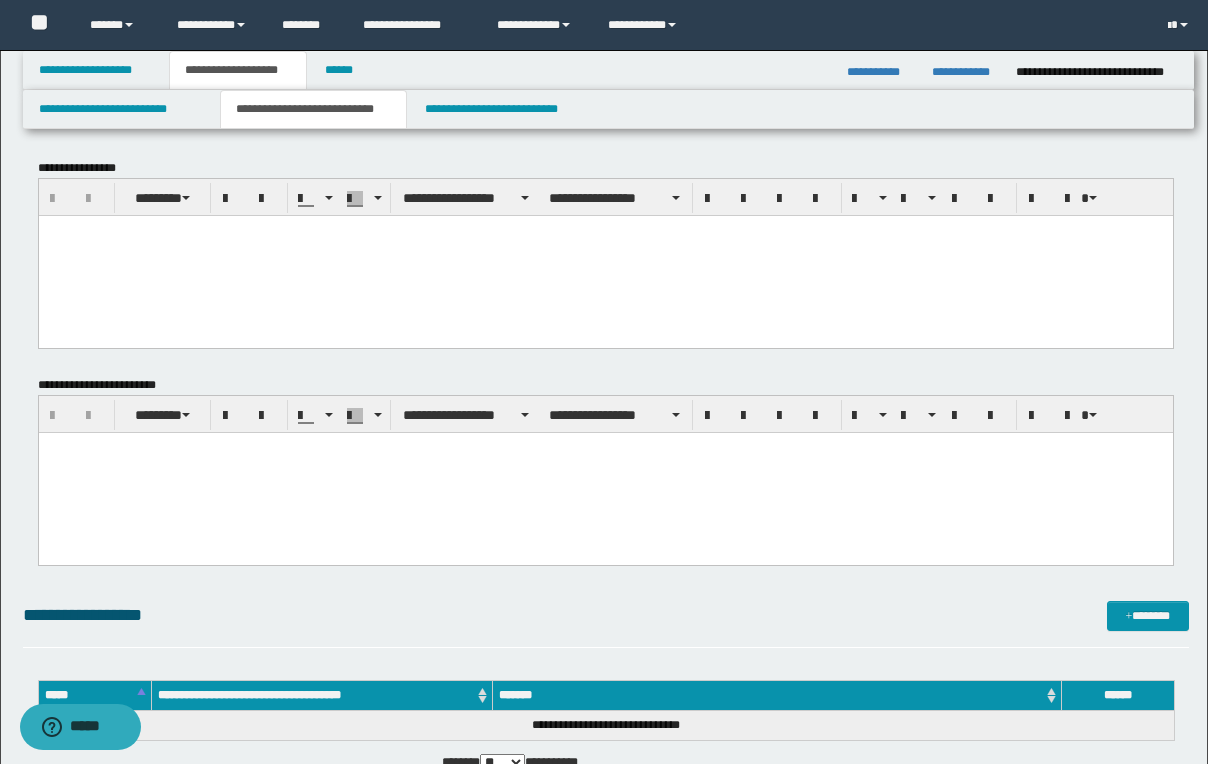 scroll, scrollTop: 0, scrollLeft: 0, axis: both 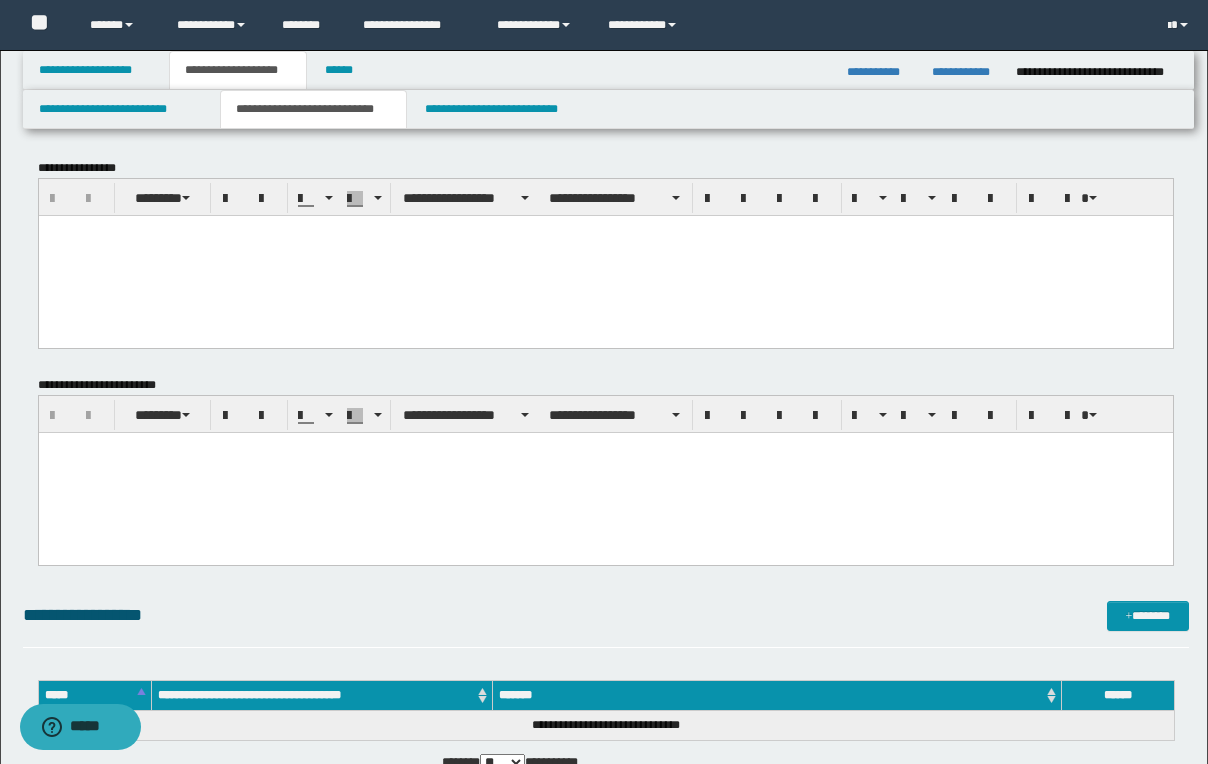 click at bounding box center (605, 255) 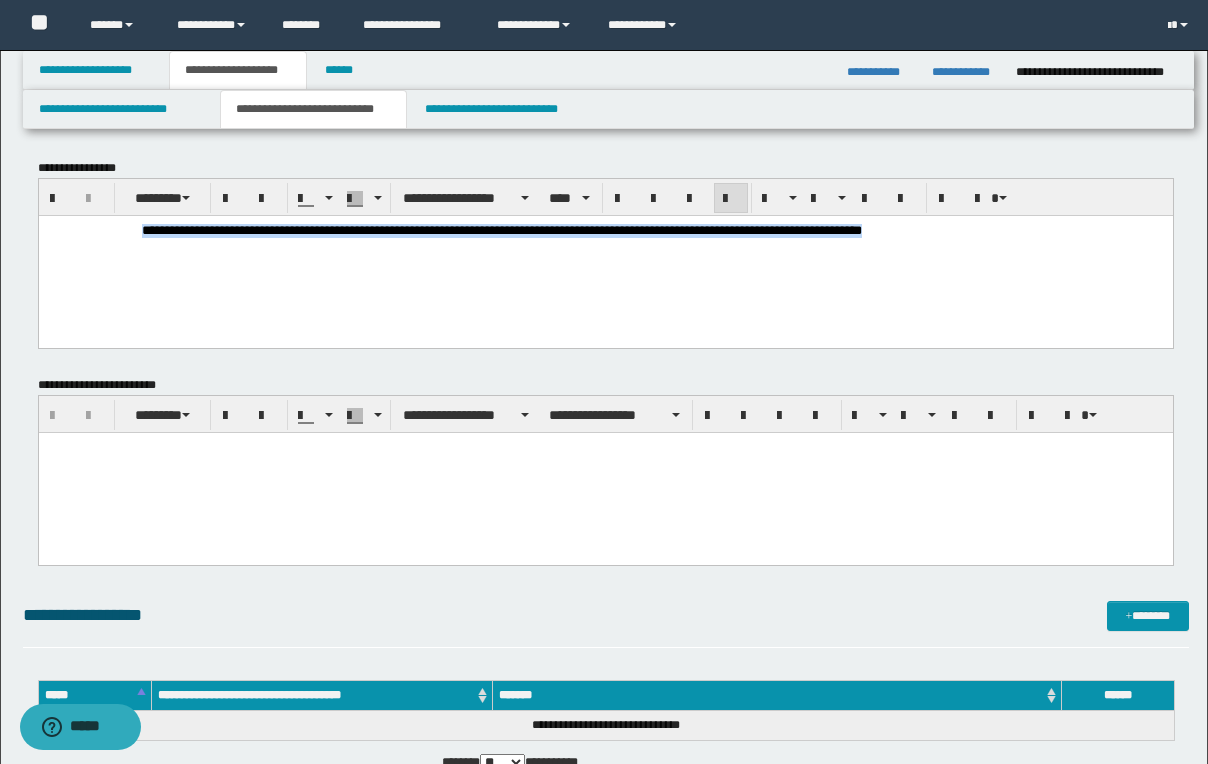 drag, startPoint x: 148, startPoint y: 234, endPoint x: 964, endPoint y: 261, distance: 816.4466 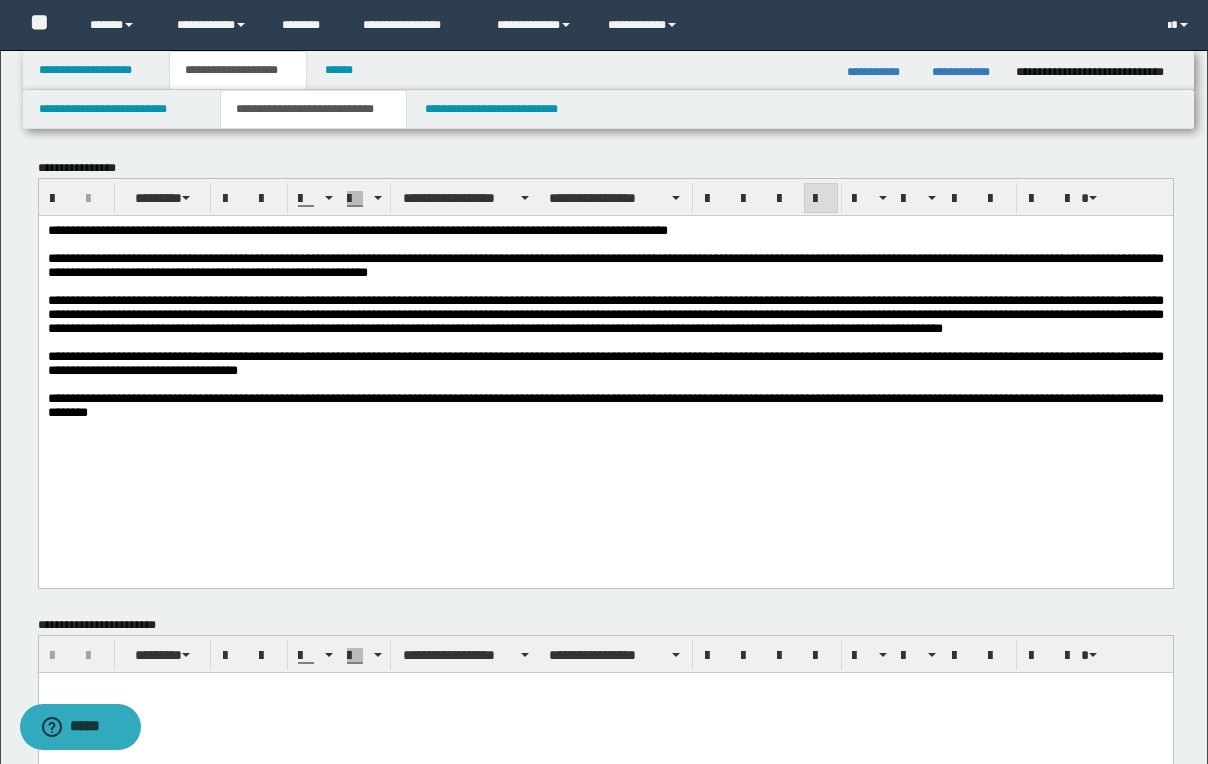 click on "**********" at bounding box center [604, 945] 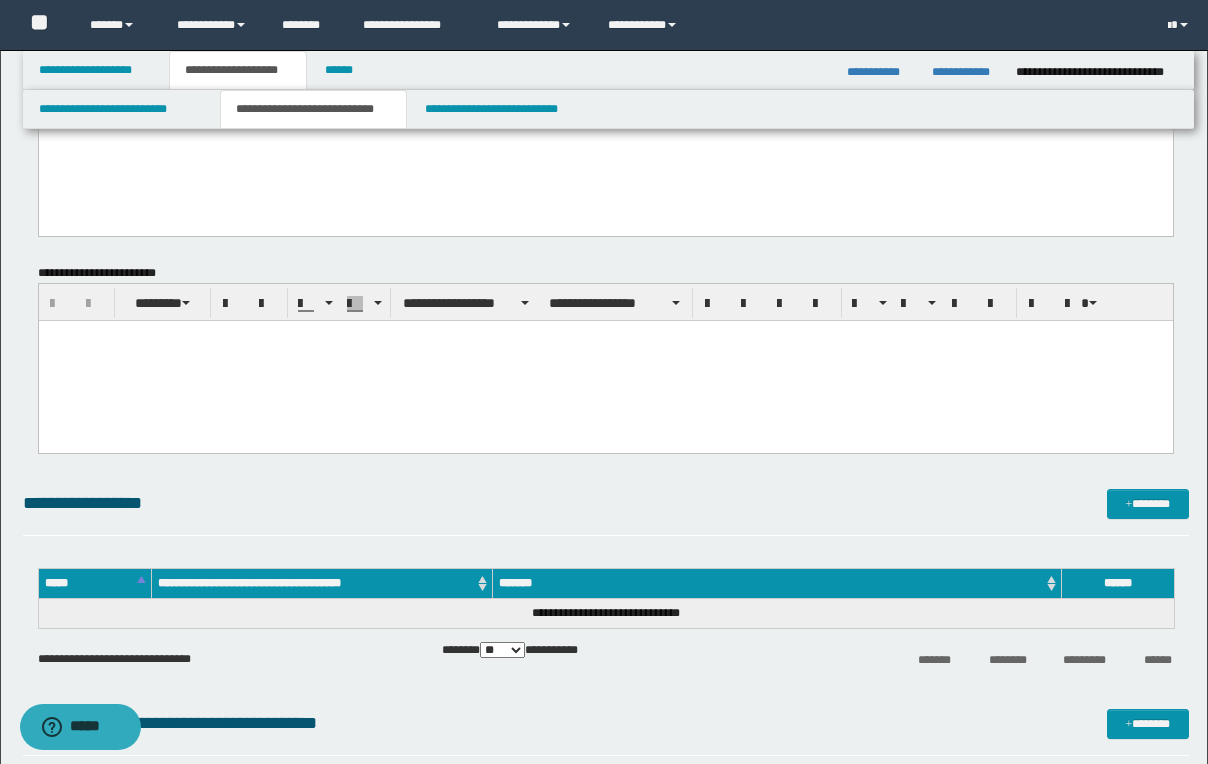 scroll, scrollTop: 360, scrollLeft: 0, axis: vertical 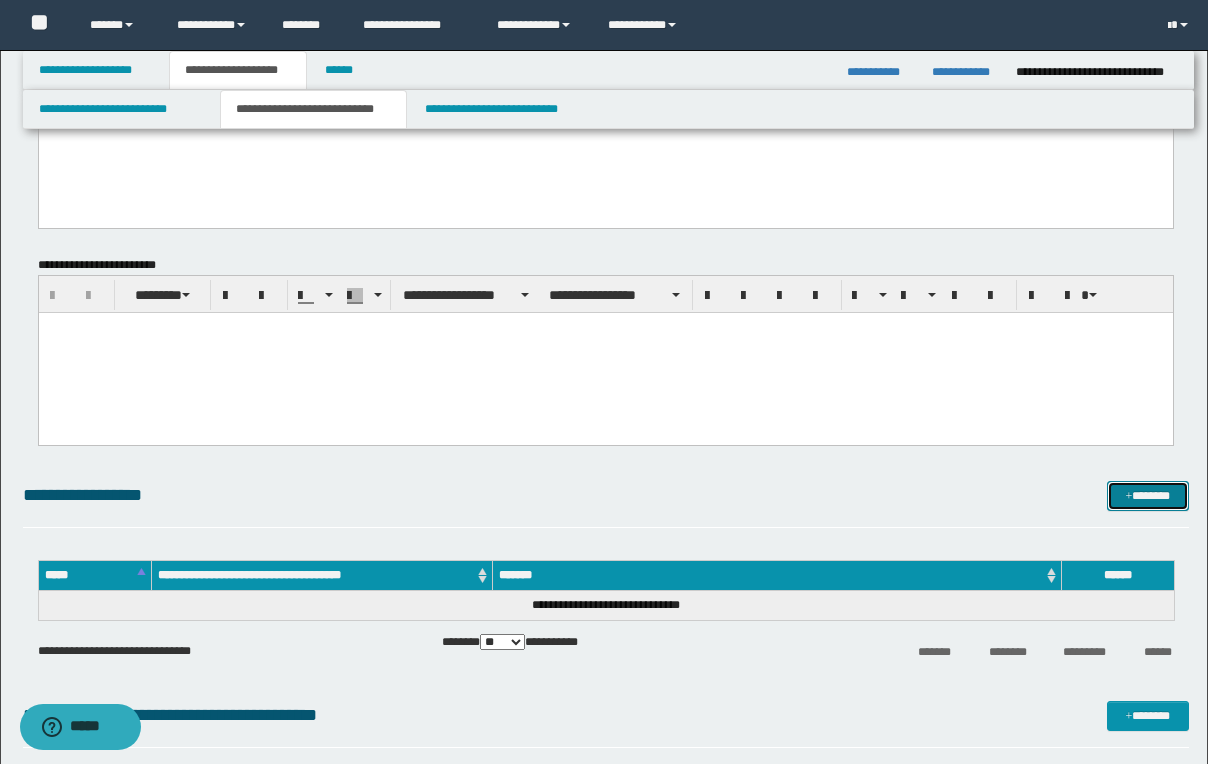 click on "*******" at bounding box center (1148, 496) 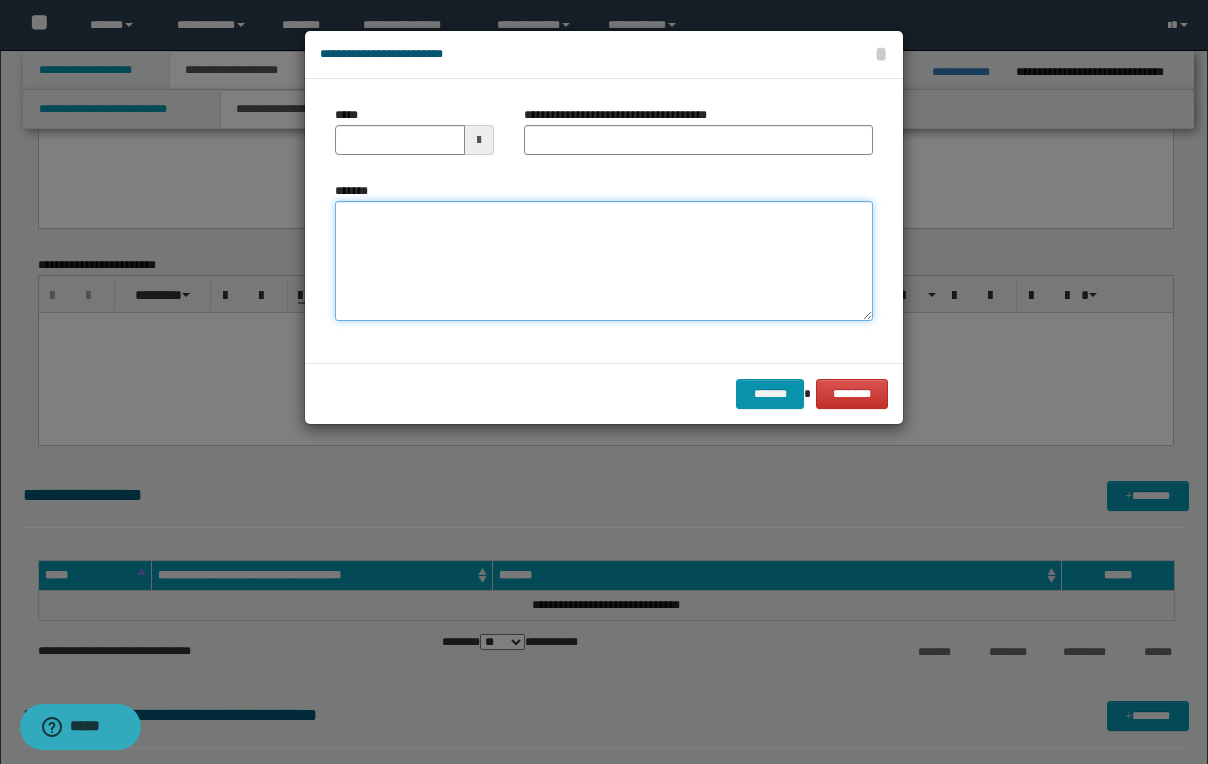click on "*******" at bounding box center (604, 261) 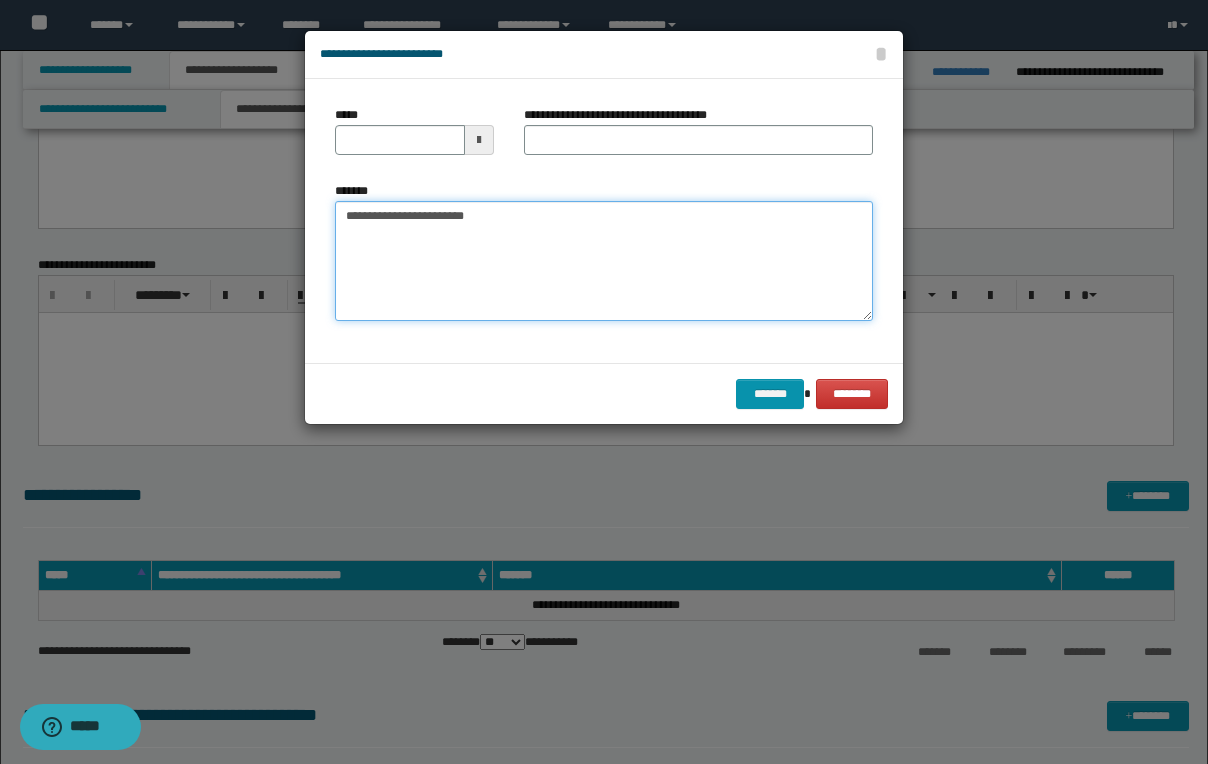 type on "**********" 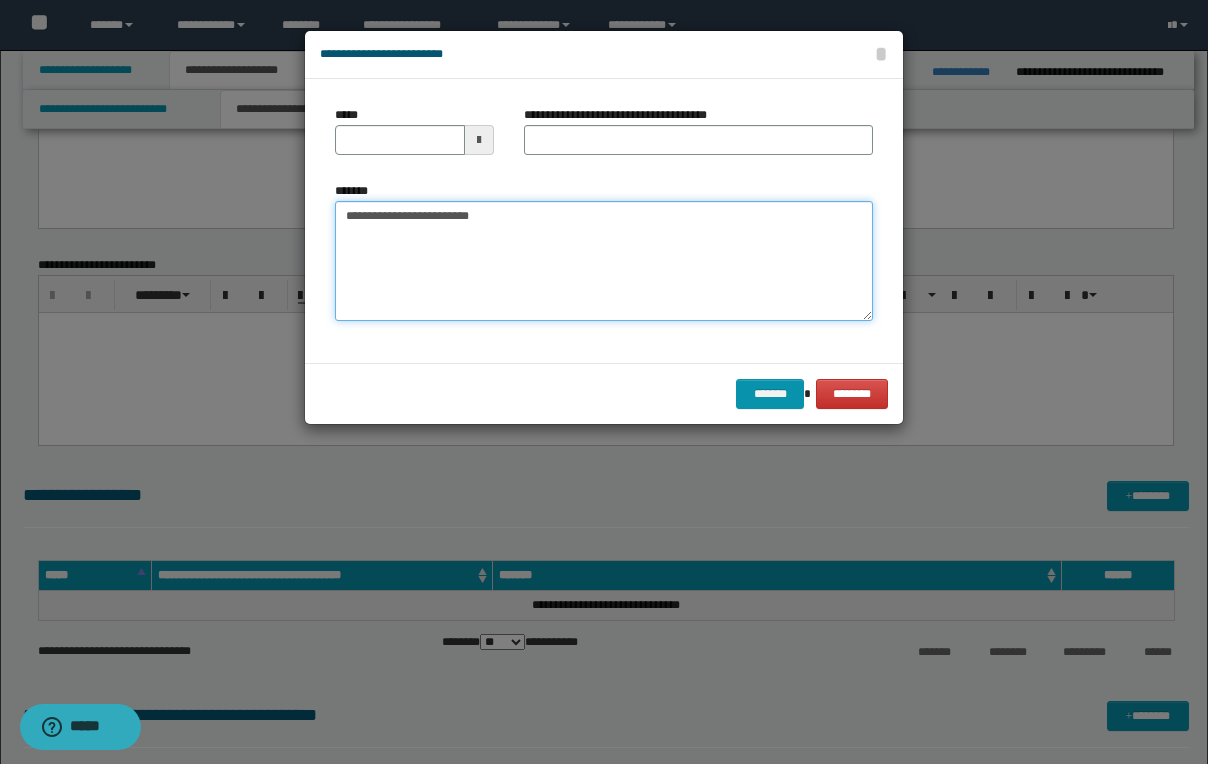 type 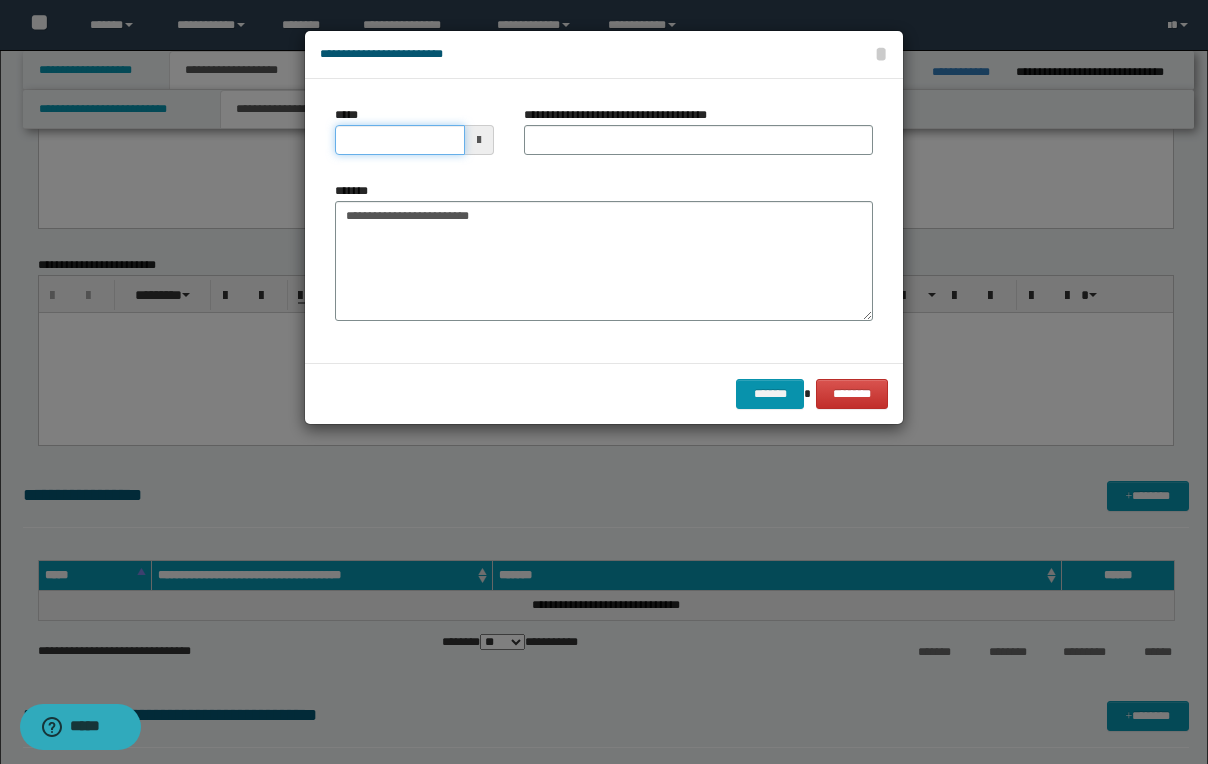 click on "*****" at bounding box center (400, 140) 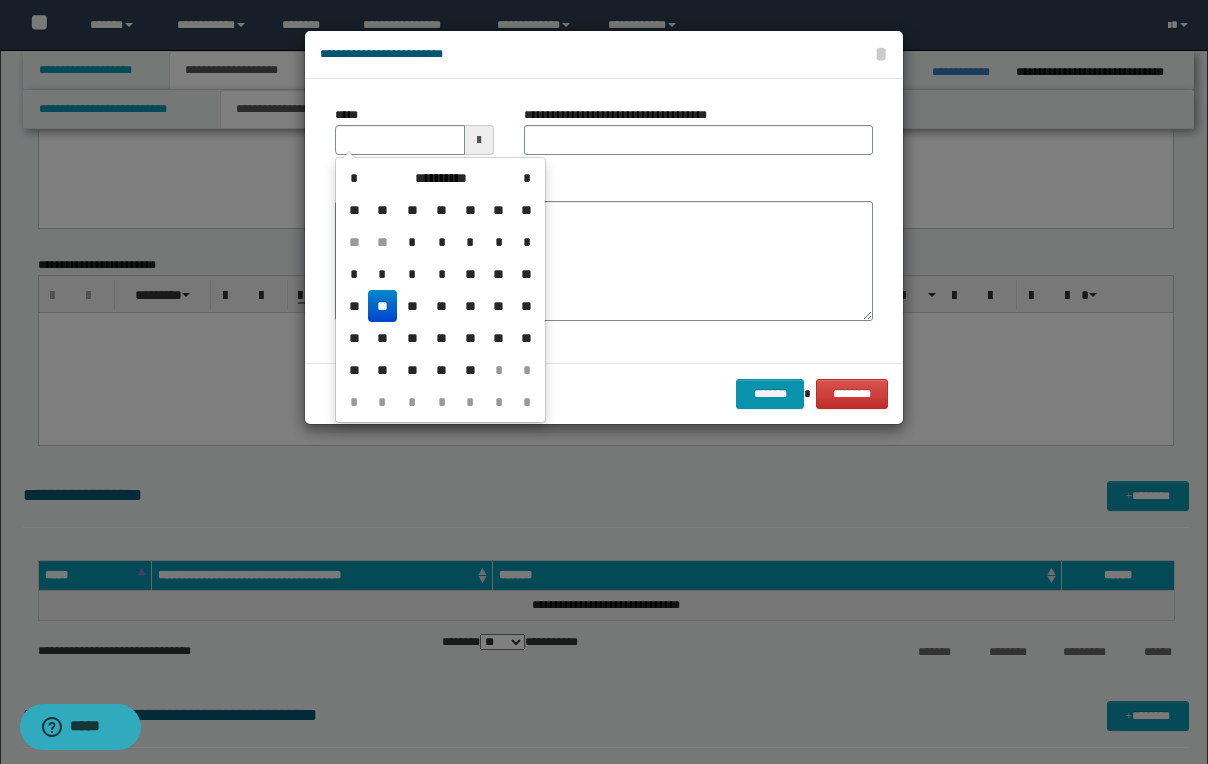 click on "**" at bounding box center (382, 306) 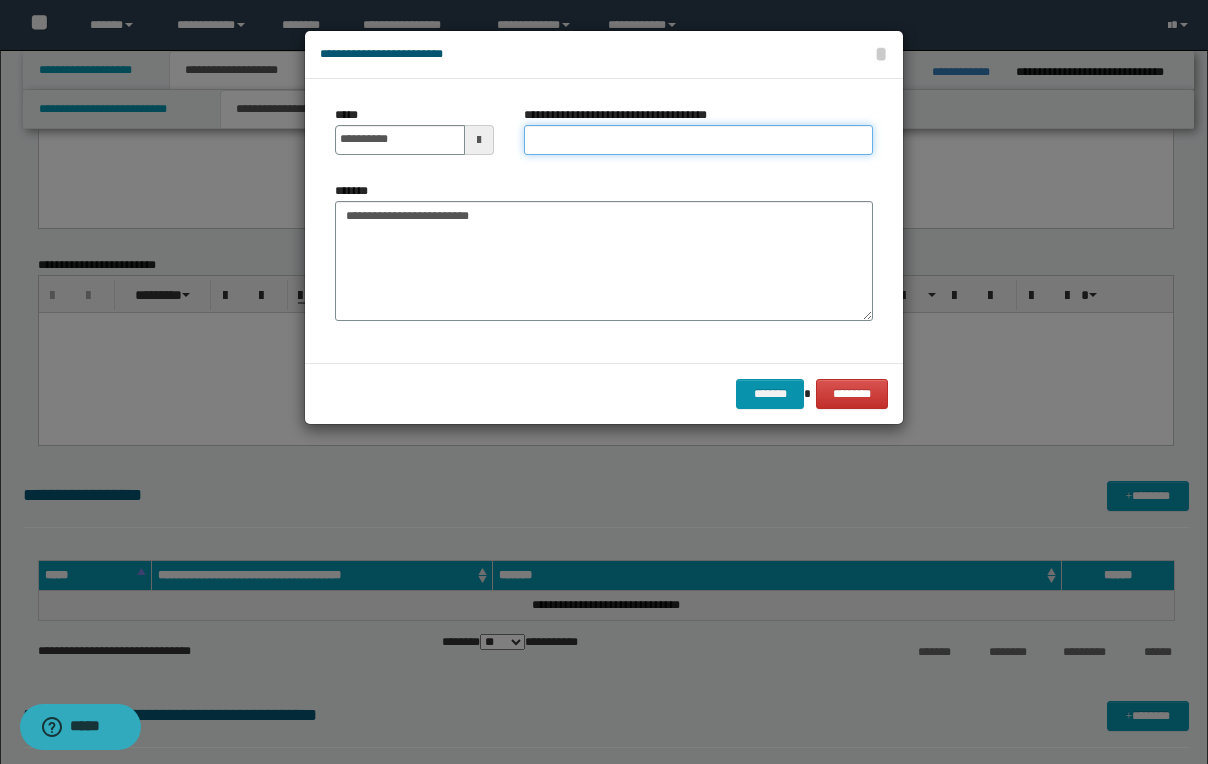 click on "**********" at bounding box center [698, 140] 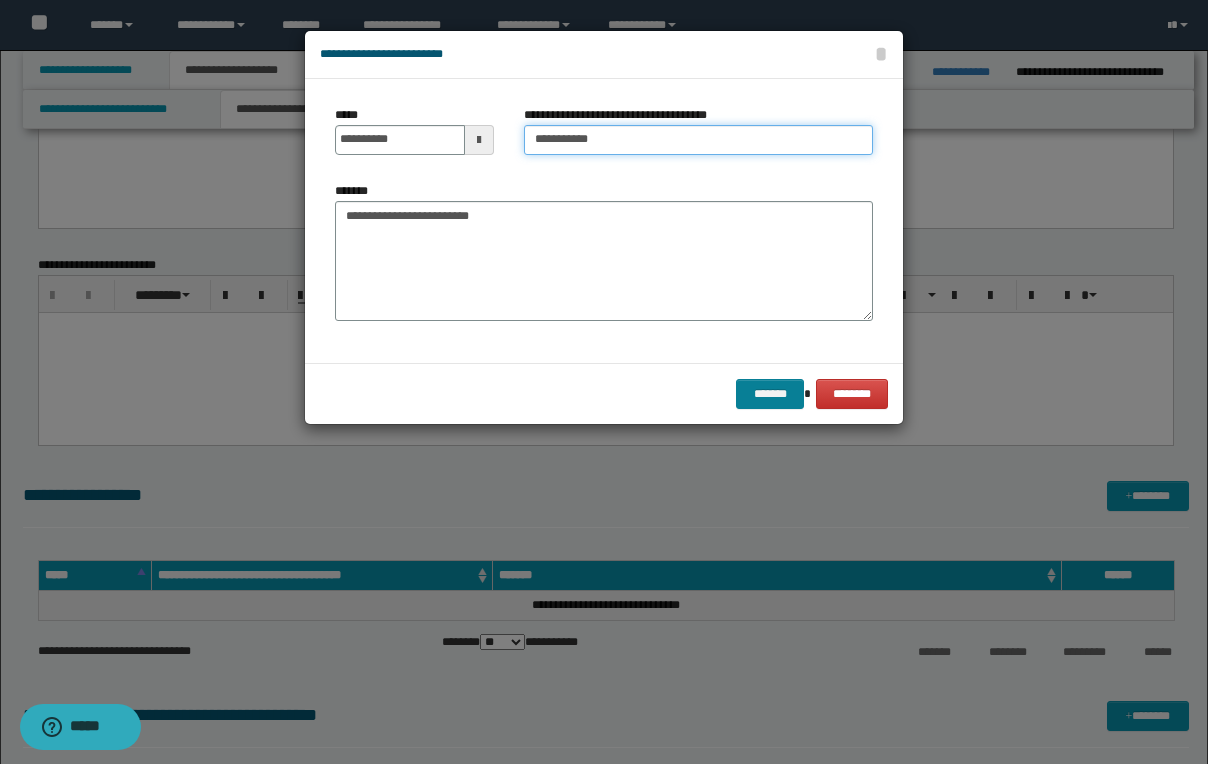 type on "**********" 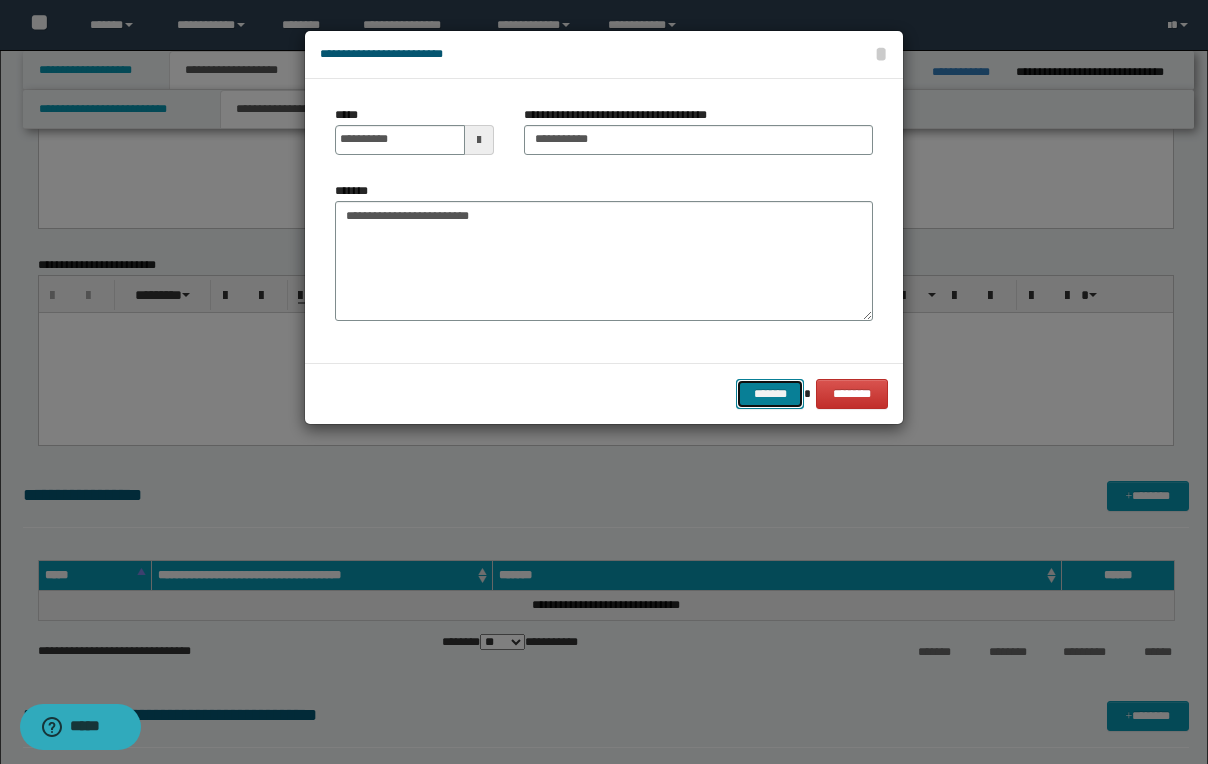 click on "*******" at bounding box center [770, 394] 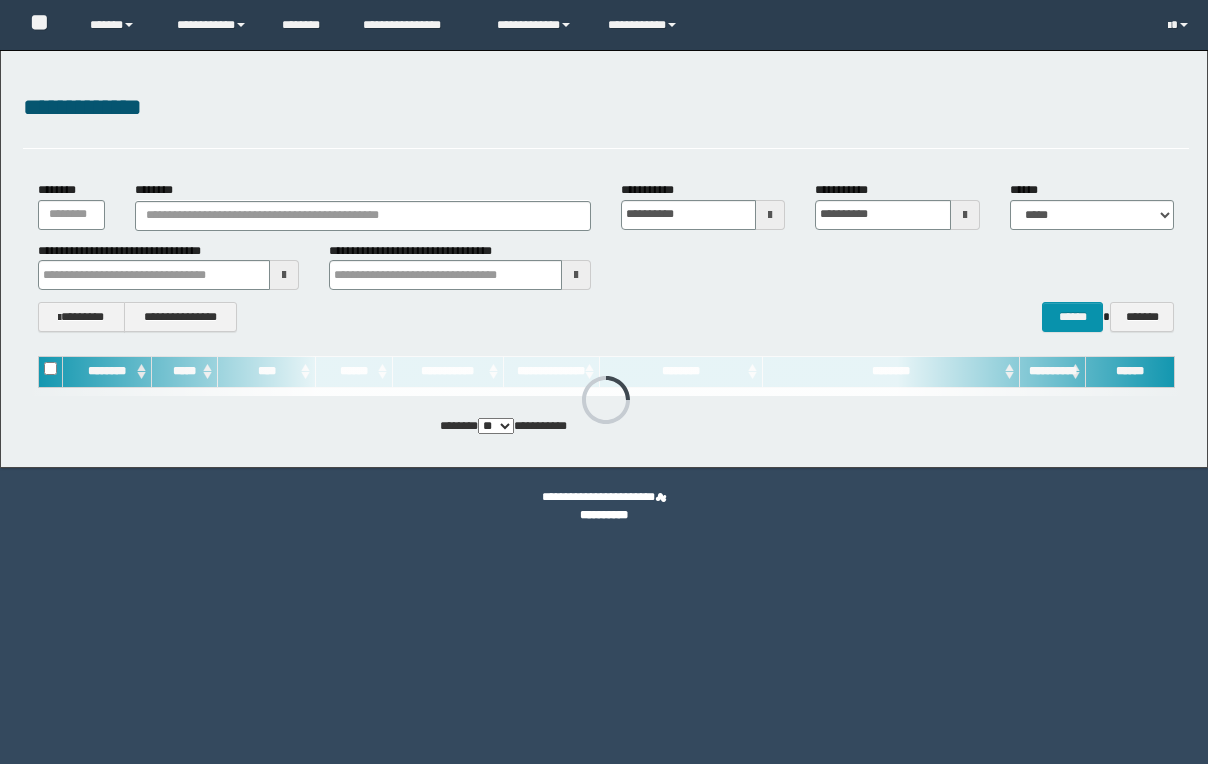 scroll, scrollTop: 0, scrollLeft: 0, axis: both 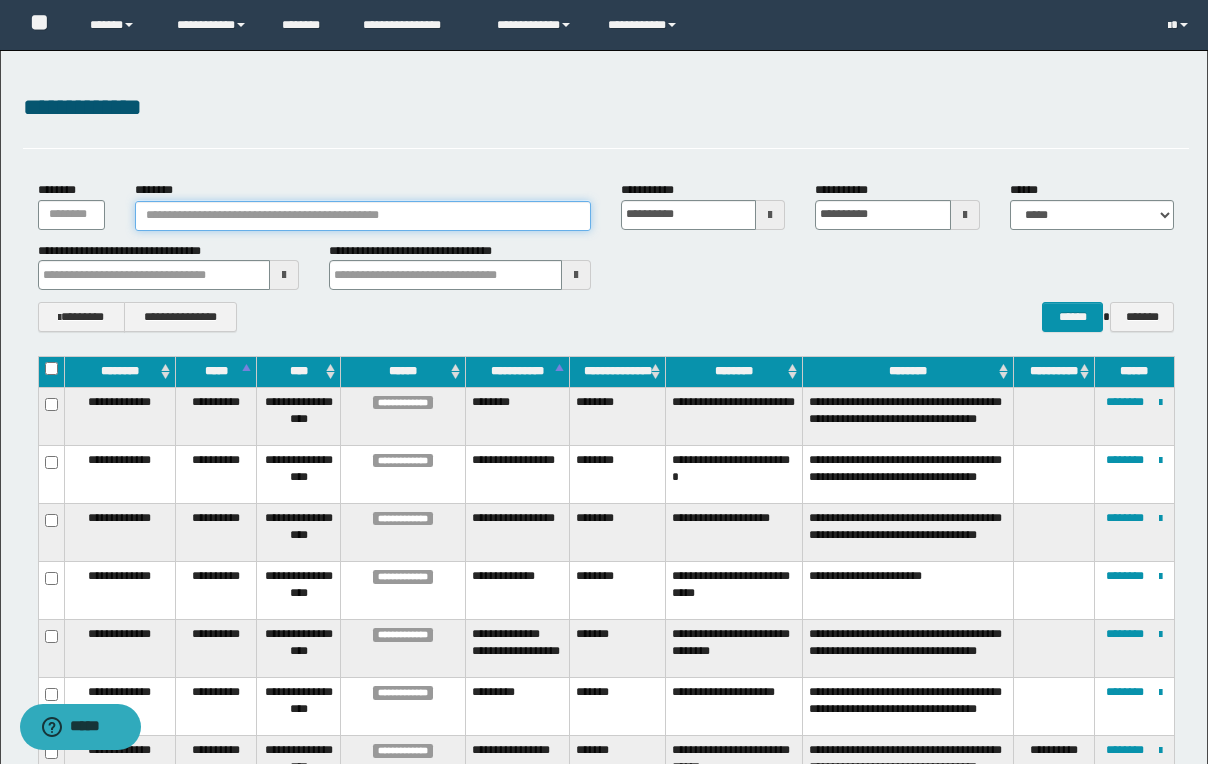 click on "********" at bounding box center (363, 216) 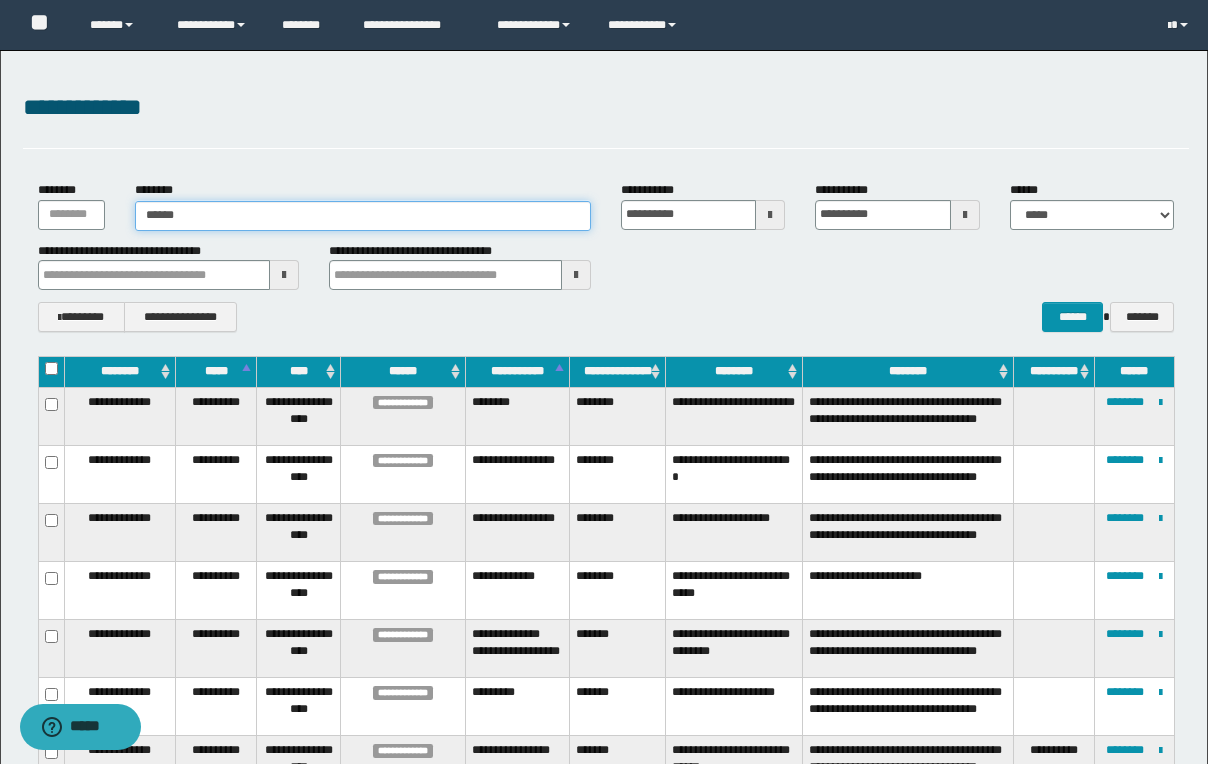 type on "*******" 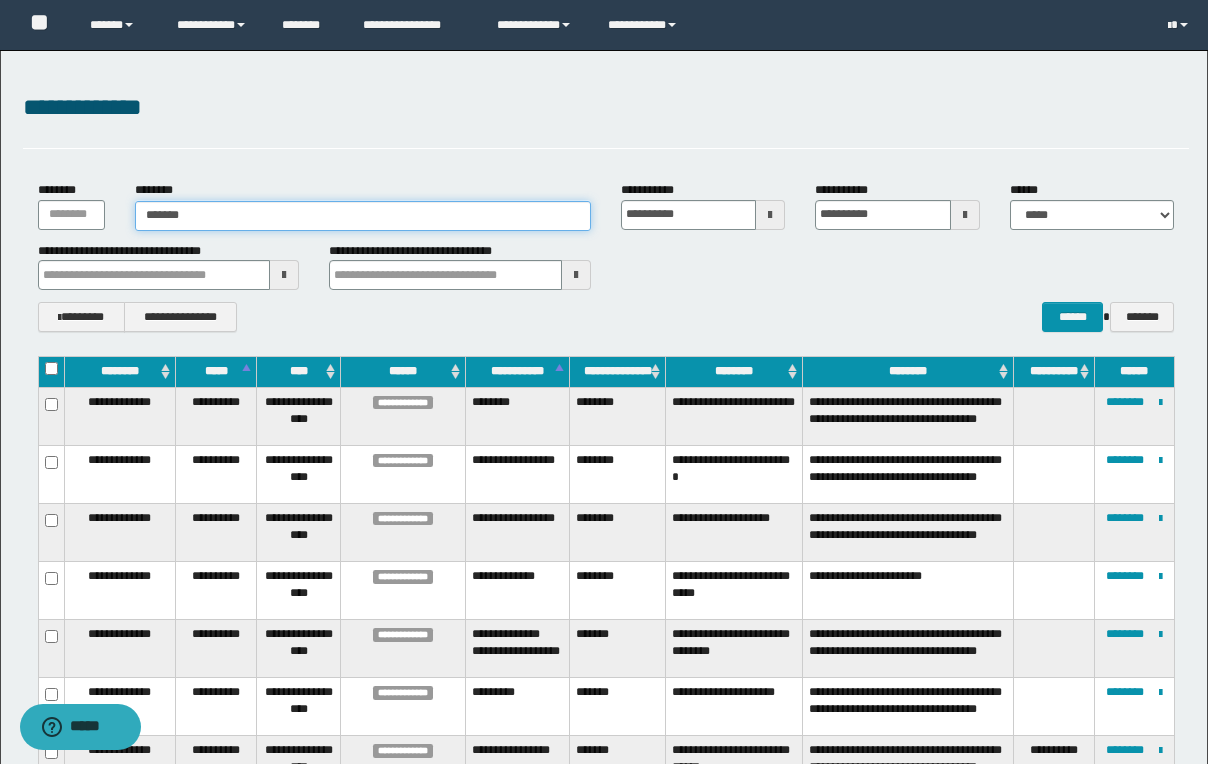 type on "*******" 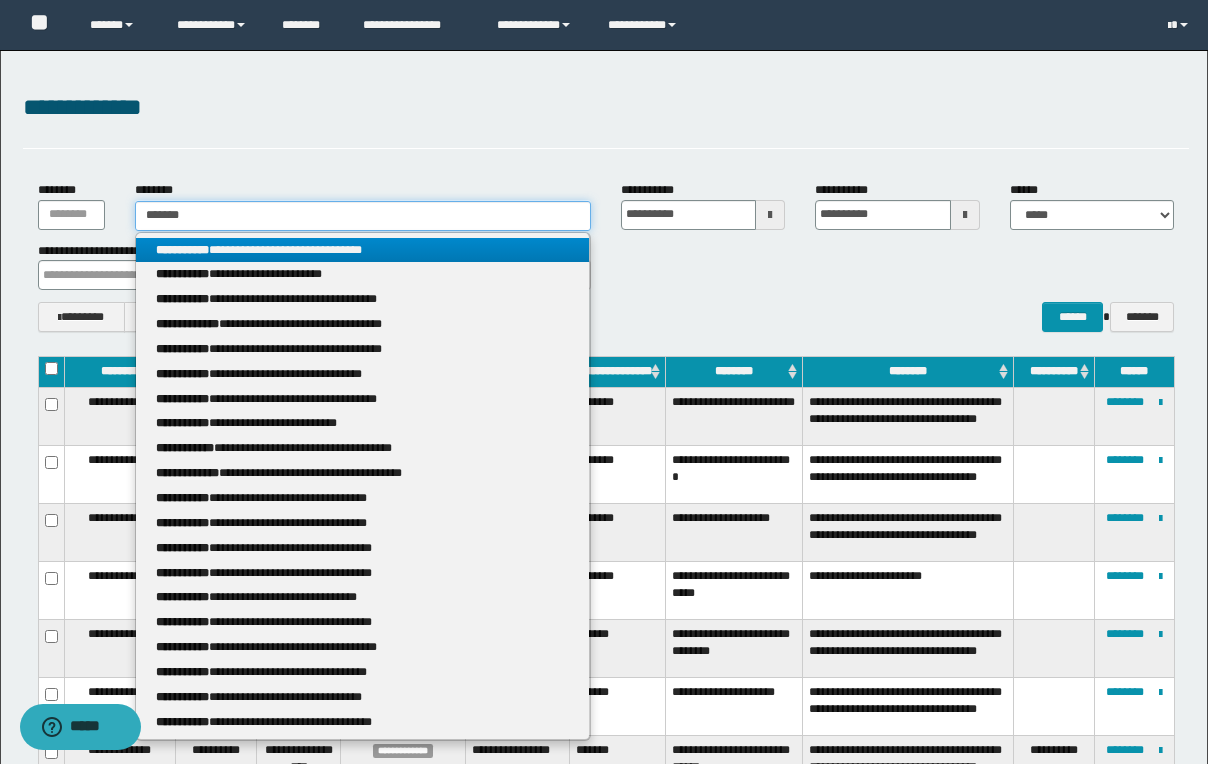 type 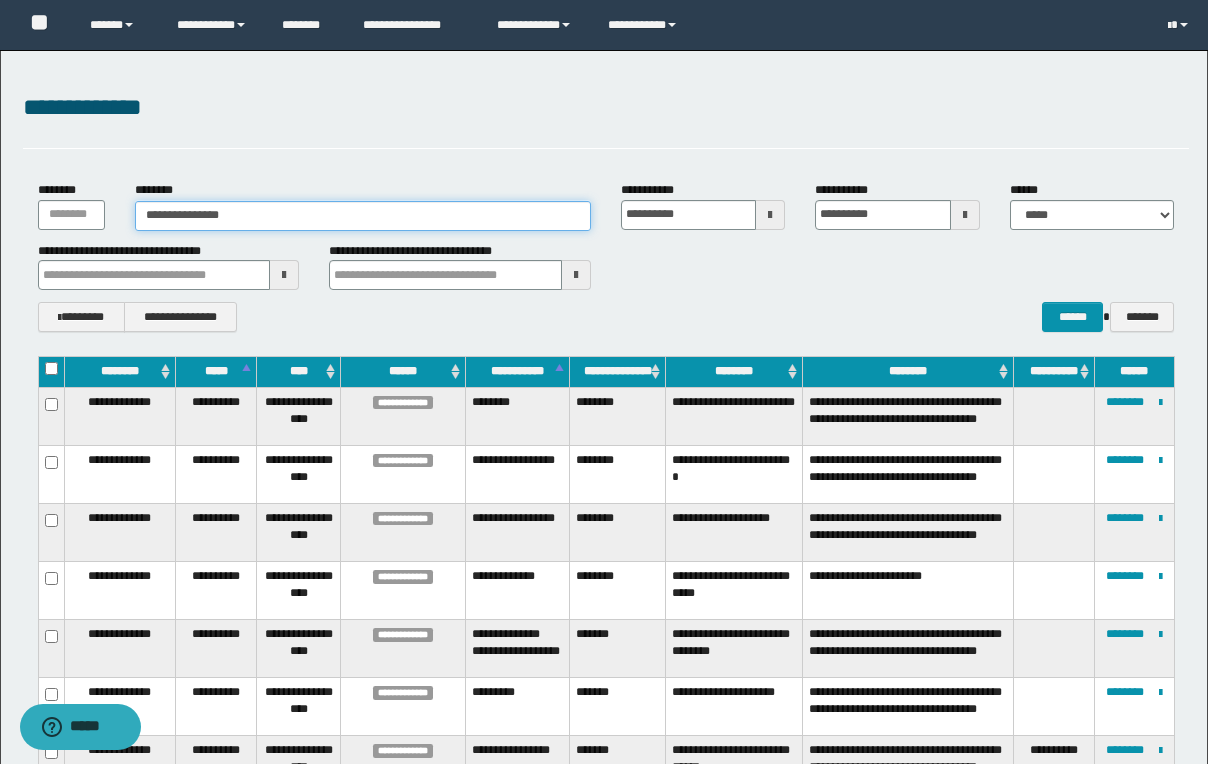 type on "**********" 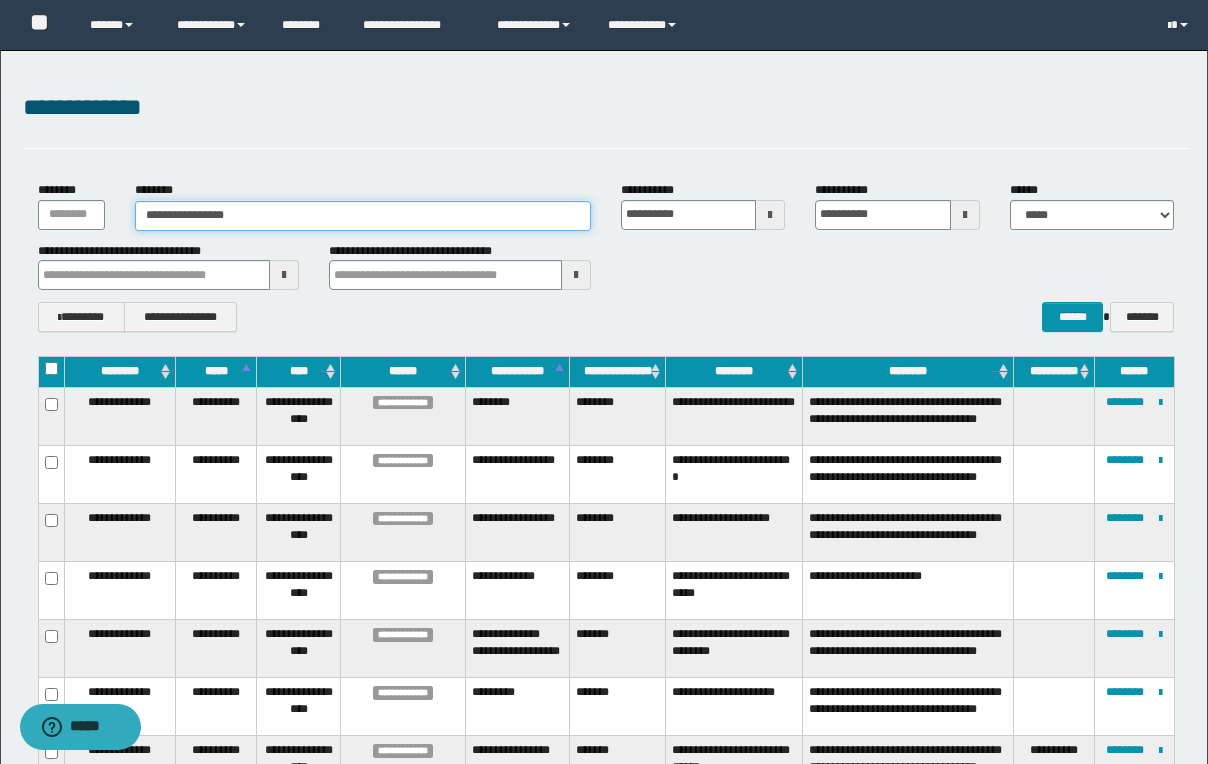 type on "**********" 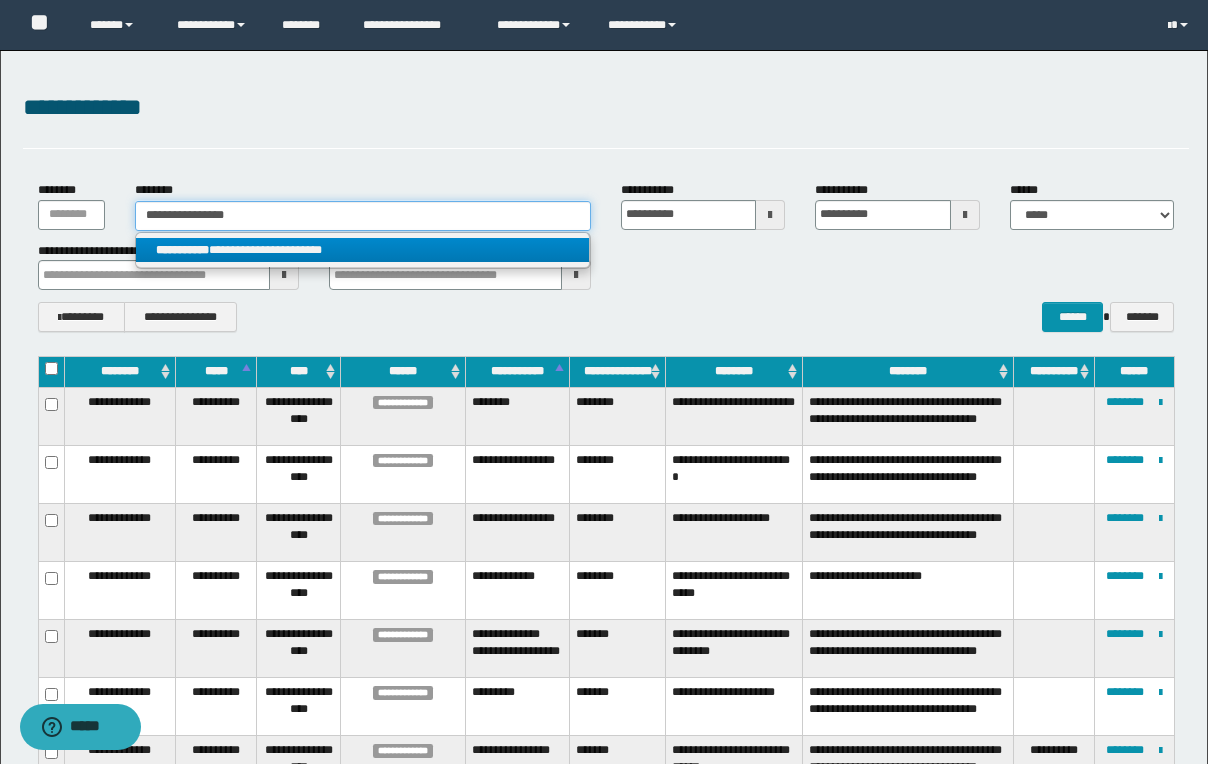 type on "**********" 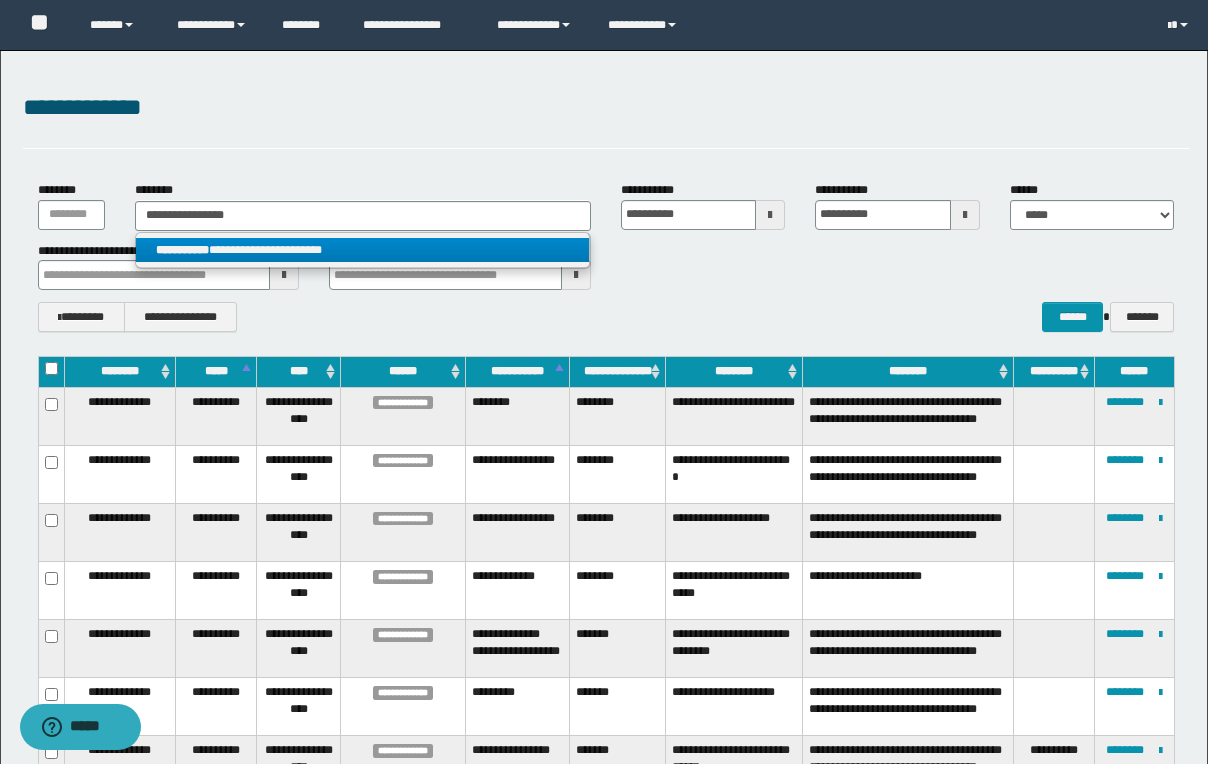 click on "**********" at bounding box center [362, 250] 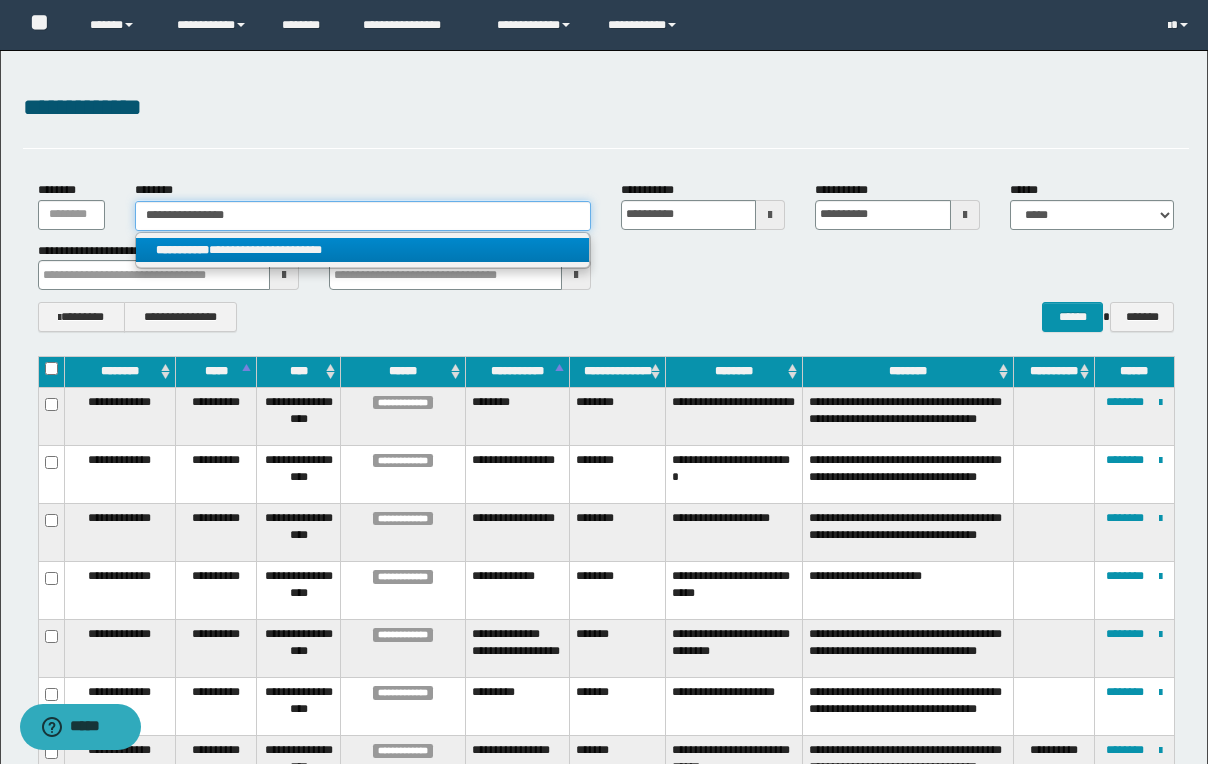 type 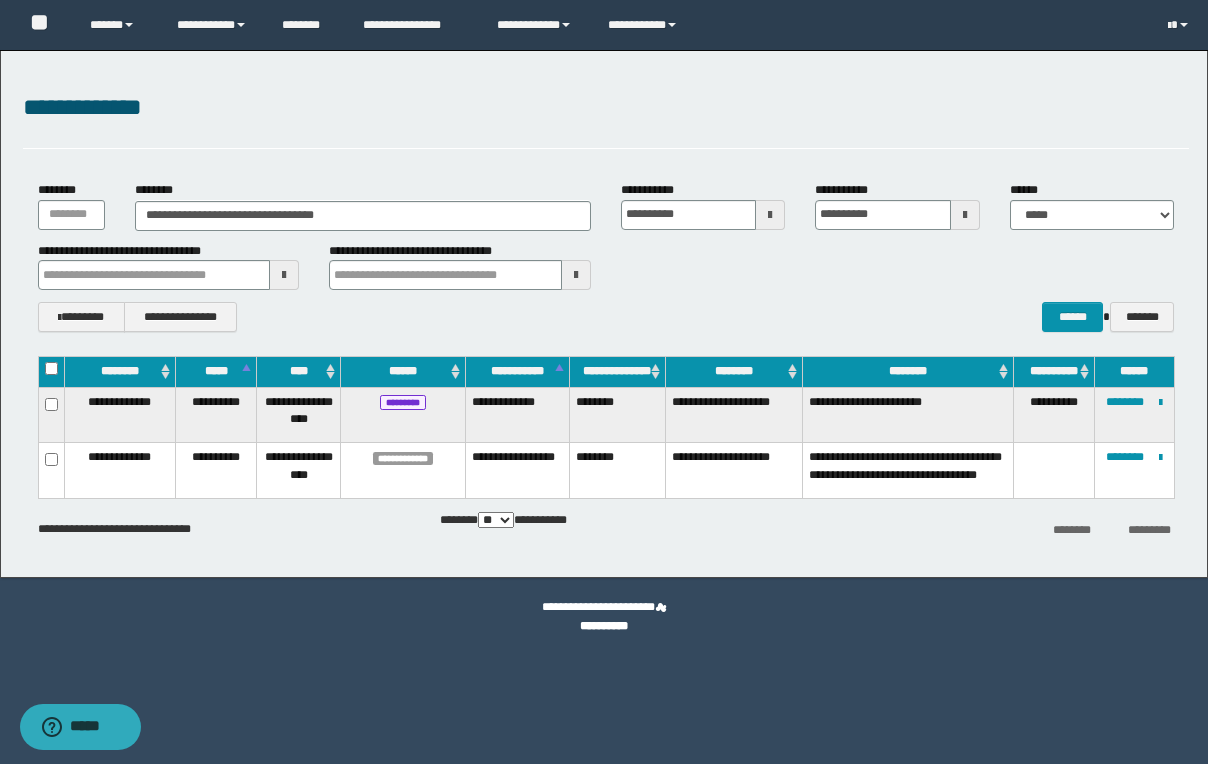 click on "**********" at bounding box center [606, 317] 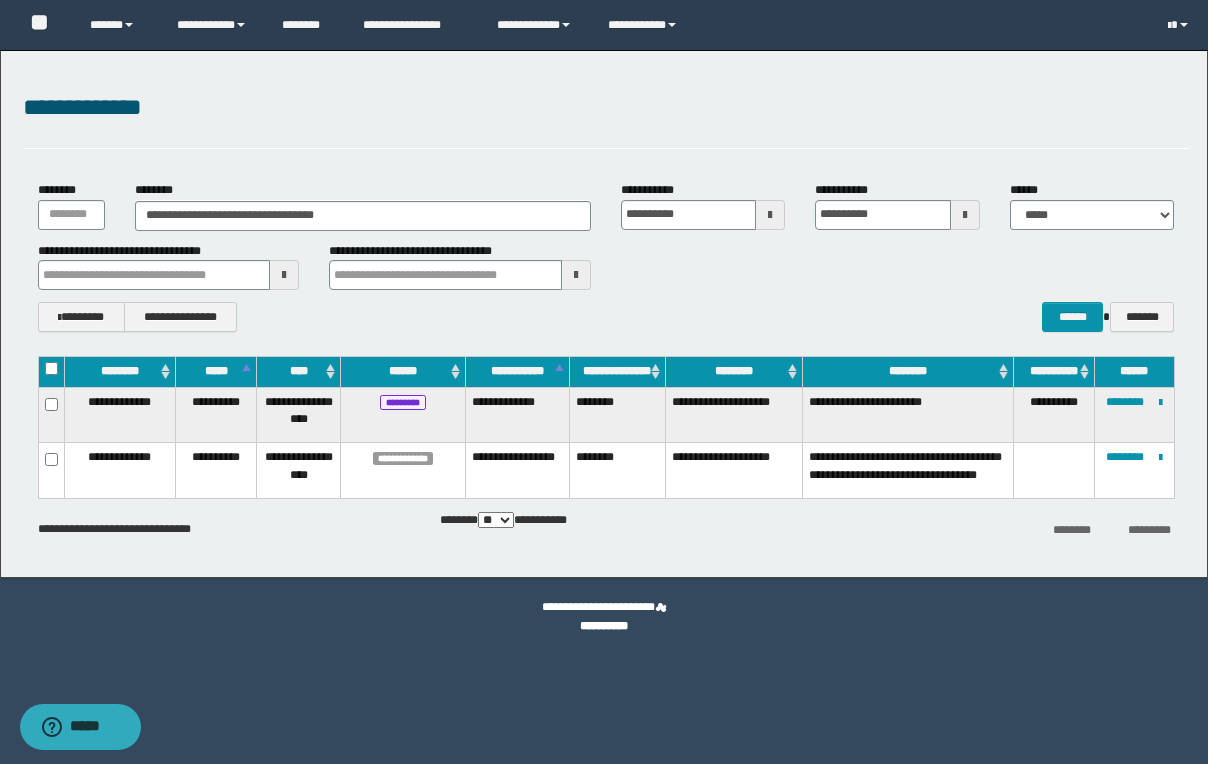 click on "**********" at bounding box center [606, 317] 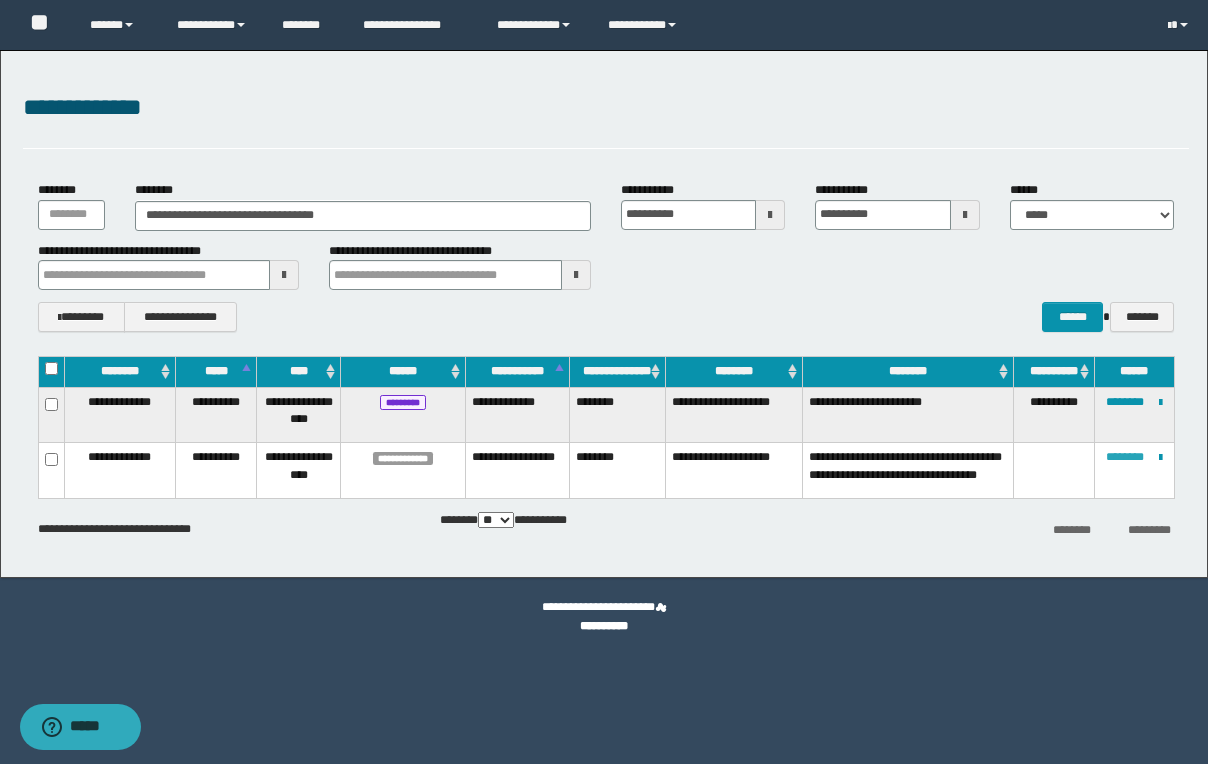 click on "********" at bounding box center [1125, 457] 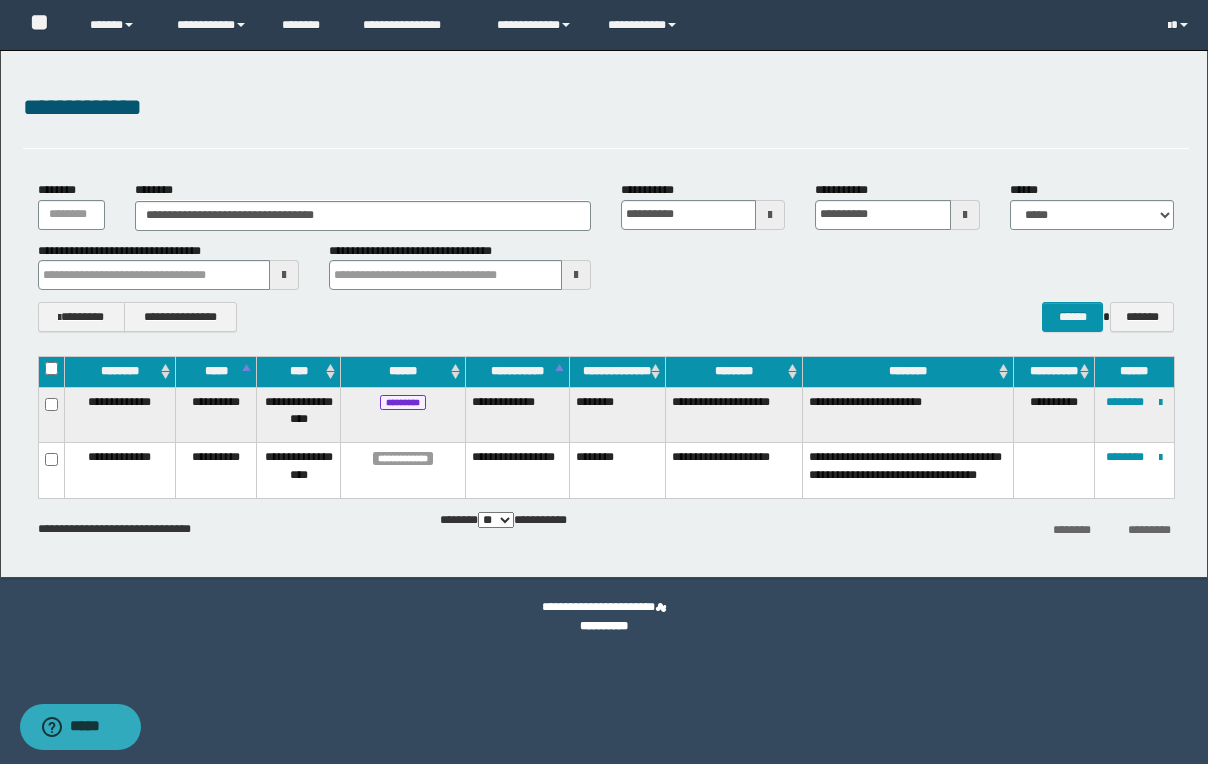 click on "**********" at bounding box center [606, 257] 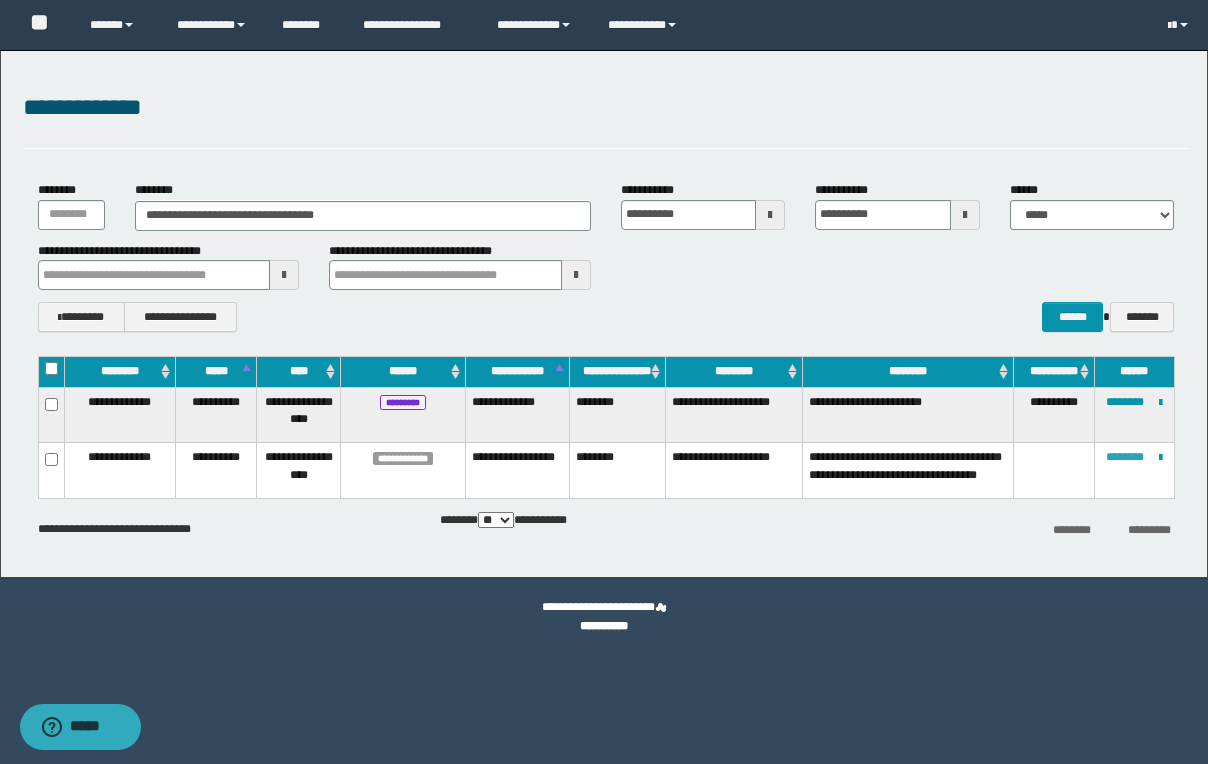 click on "********" at bounding box center [1125, 457] 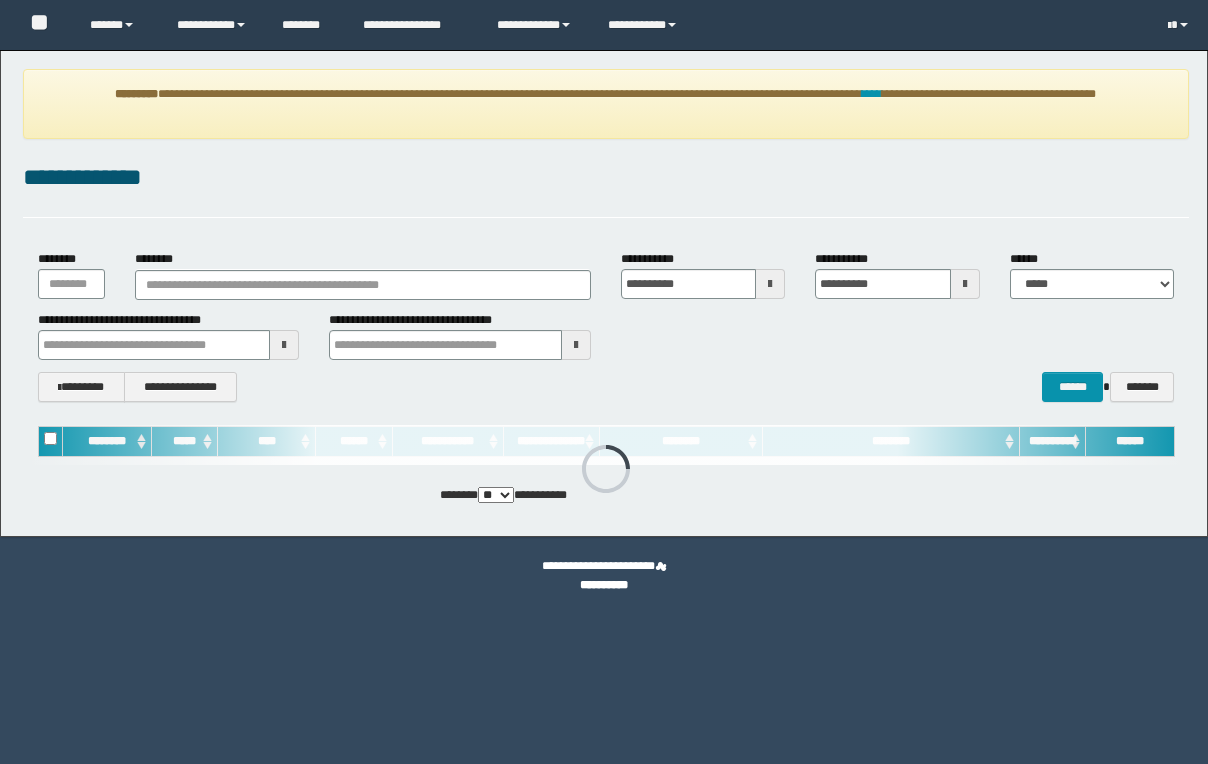 scroll, scrollTop: 0, scrollLeft: 0, axis: both 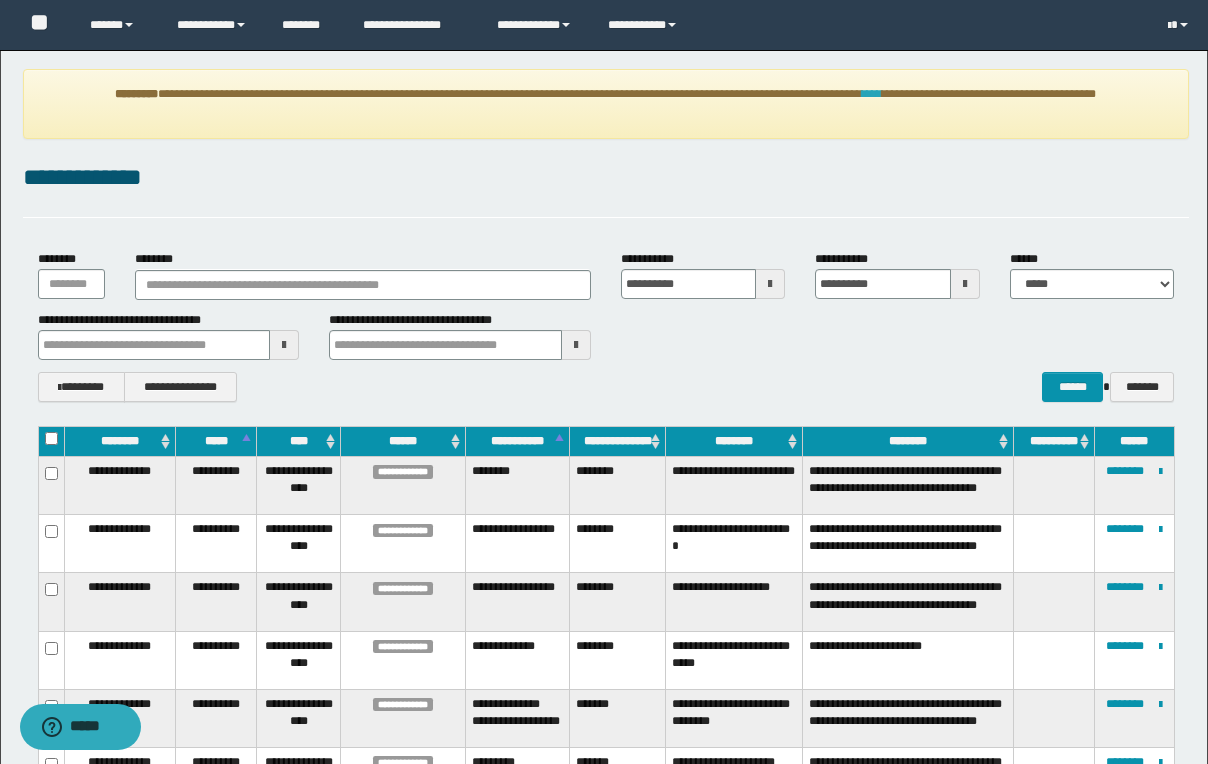 click on "****" at bounding box center [872, 94] 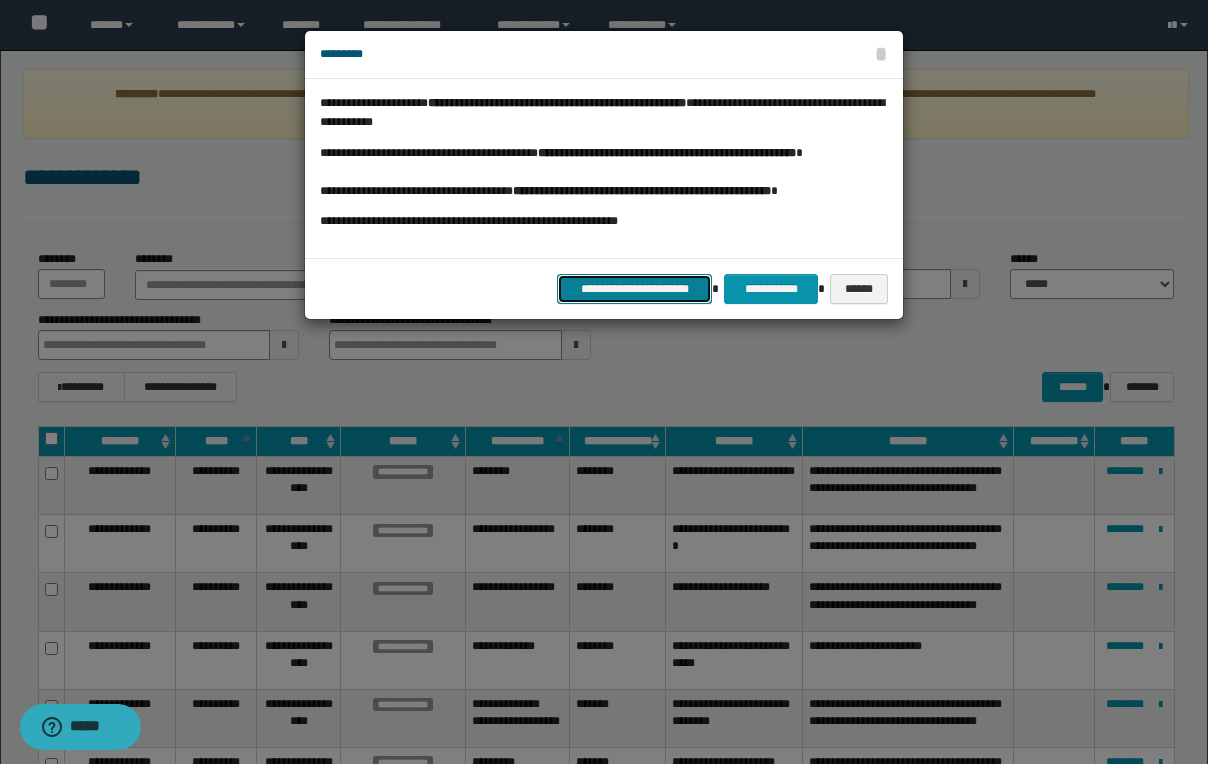 click on "**********" at bounding box center [634, 289] 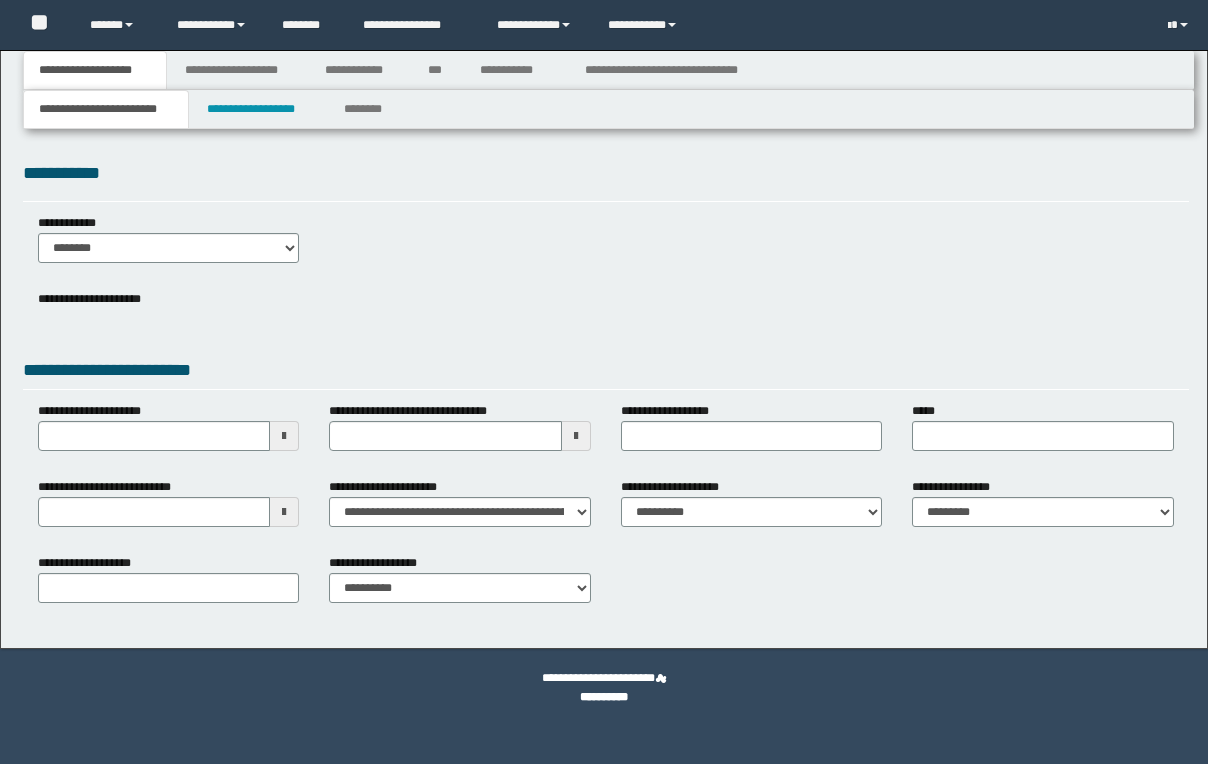 type 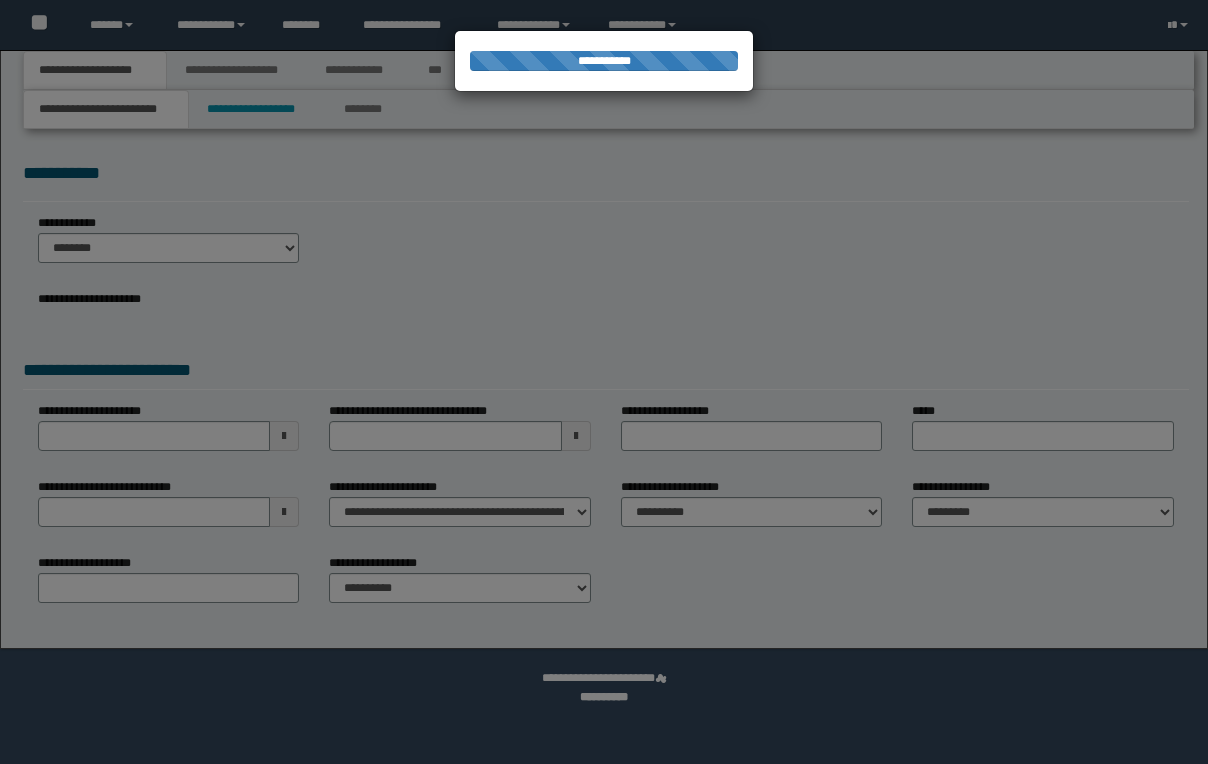scroll, scrollTop: 0, scrollLeft: 0, axis: both 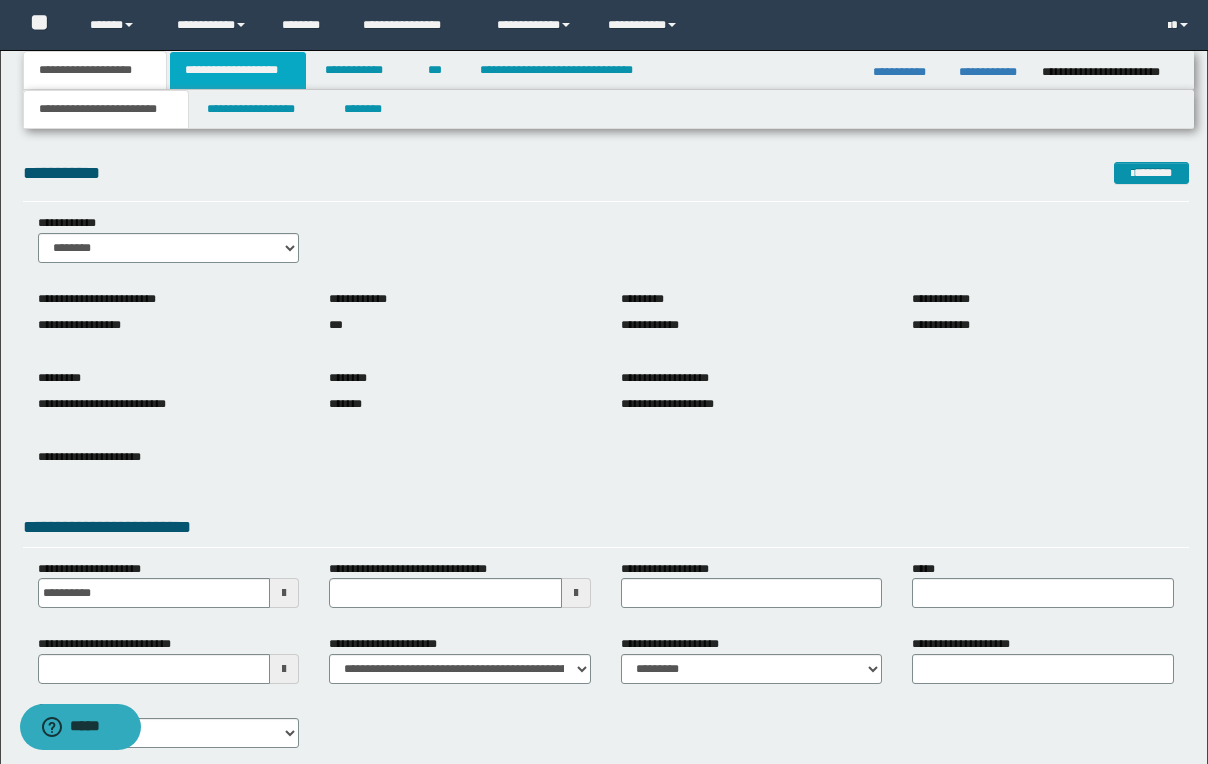 click on "**********" at bounding box center [238, 70] 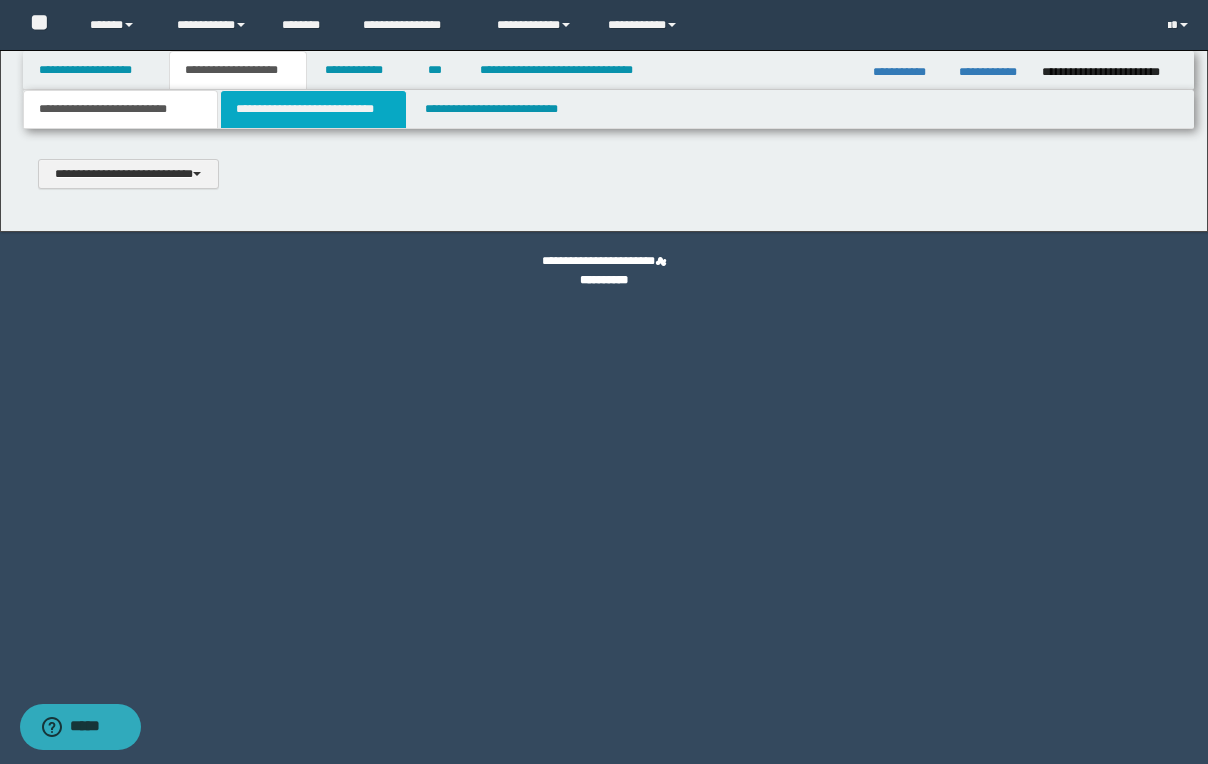 scroll, scrollTop: 0, scrollLeft: 0, axis: both 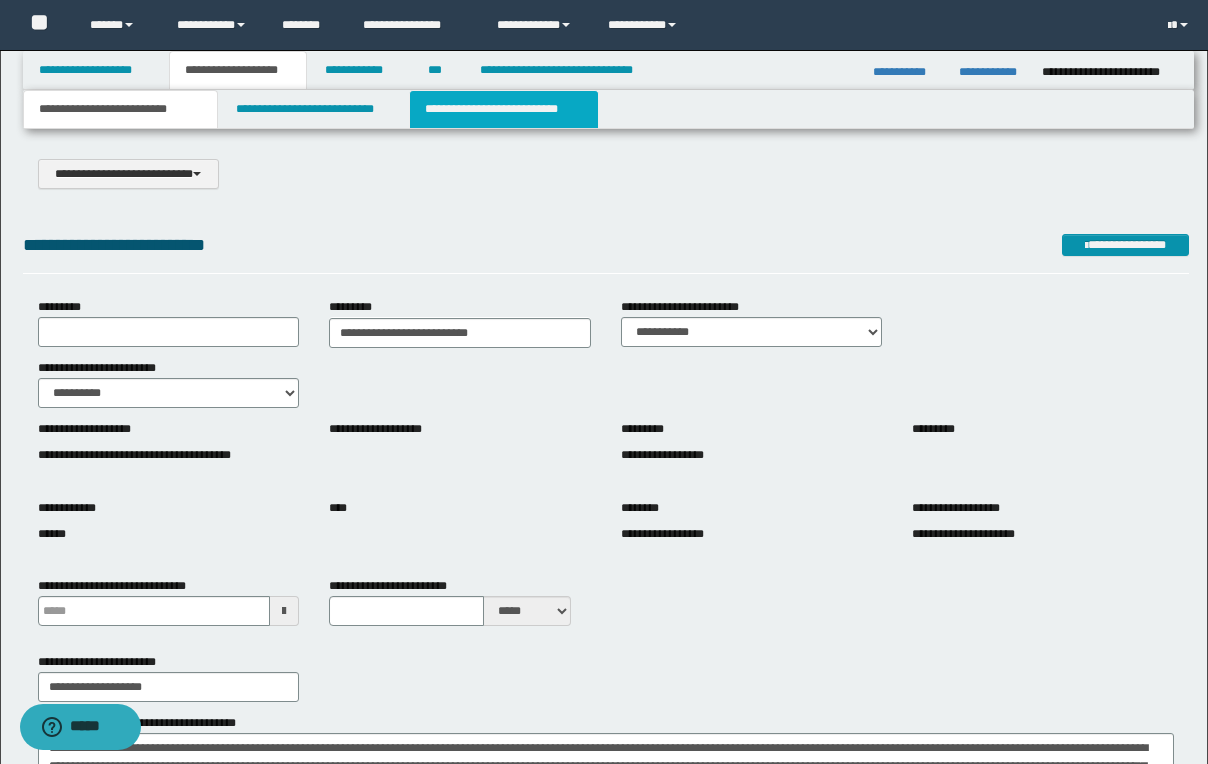 click on "**********" at bounding box center [504, 109] 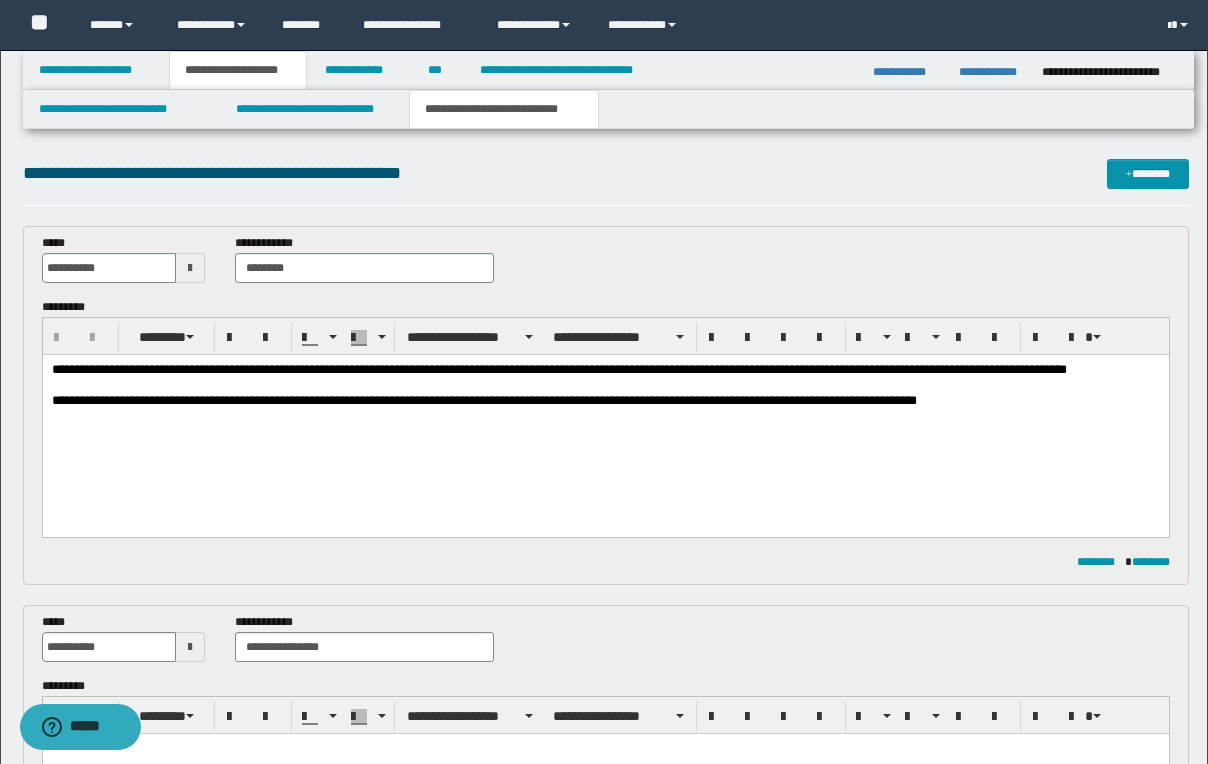scroll, scrollTop: 0, scrollLeft: 0, axis: both 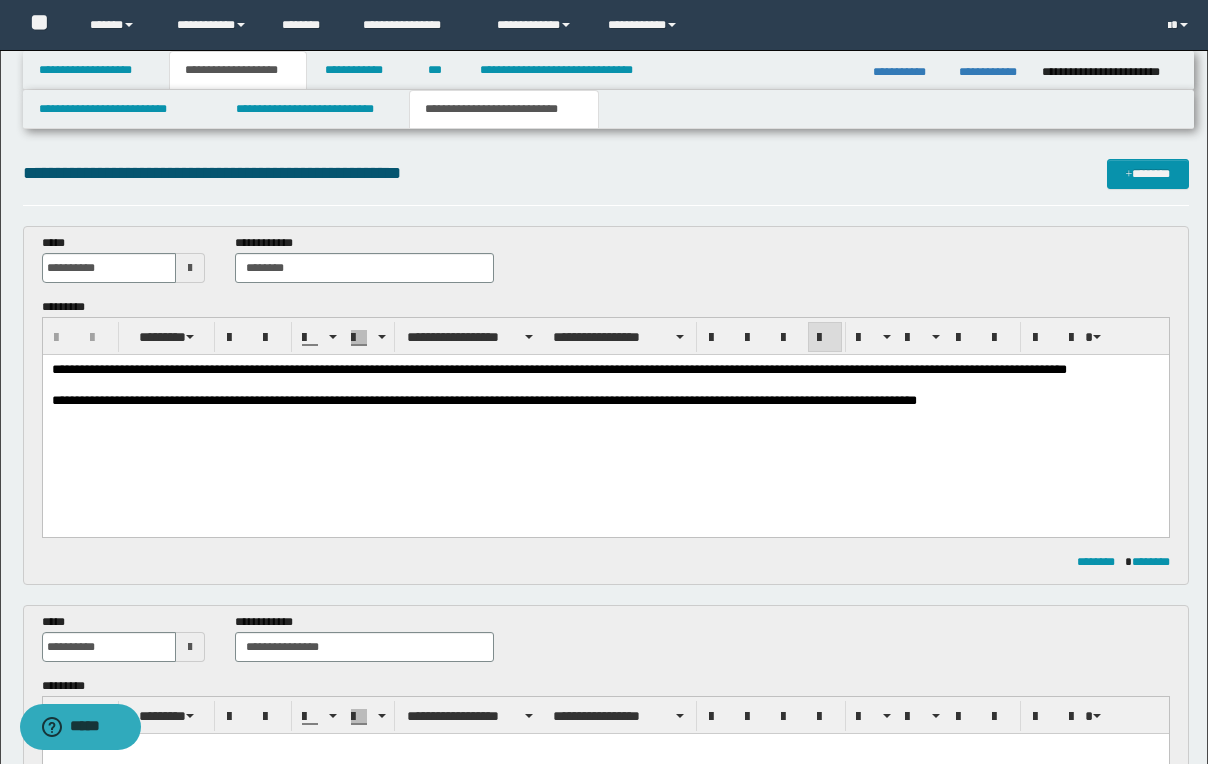 click on "**********" at bounding box center [605, 401] 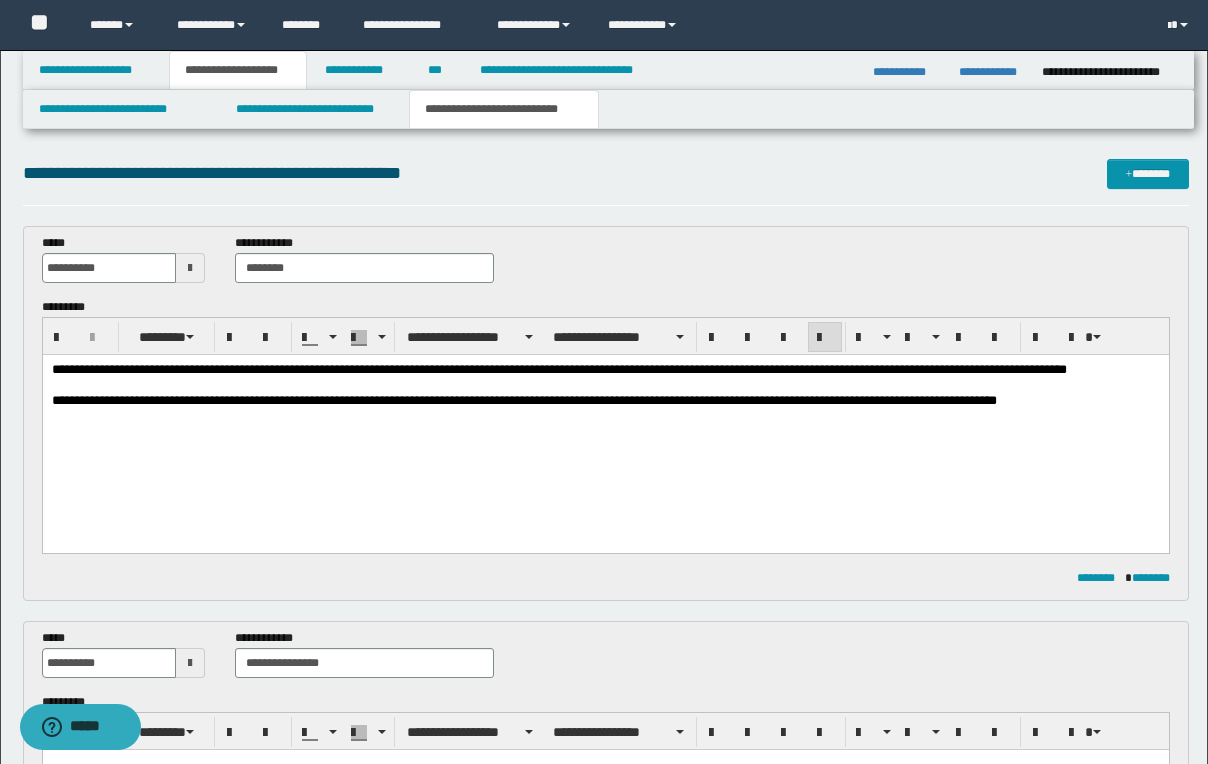 click on "**********" at bounding box center (604, 1294) 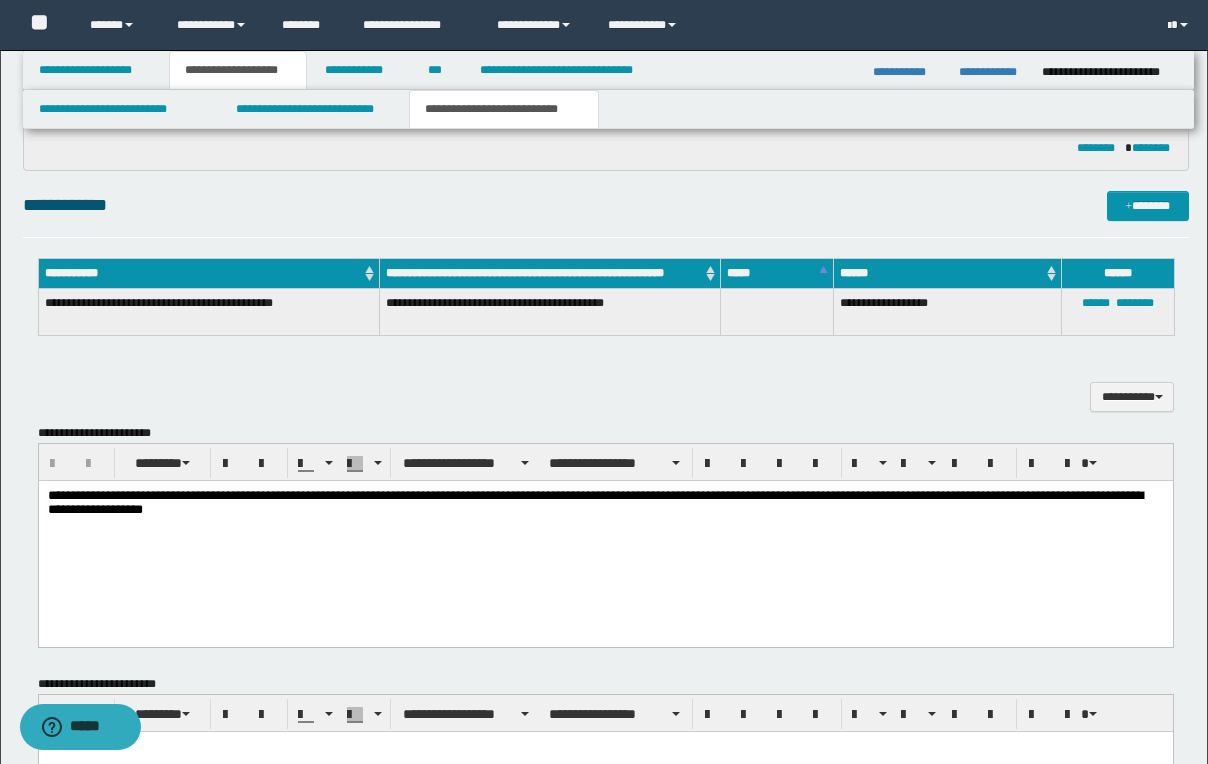scroll, scrollTop: 1440, scrollLeft: 0, axis: vertical 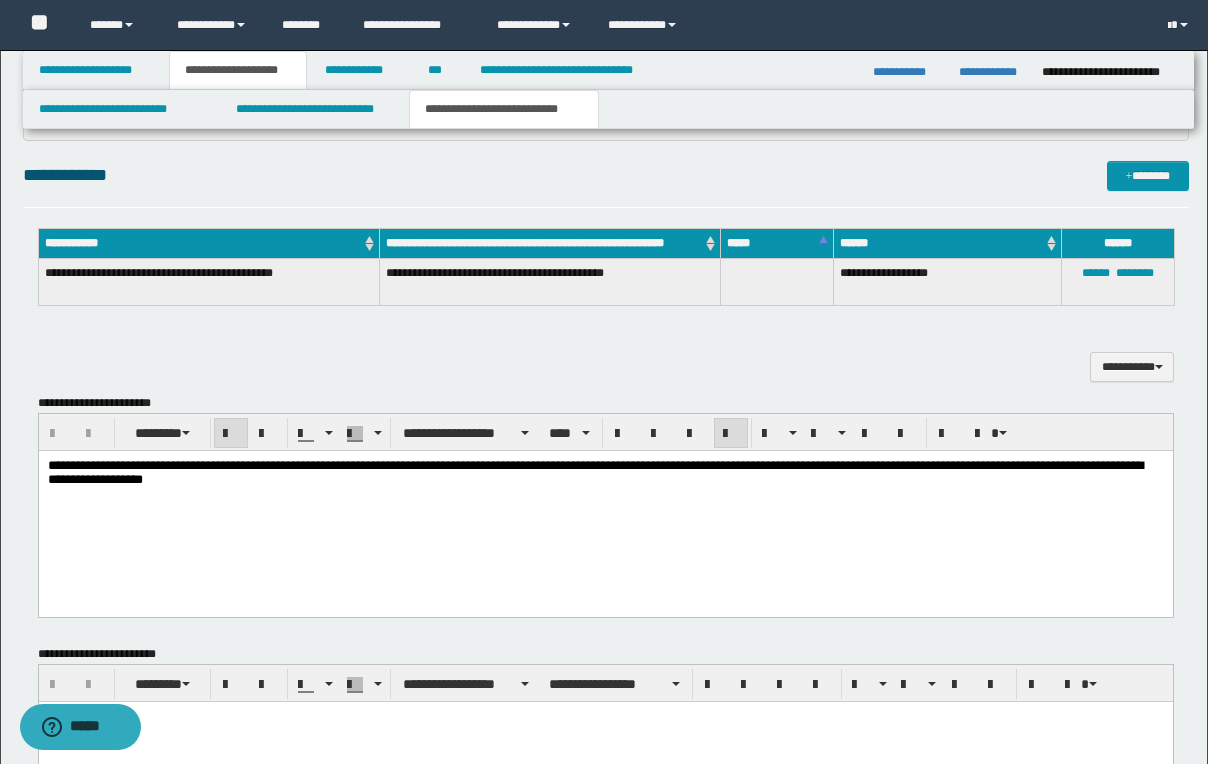 click on "**********" at bounding box center [605, 505] 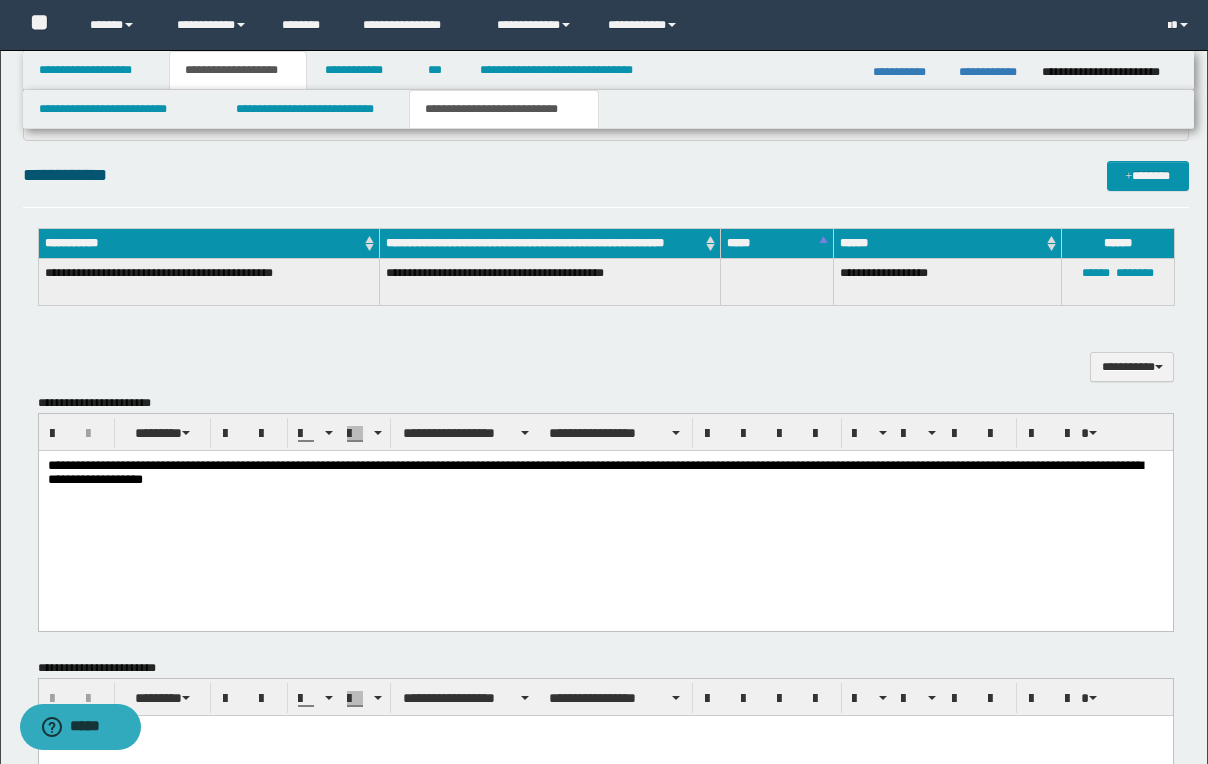 paste 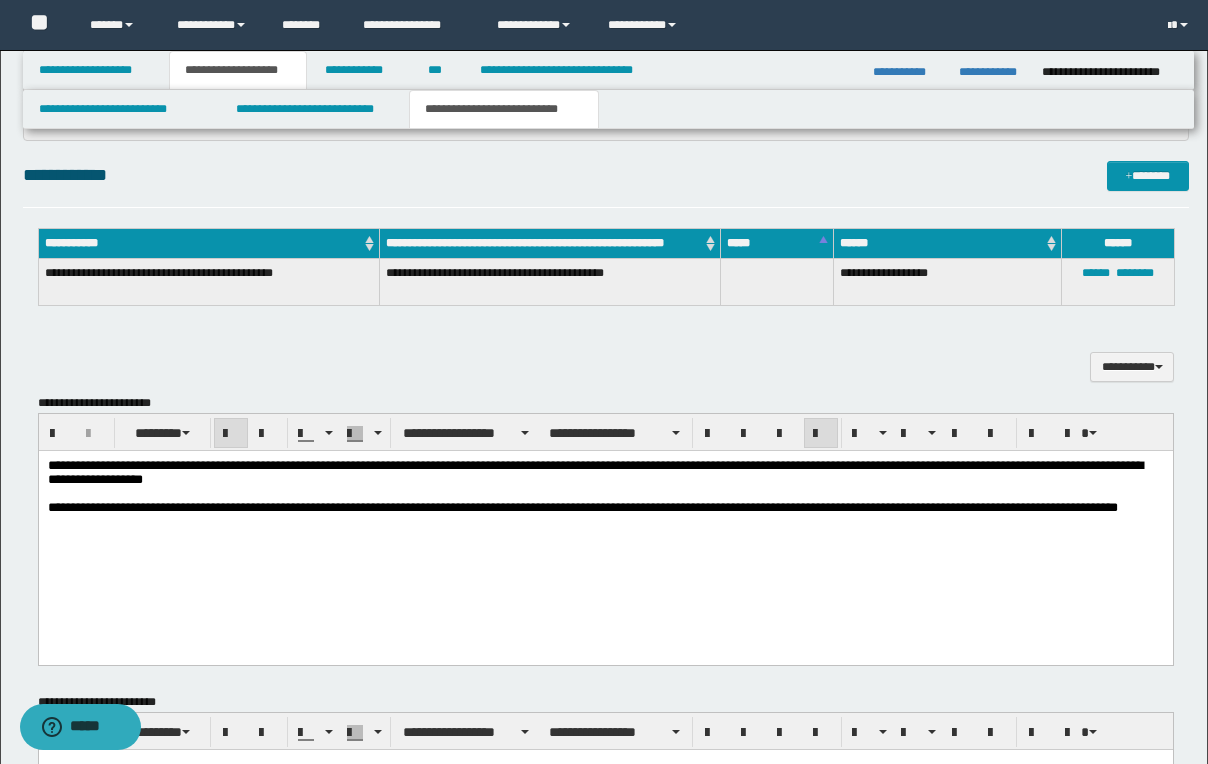 click on "**********" at bounding box center [809, 506] 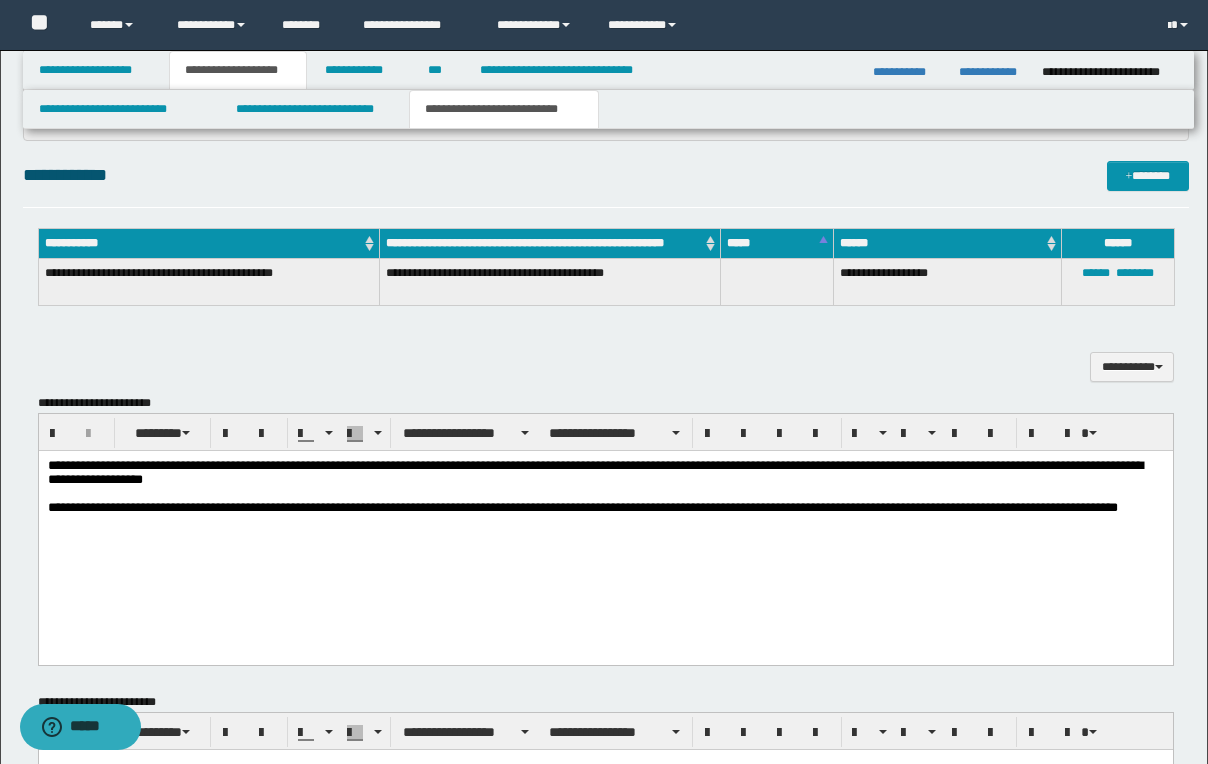 click on "**********" at bounding box center [274, 506] 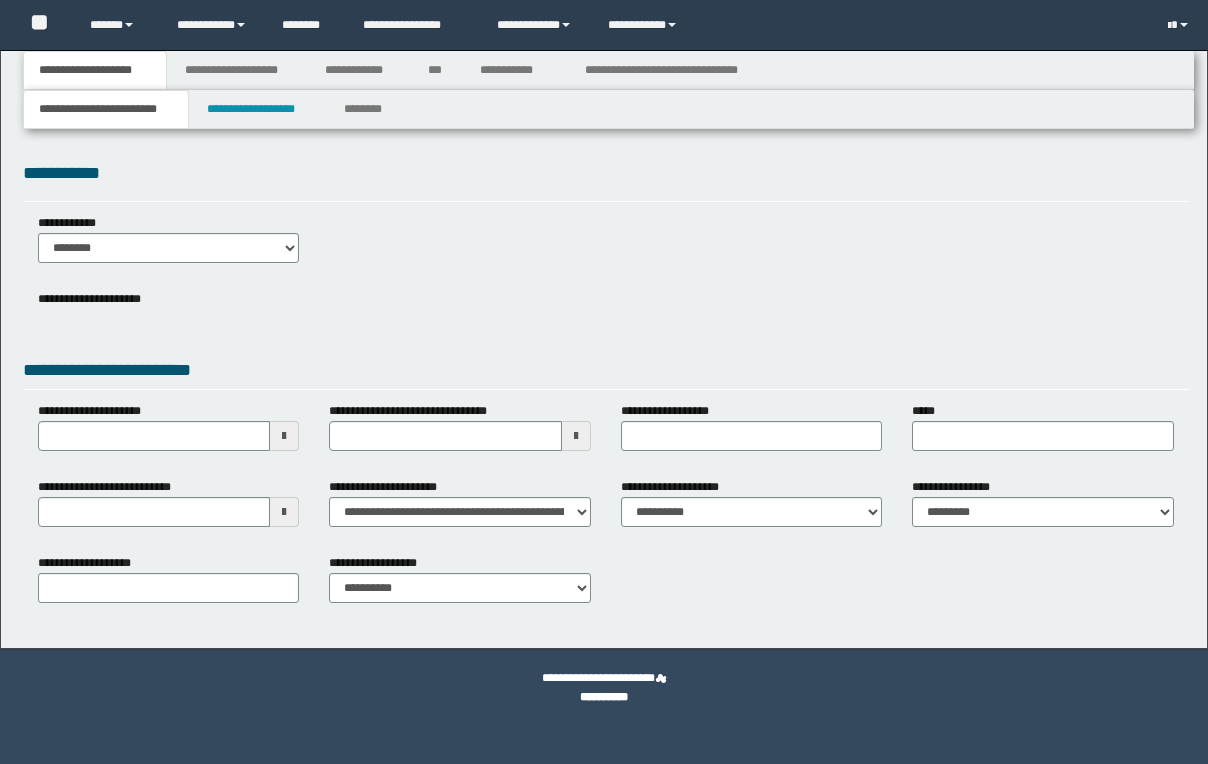scroll, scrollTop: 0, scrollLeft: 0, axis: both 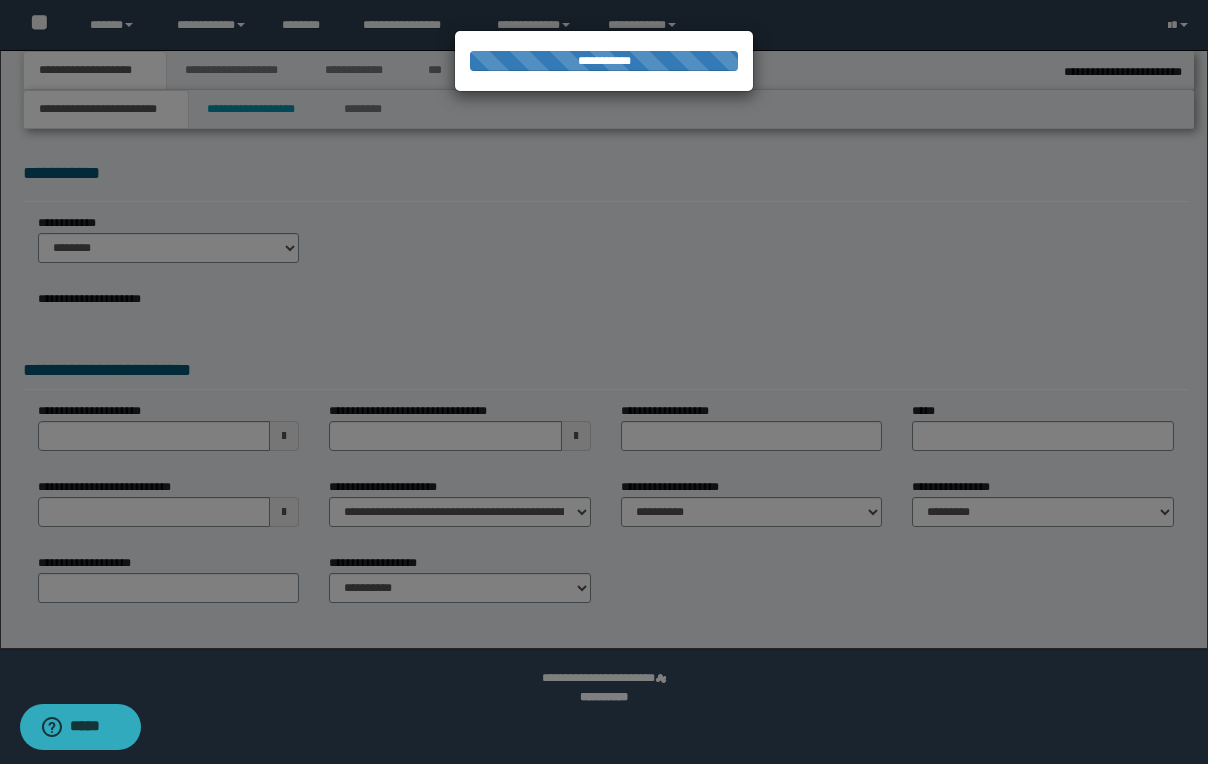 select on "*" 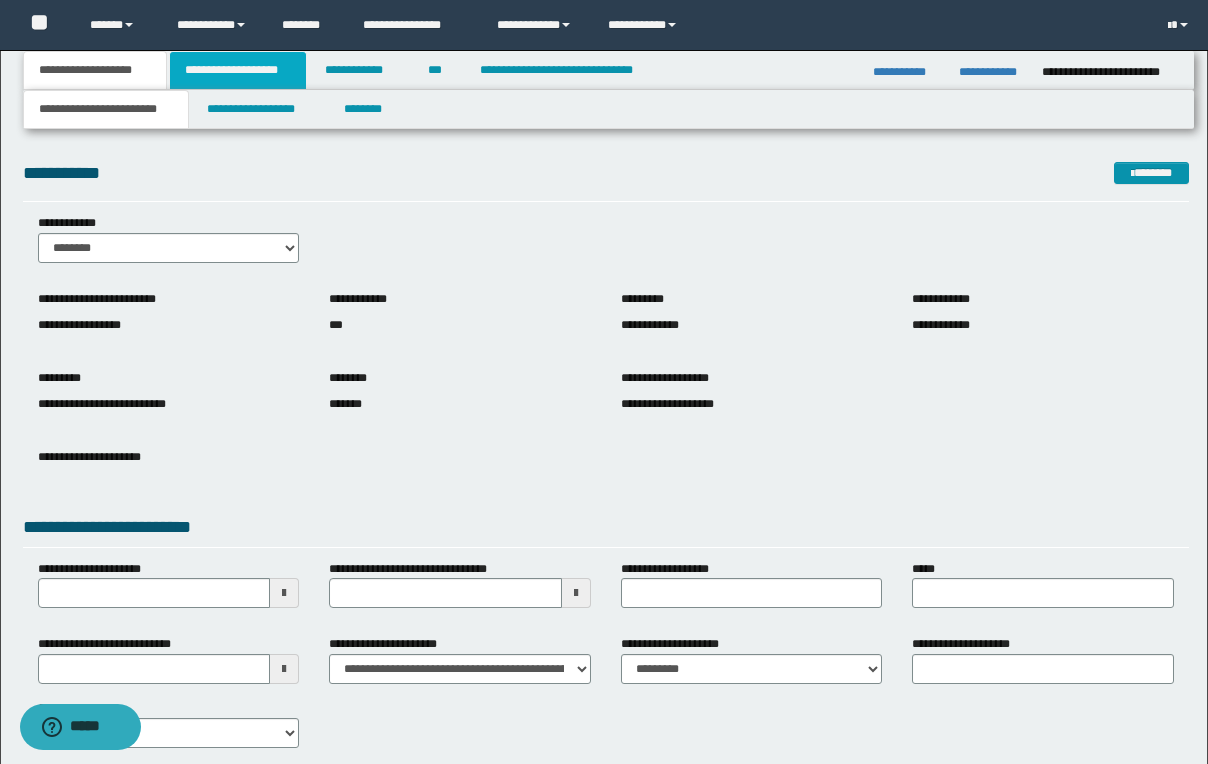 click on "**********" at bounding box center (238, 70) 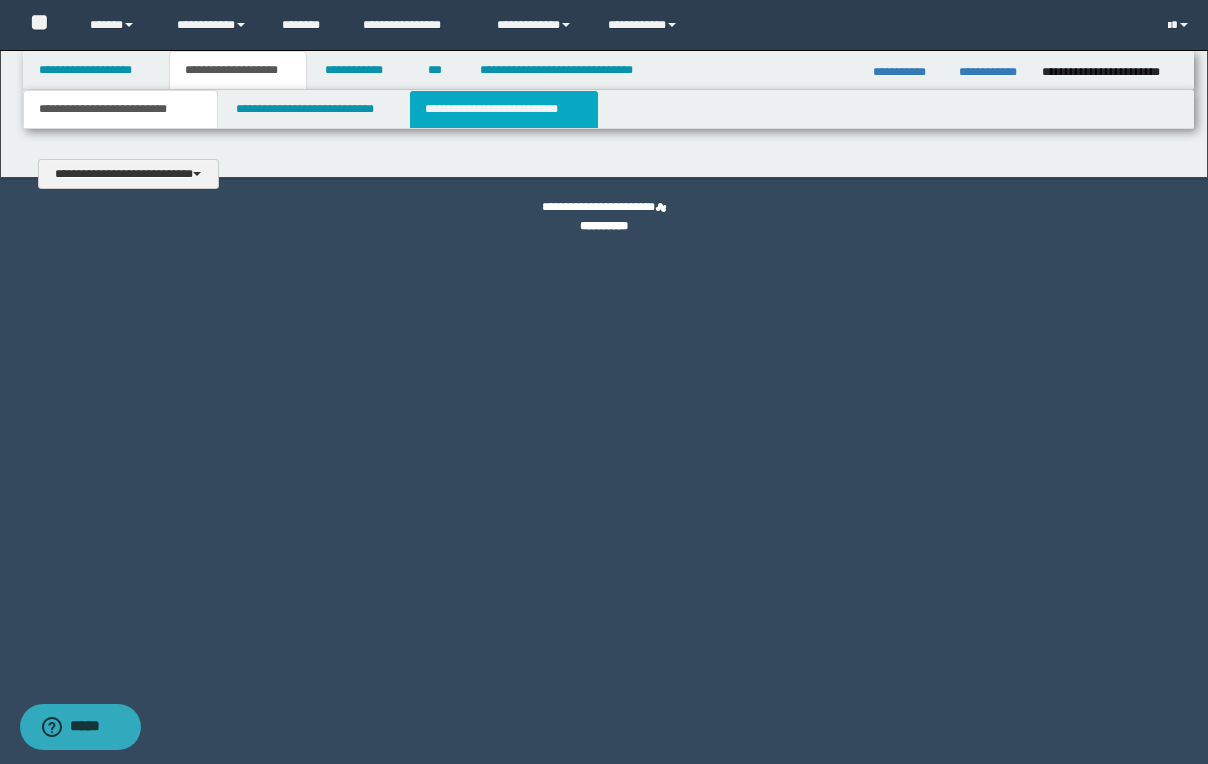 type 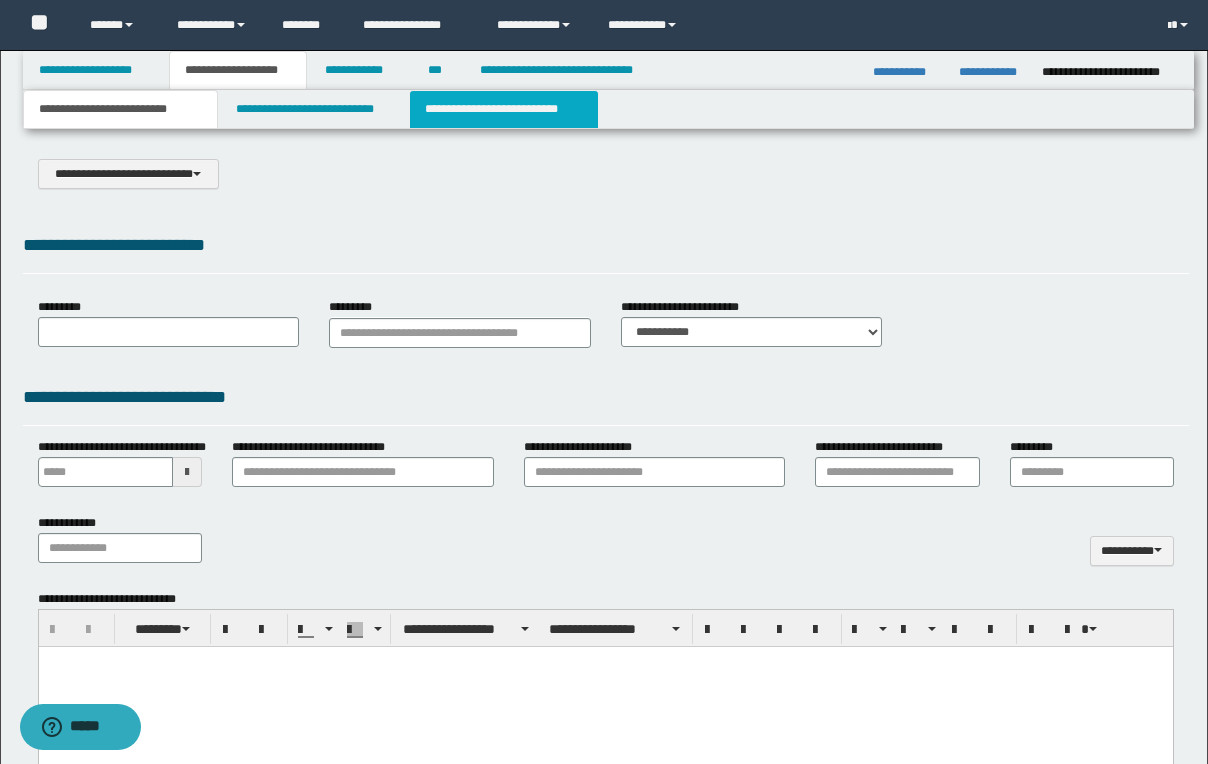 type on "**********" 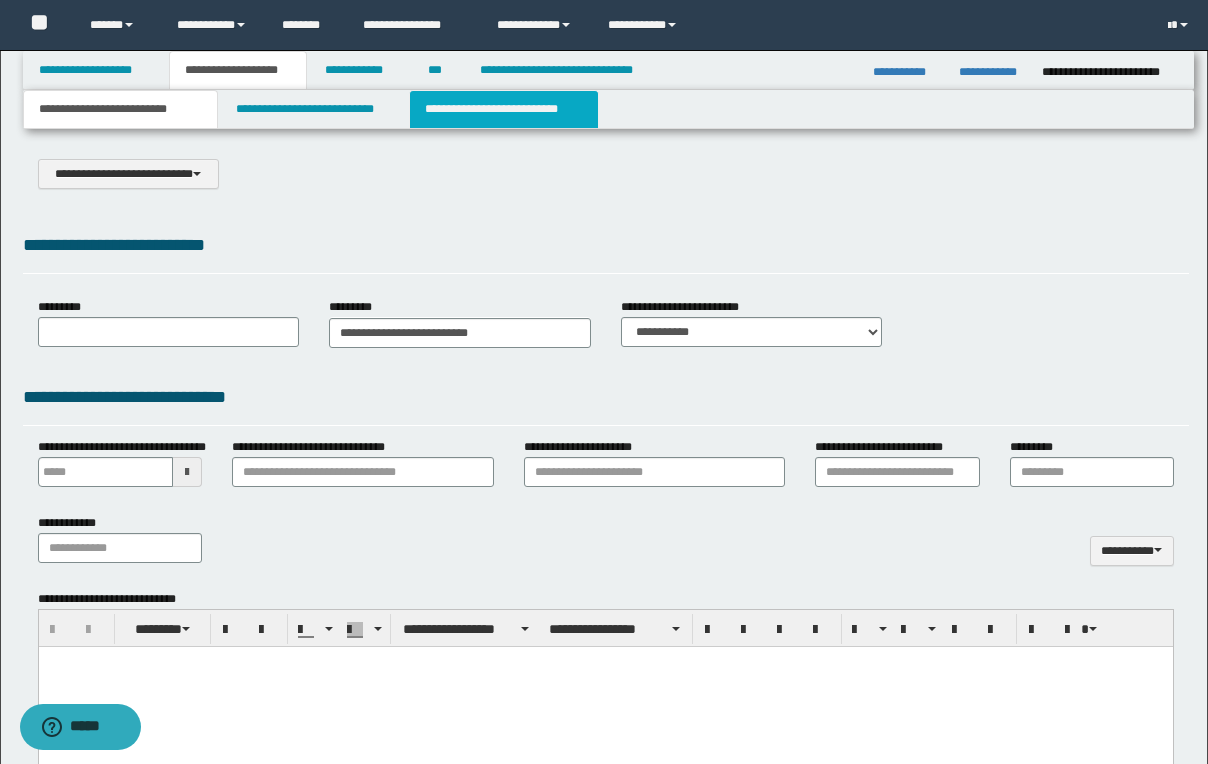 scroll, scrollTop: 0, scrollLeft: 0, axis: both 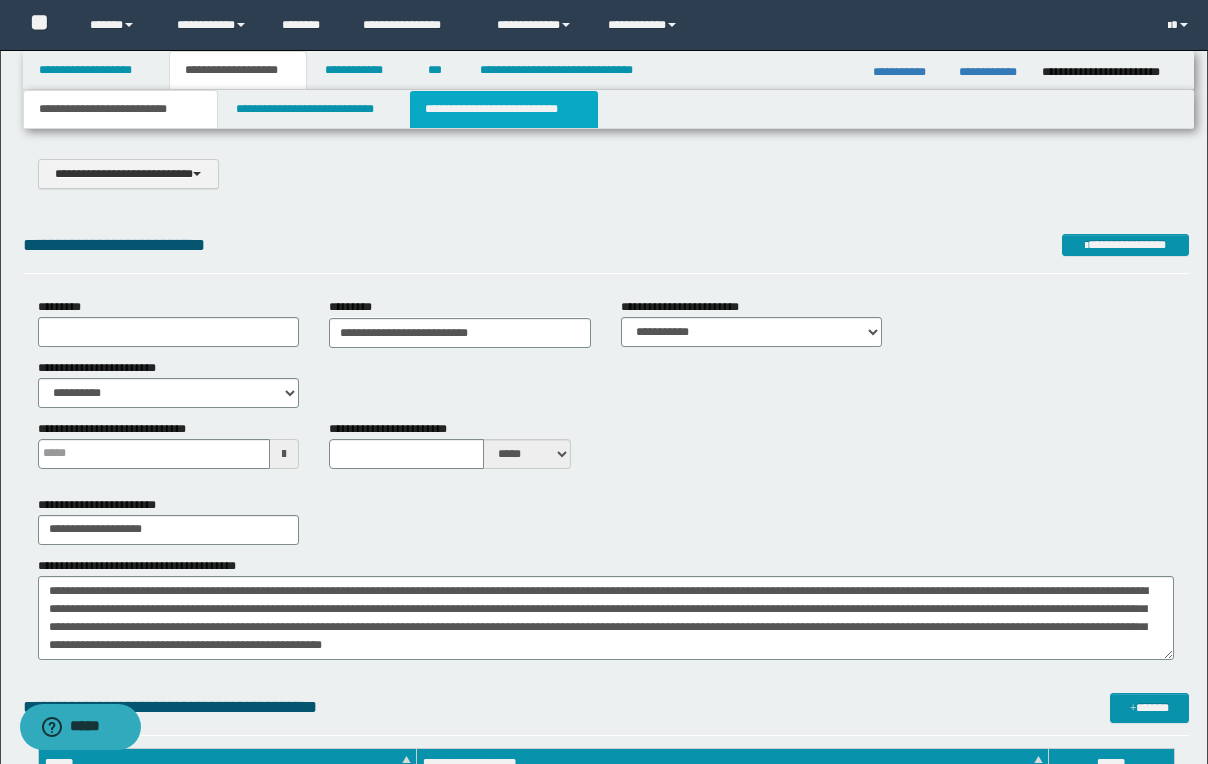 click on "**********" at bounding box center [504, 109] 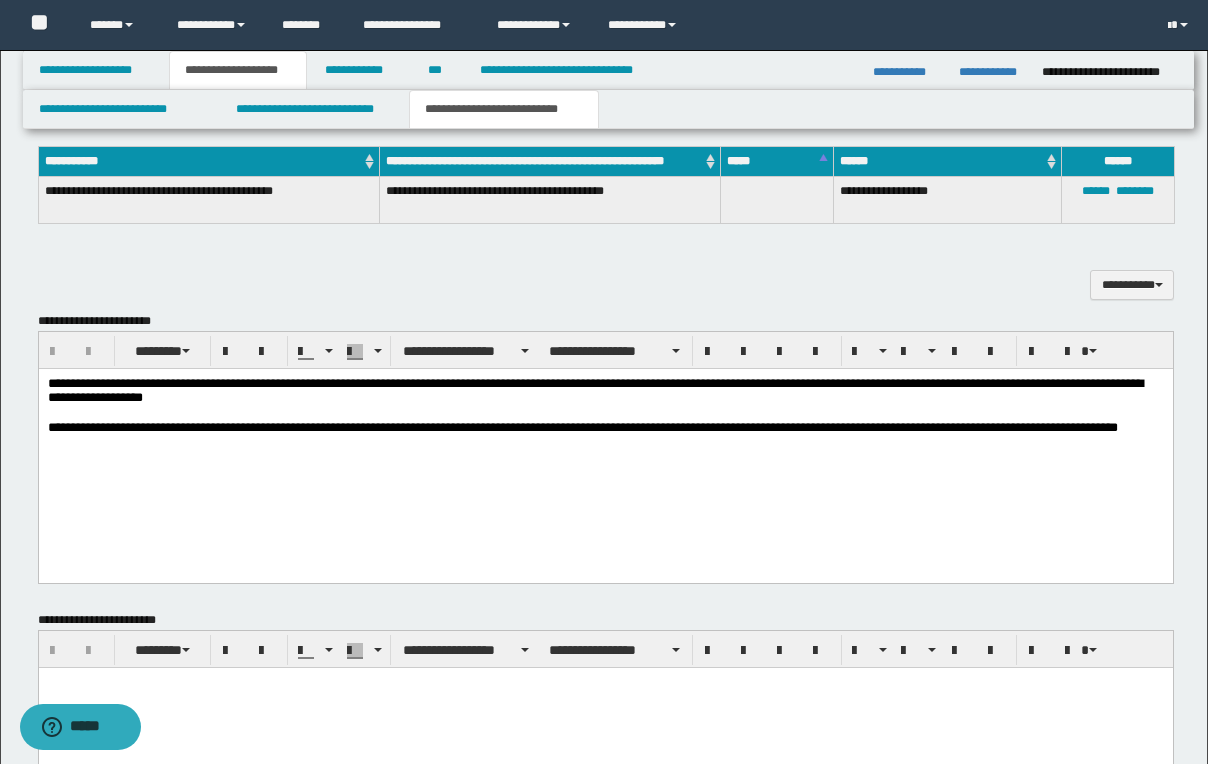 scroll, scrollTop: 1560, scrollLeft: 0, axis: vertical 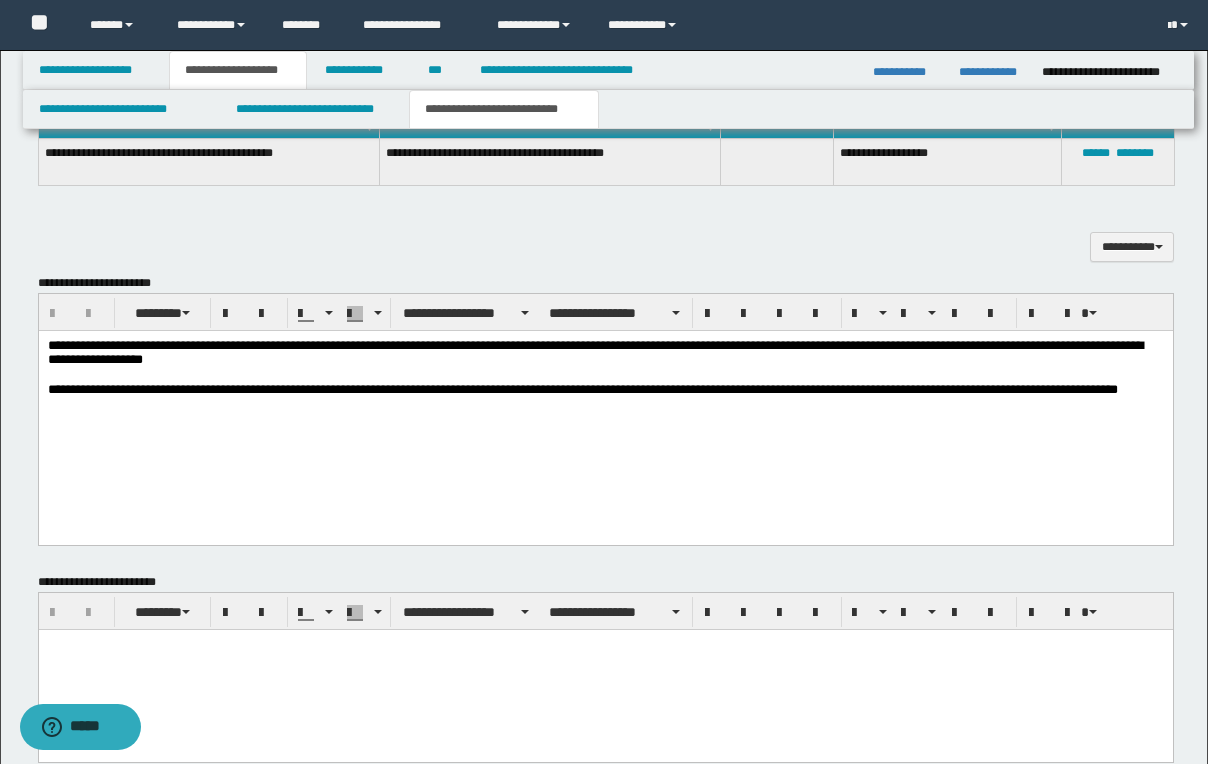 click on "**********" at bounding box center (274, 388) 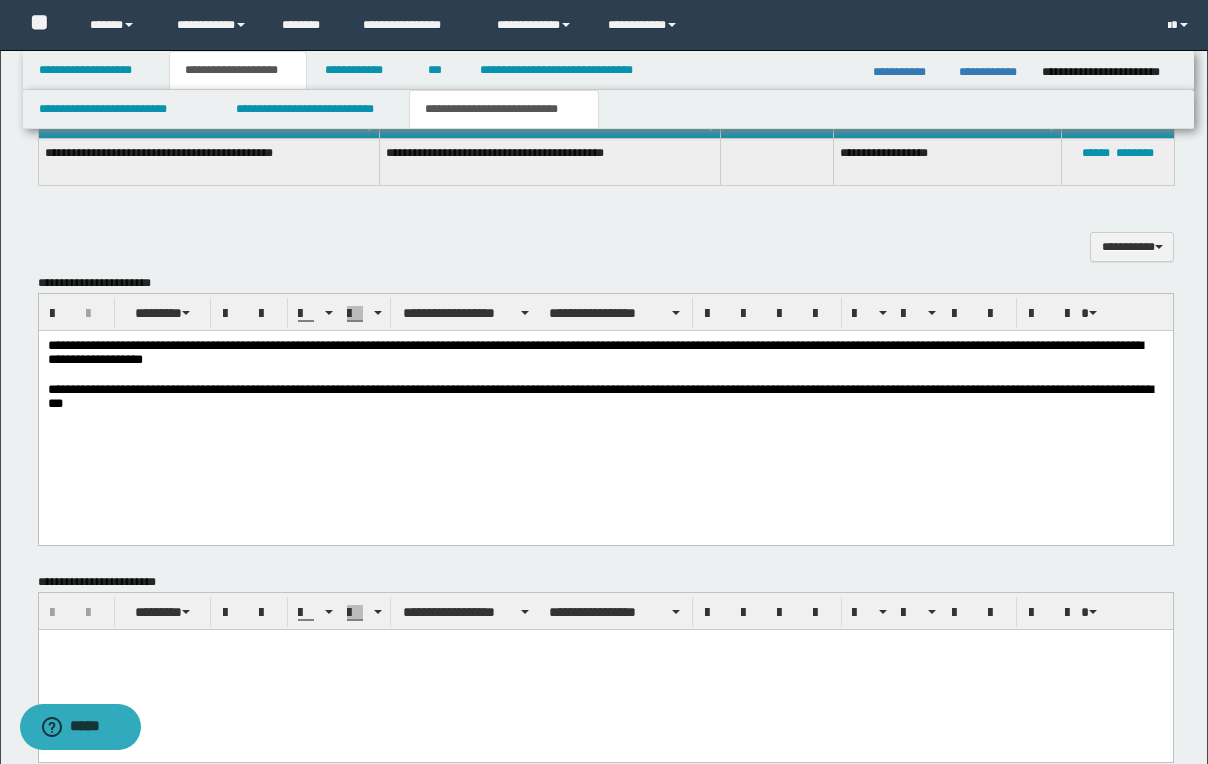 click on "**********" at bounding box center (599, 395) 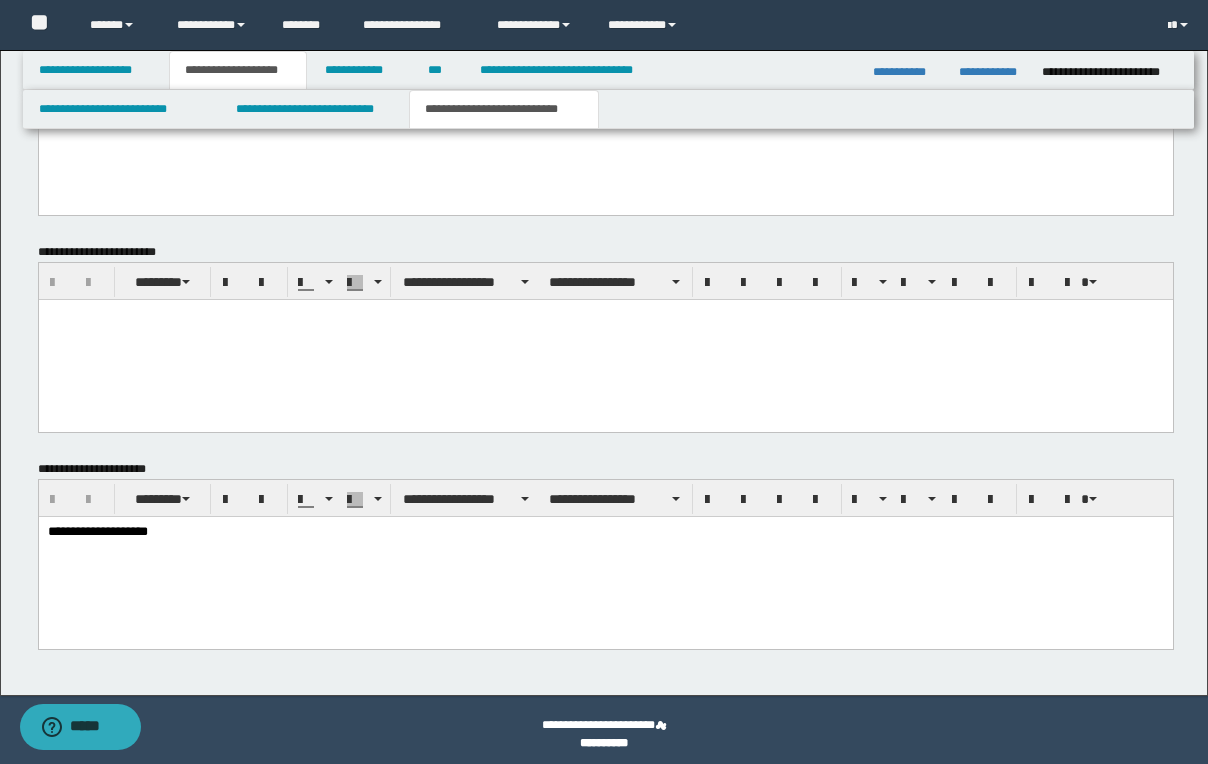 scroll, scrollTop: 1899, scrollLeft: 0, axis: vertical 